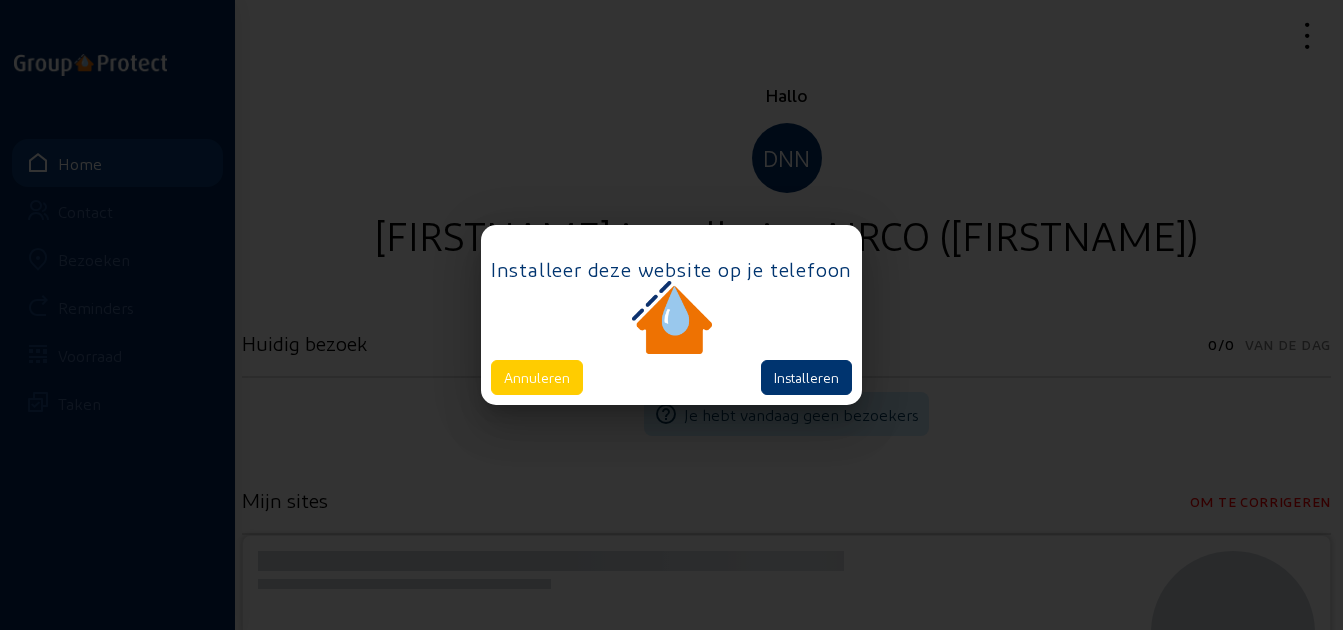 scroll, scrollTop: 0, scrollLeft: 0, axis: both 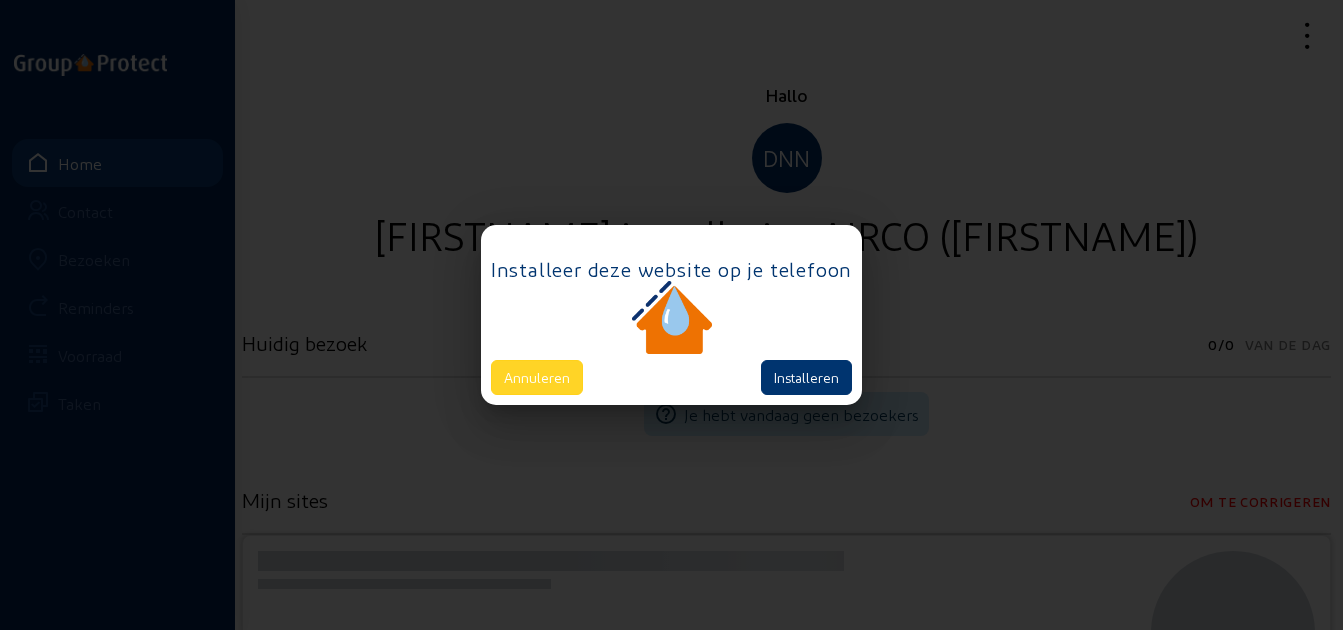 click on "Annuleren" at bounding box center [537, 377] 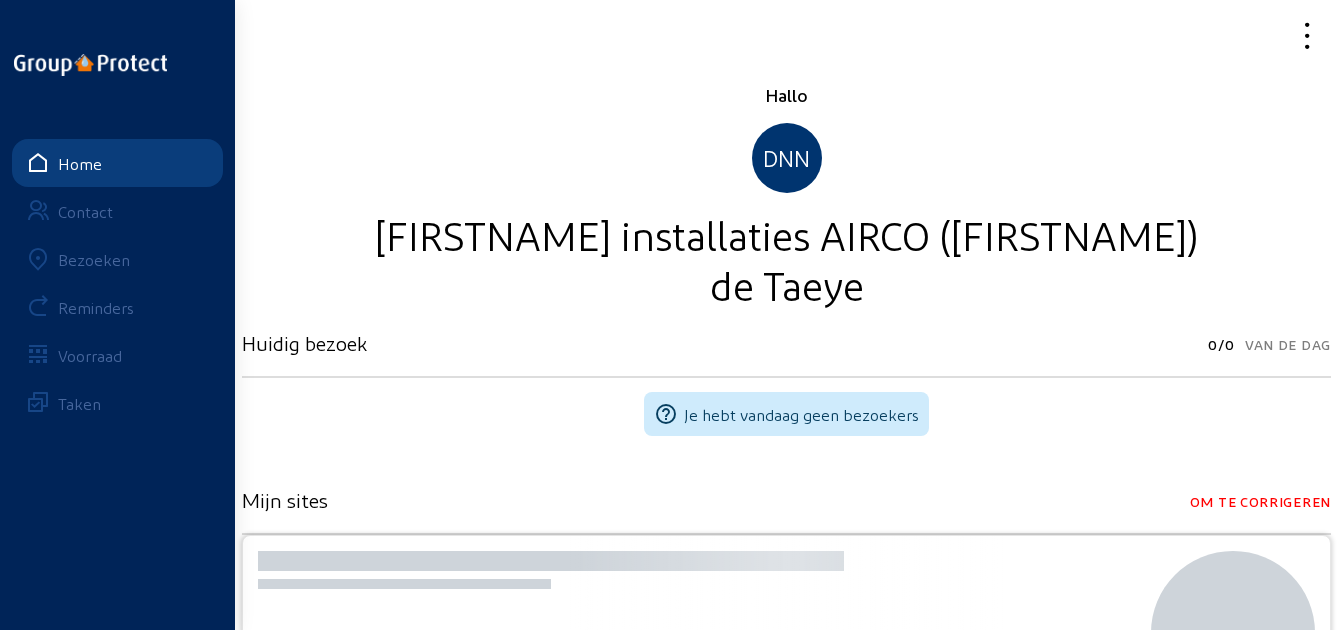 click on "Bezoeken" 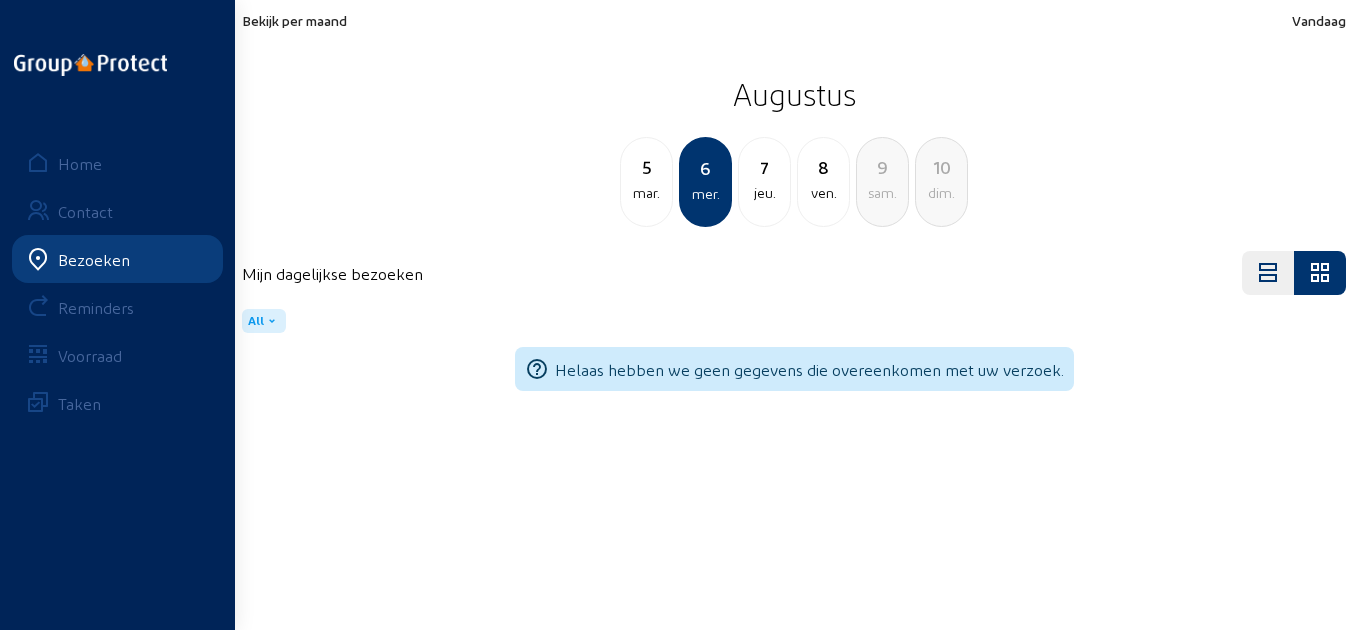 click on "Bekijk per maand" 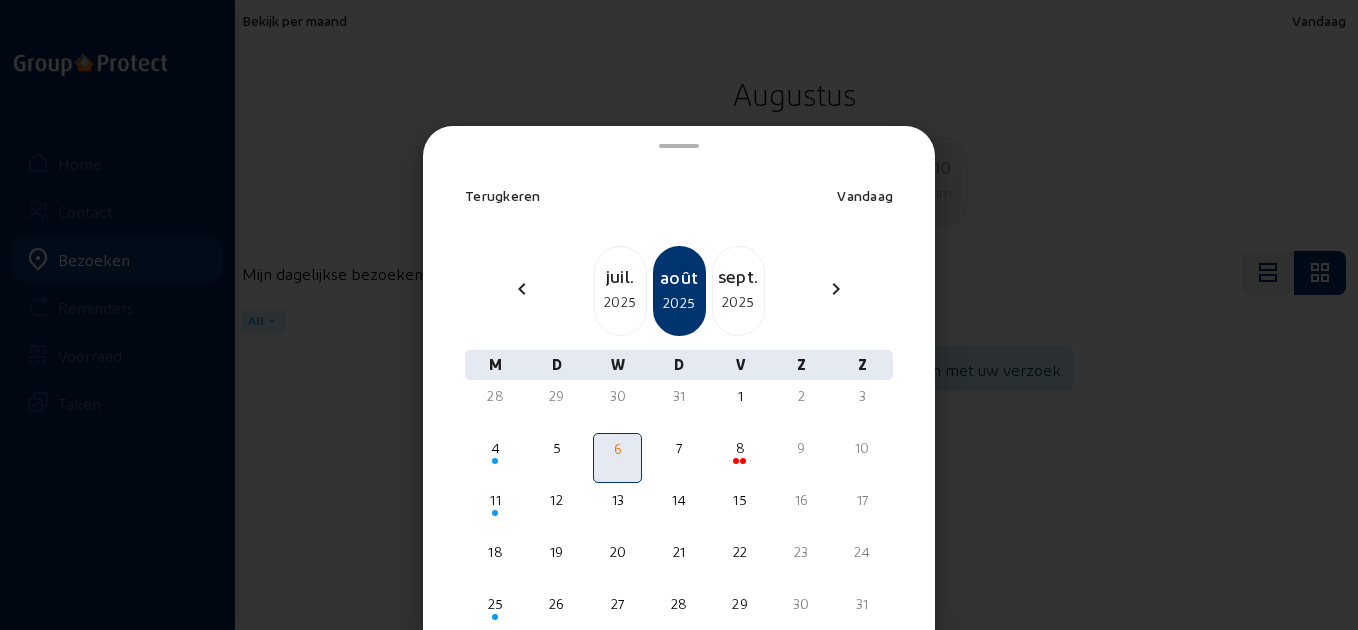 click on "juil." at bounding box center (620, 276) 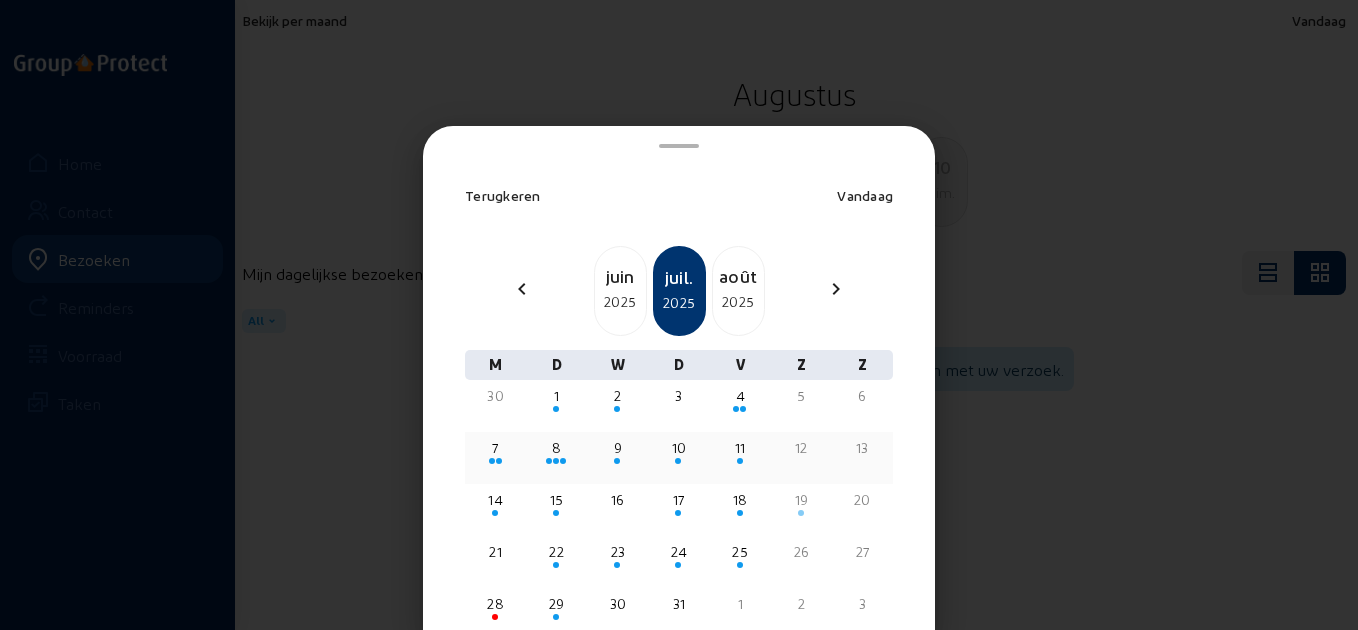 click on "11" at bounding box center (740, 448) 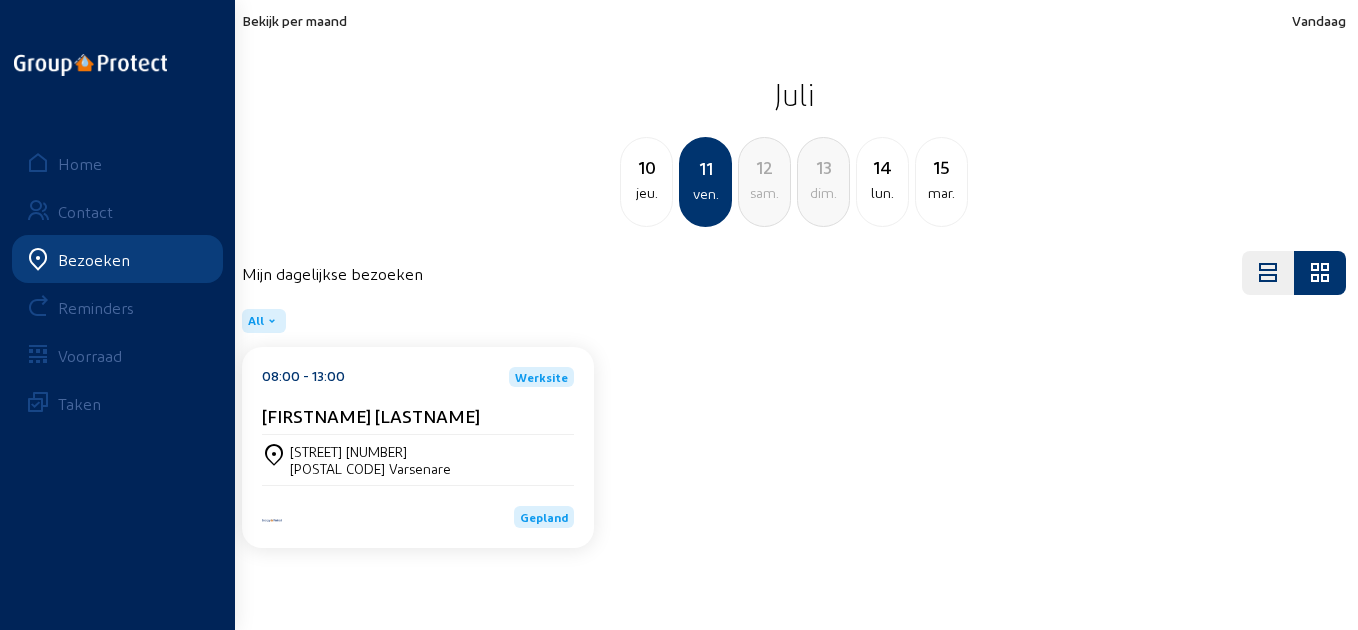 click on "[FIRSTNAME] [LASTNAME]" 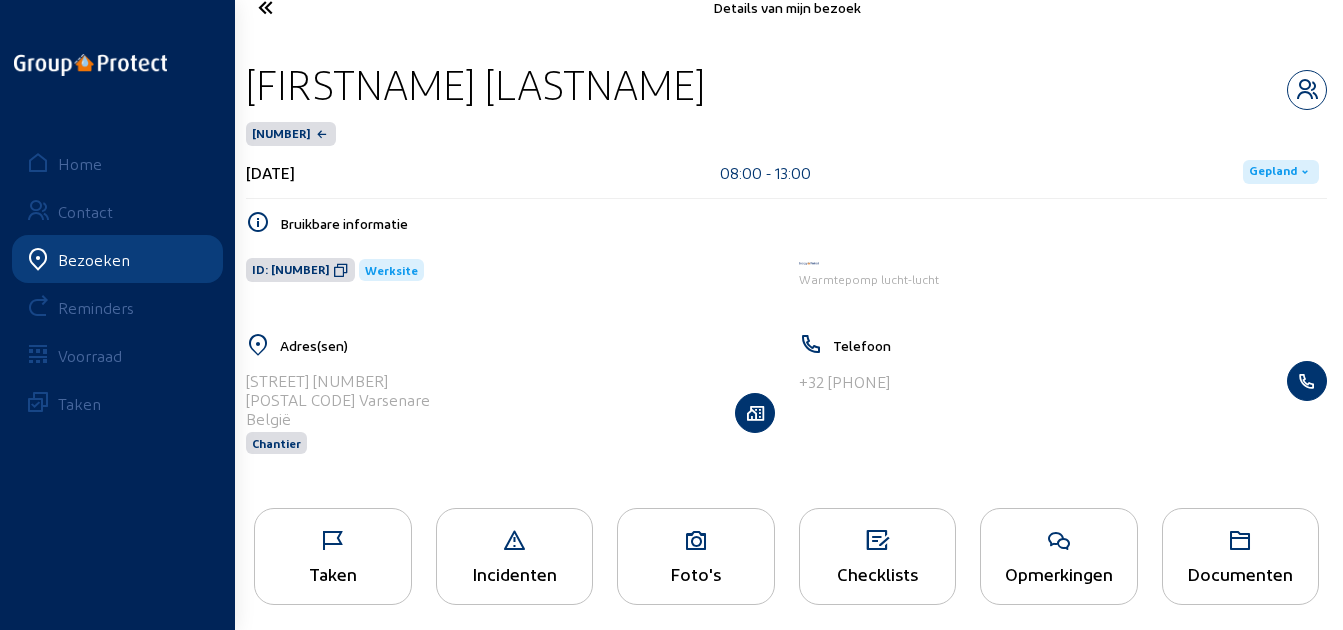 scroll, scrollTop: 41, scrollLeft: 0, axis: vertical 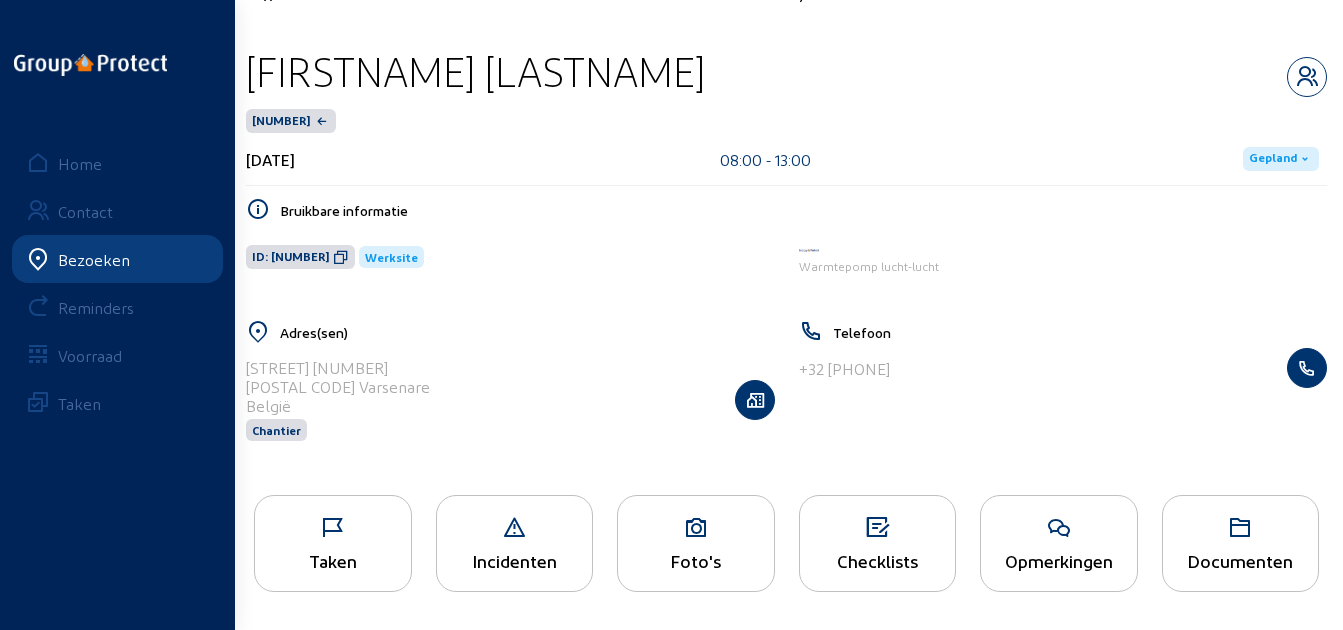 click 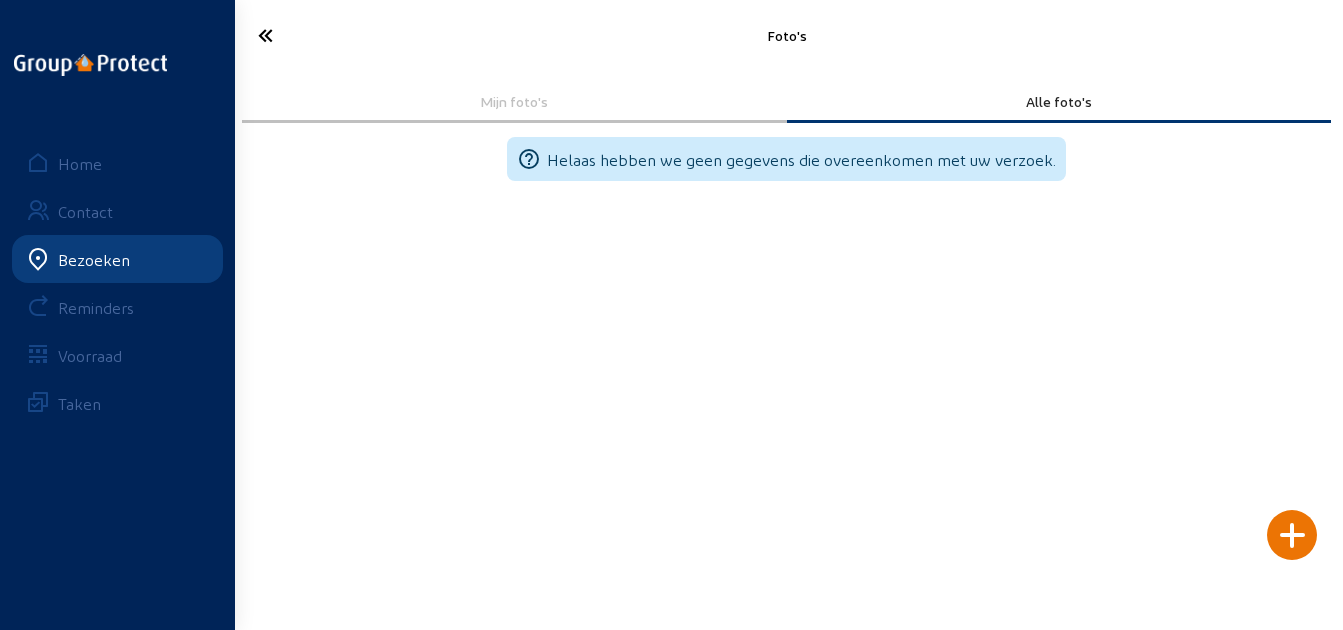 scroll, scrollTop: 0, scrollLeft: 0, axis: both 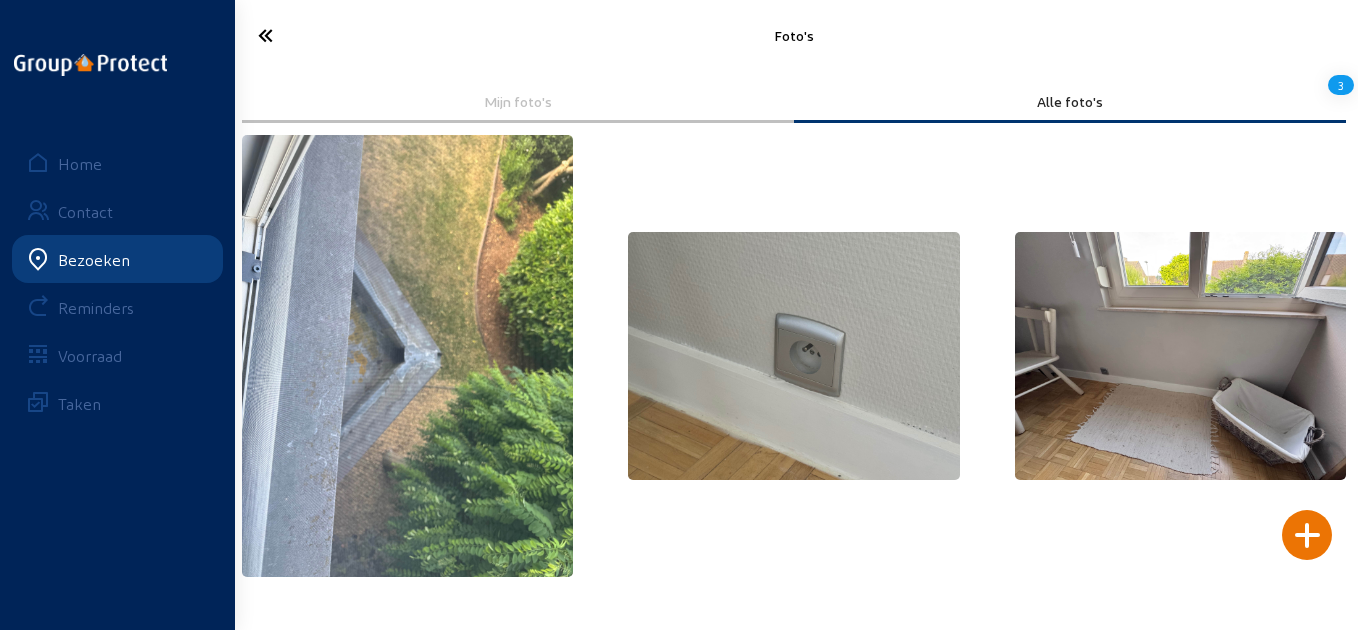 click 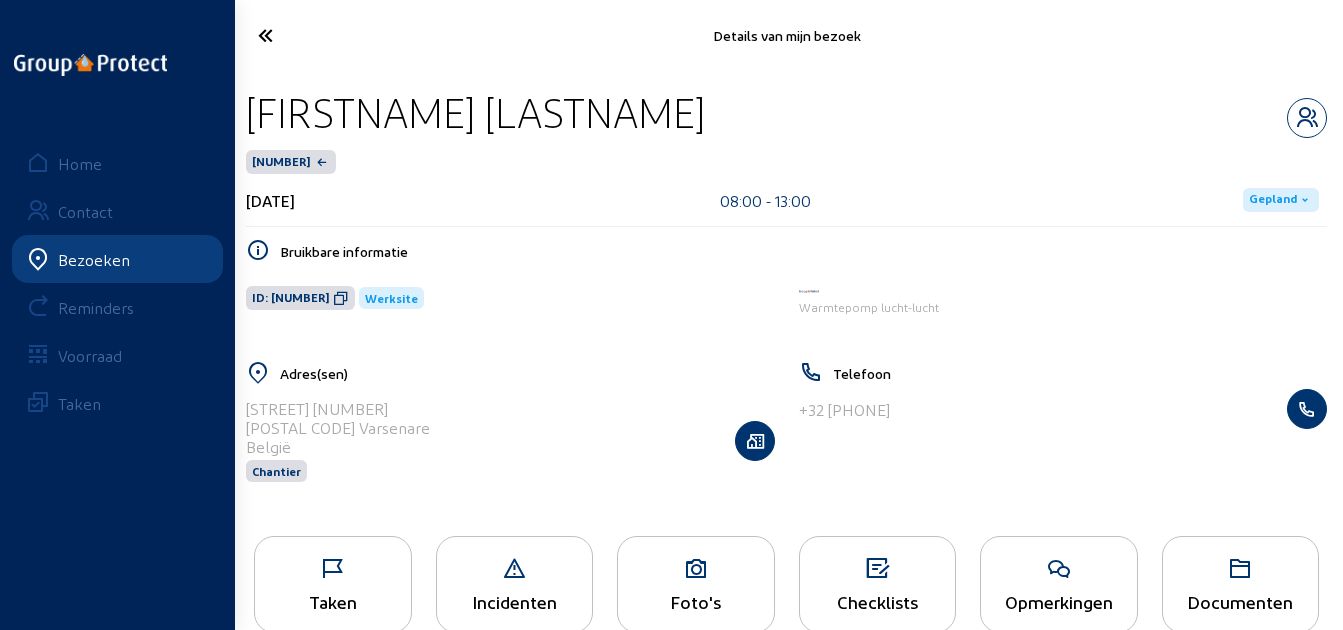 click 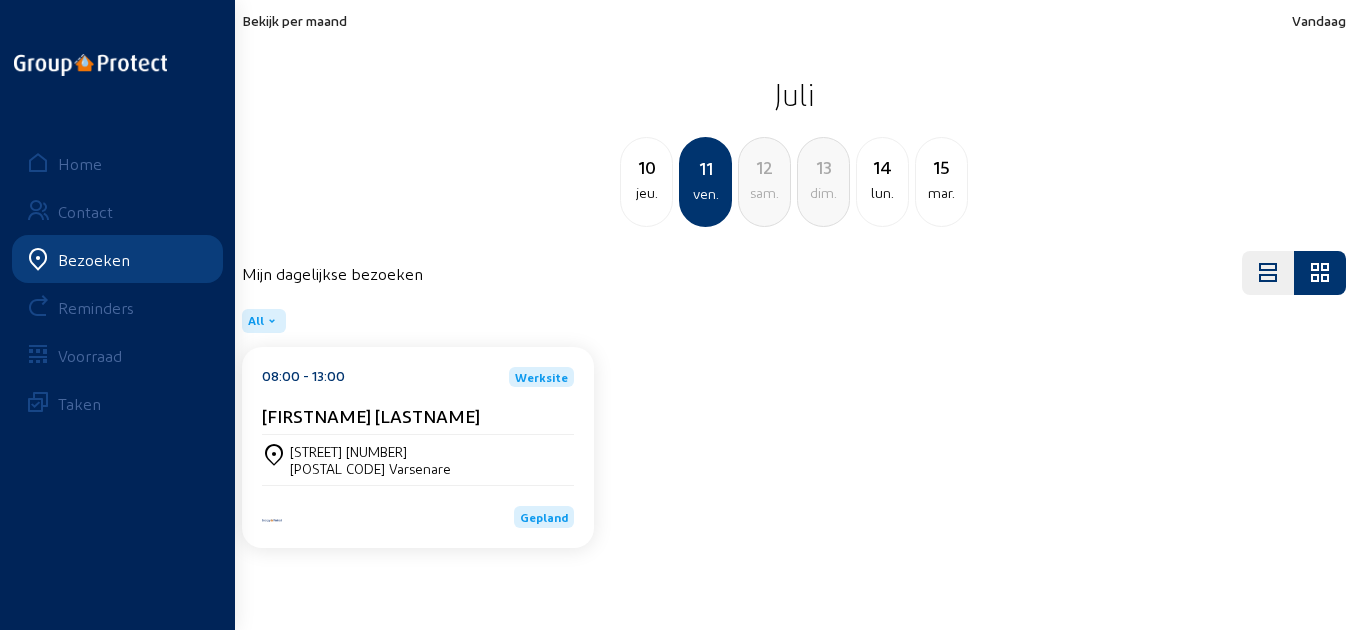 click on "[FIRSTNAME] [LASTNAME]" 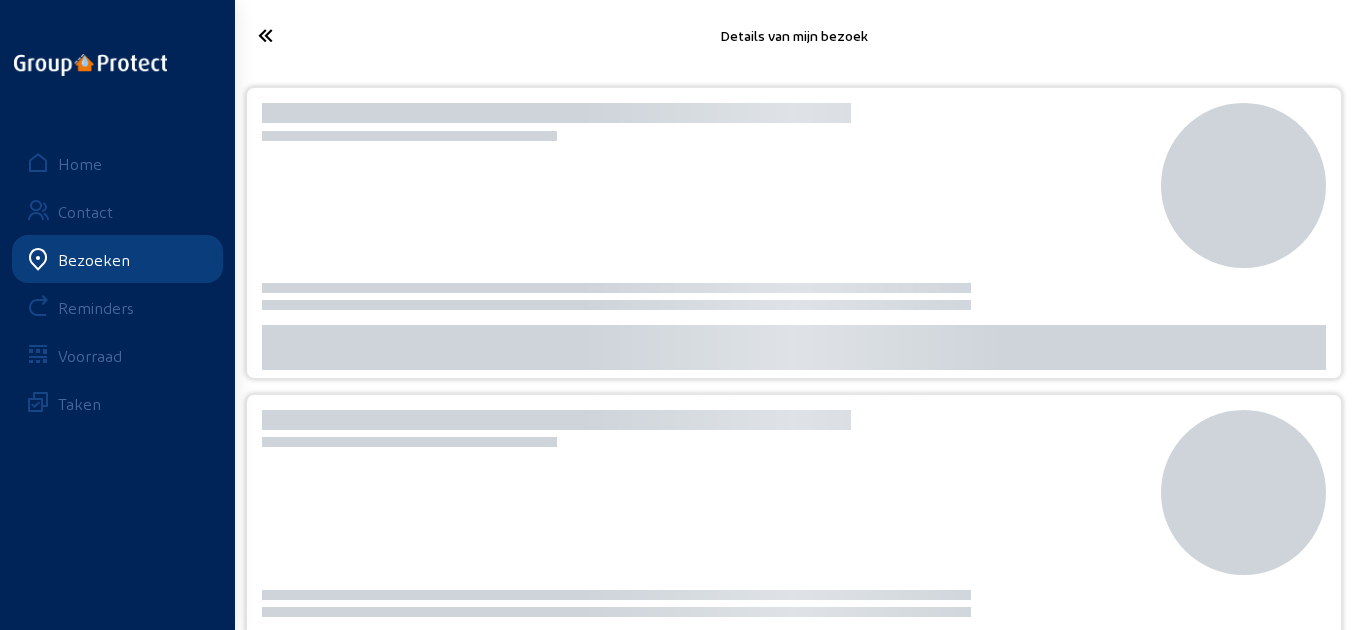 click 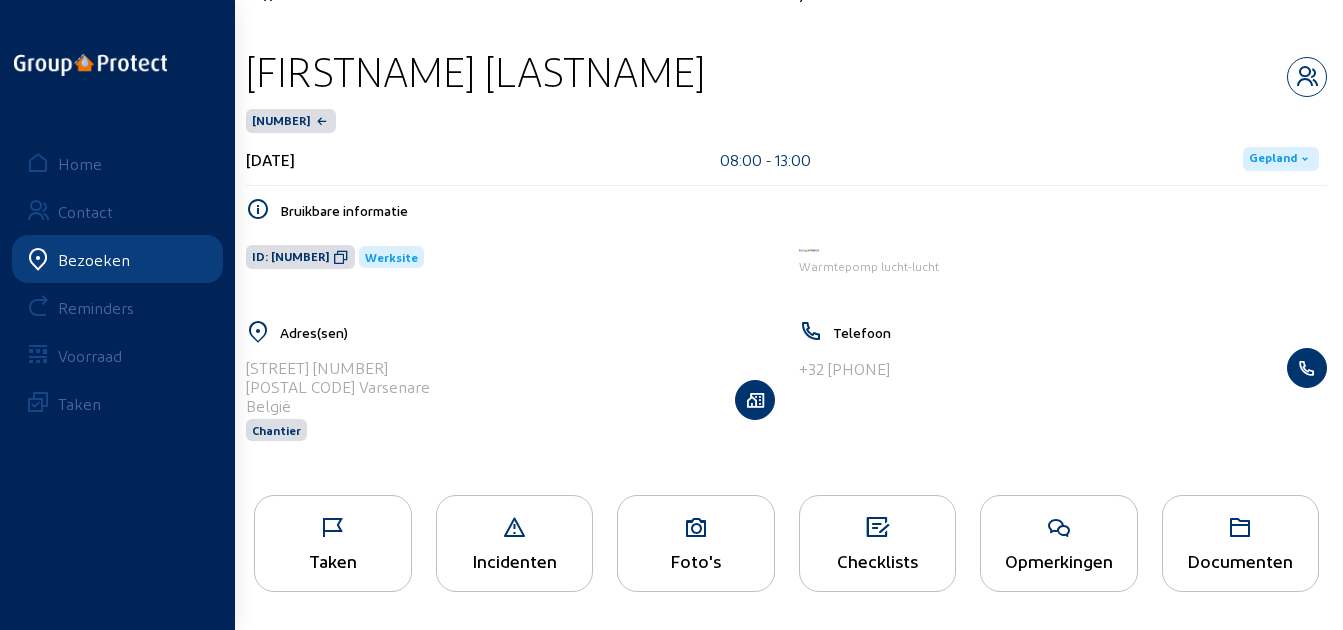 scroll, scrollTop: 0, scrollLeft: 0, axis: both 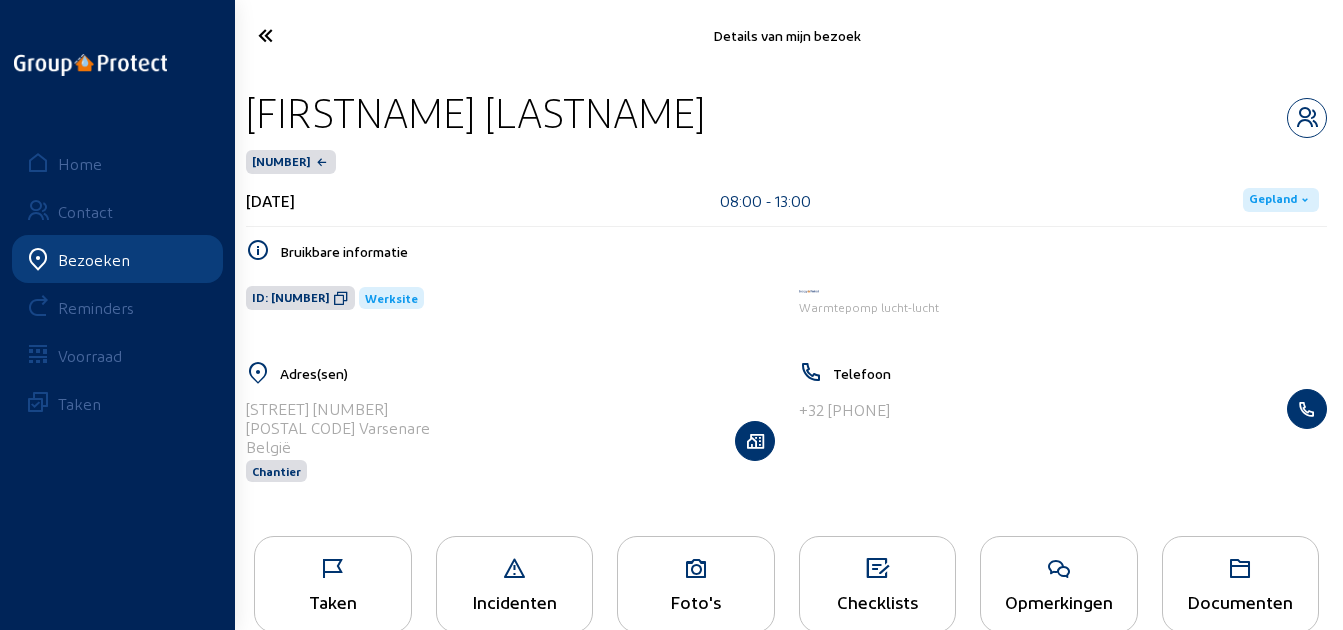 drag, startPoint x: 521, startPoint y: 114, endPoint x: 242, endPoint y: 132, distance: 279.58005 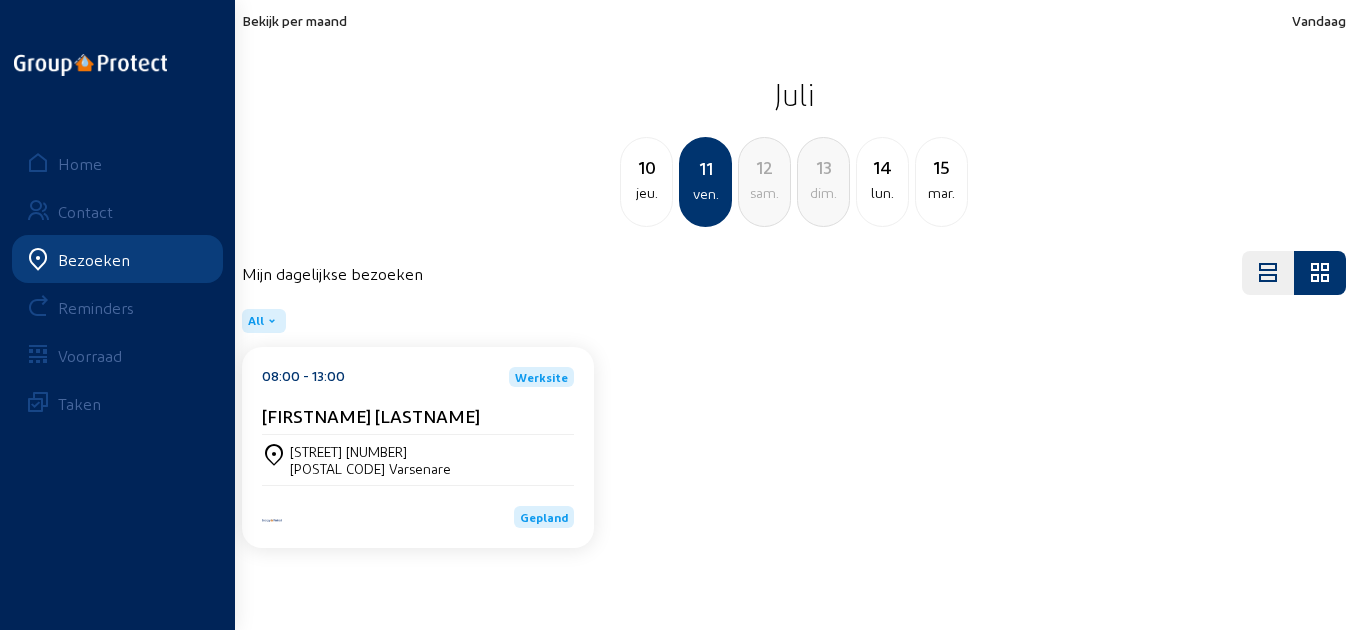 click on "Bekijk per maand" 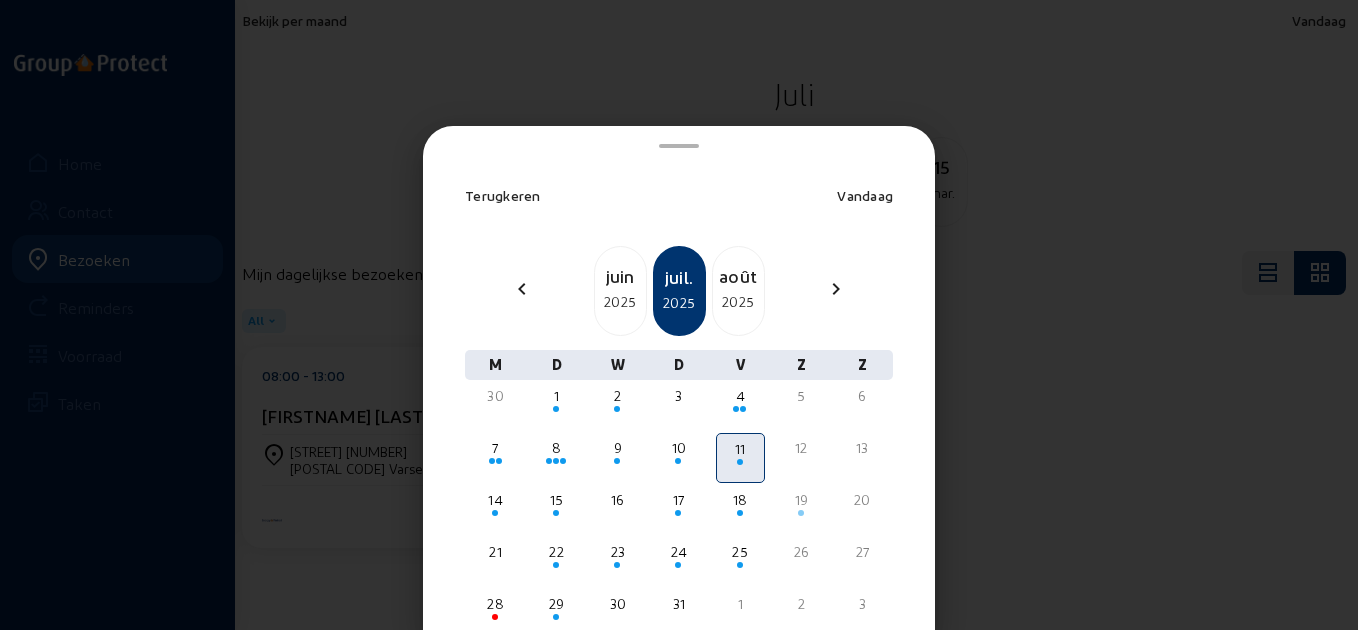 click at bounding box center (679, 315) 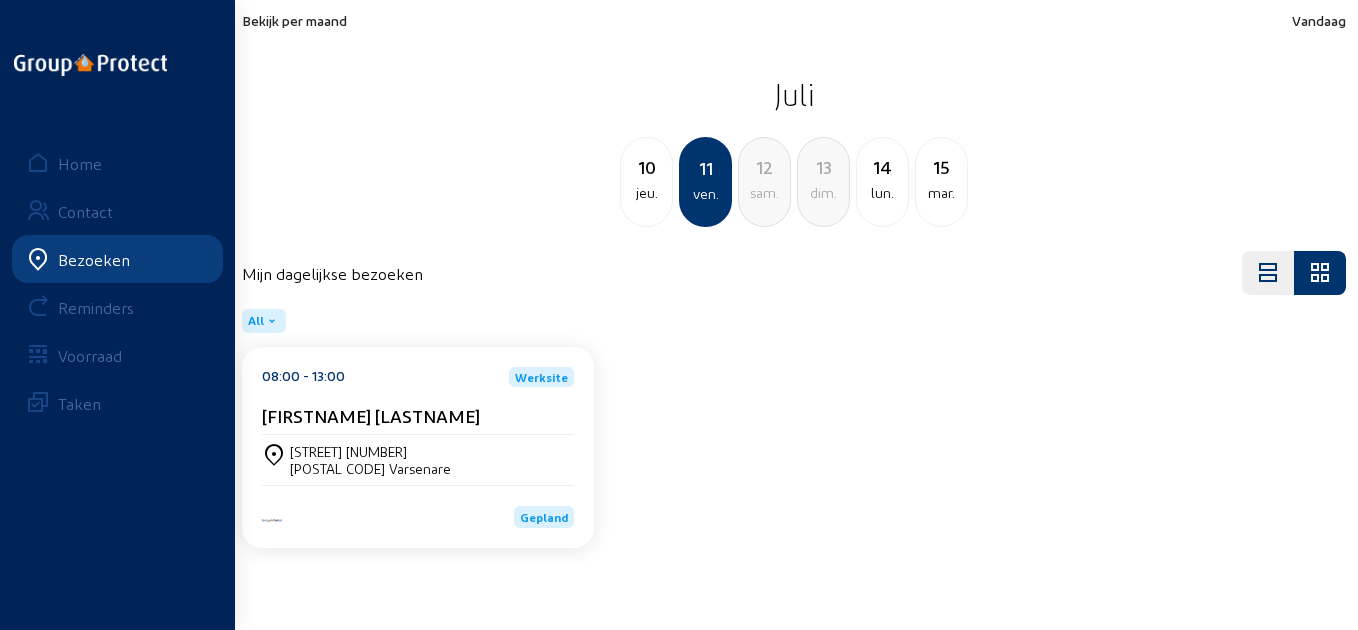click on "jeu." 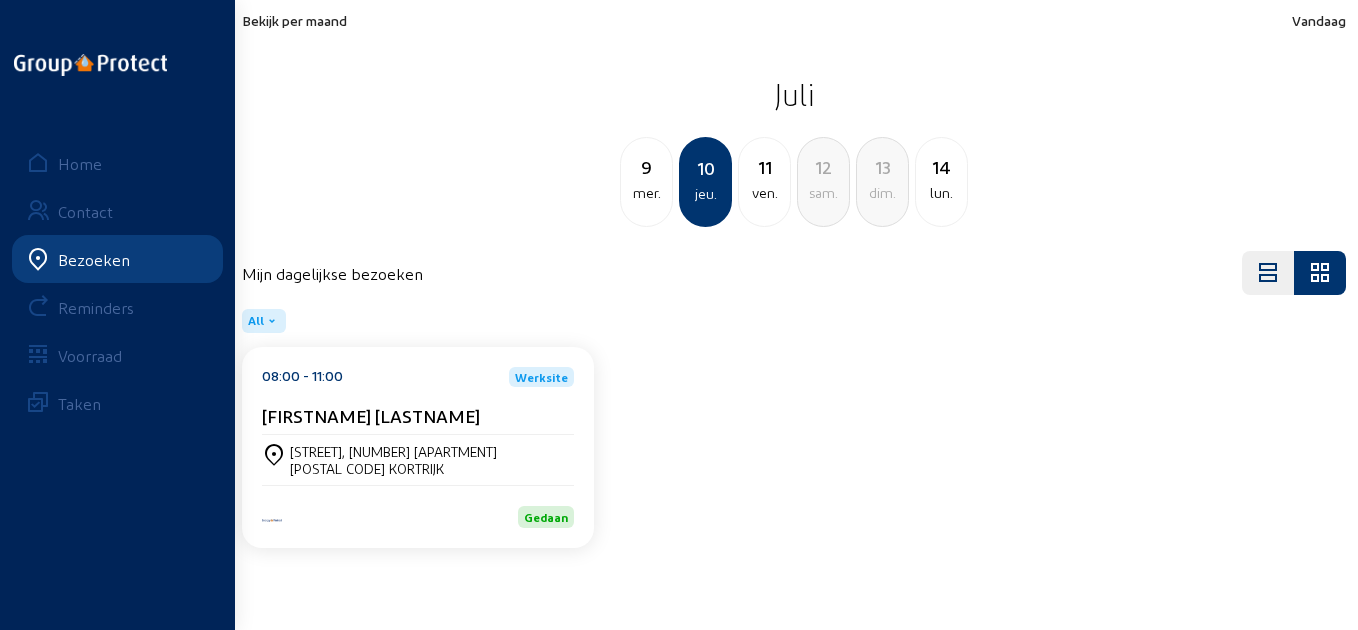 click on "mer." 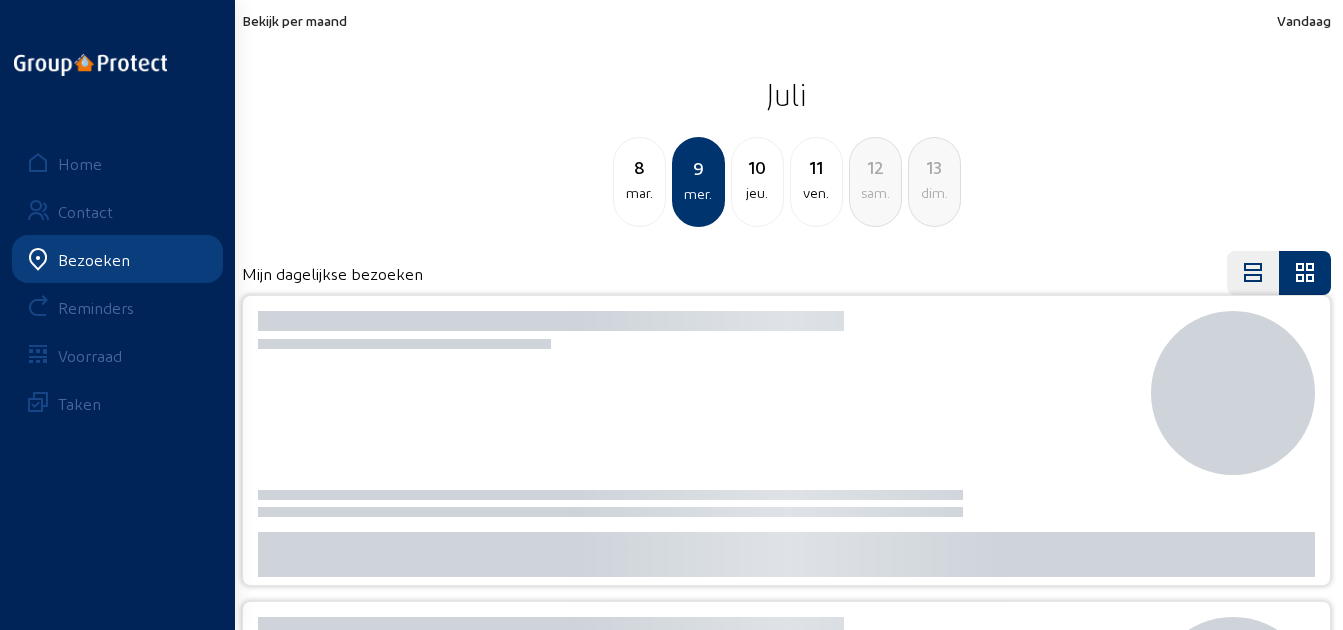 click on "mar." 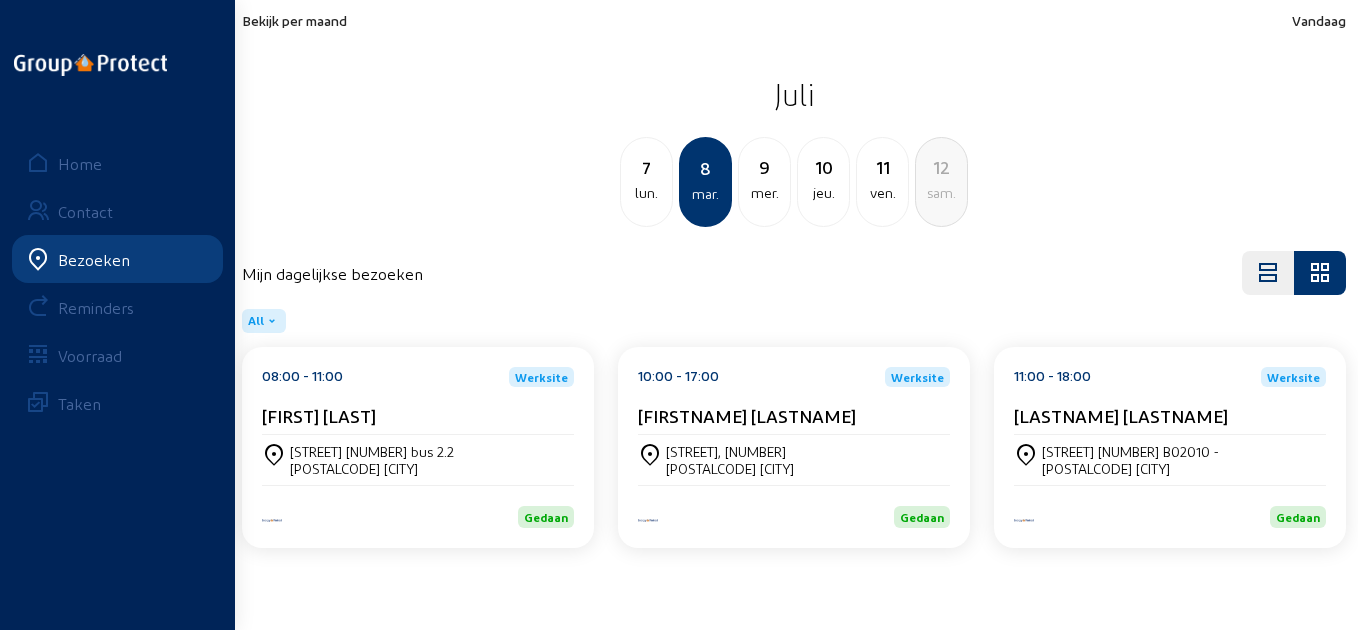 click on "Bekijk per maand" 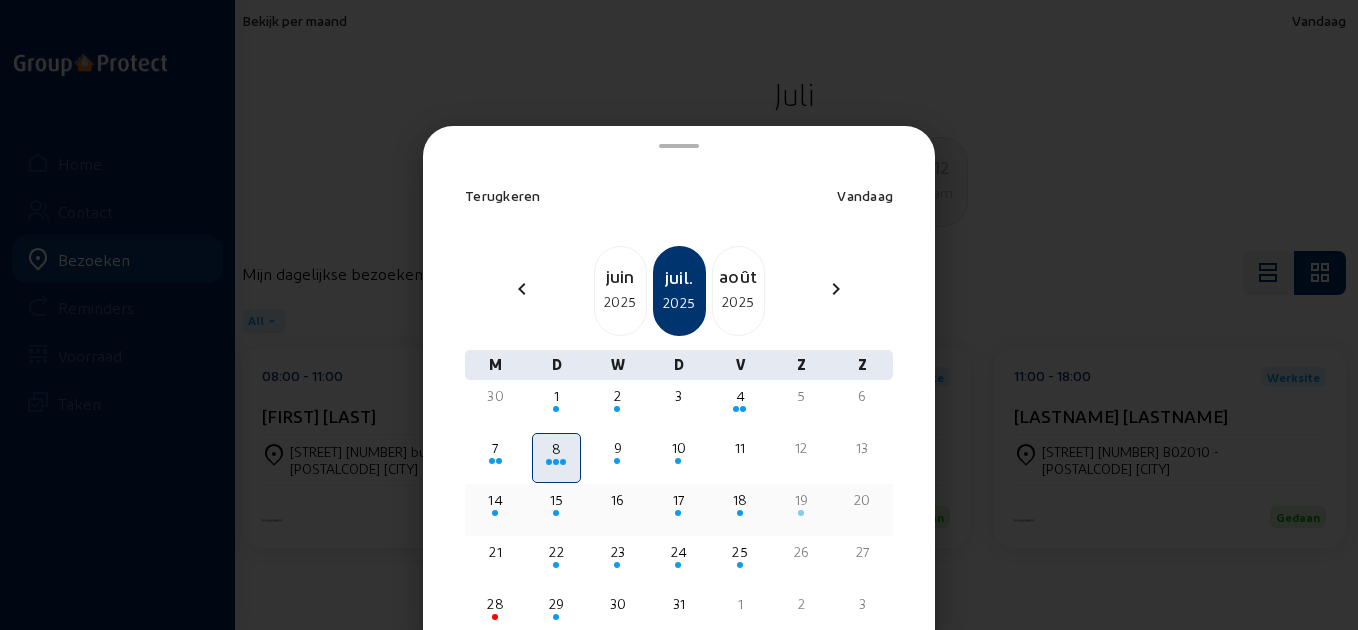 click on "14" at bounding box center (495, 500) 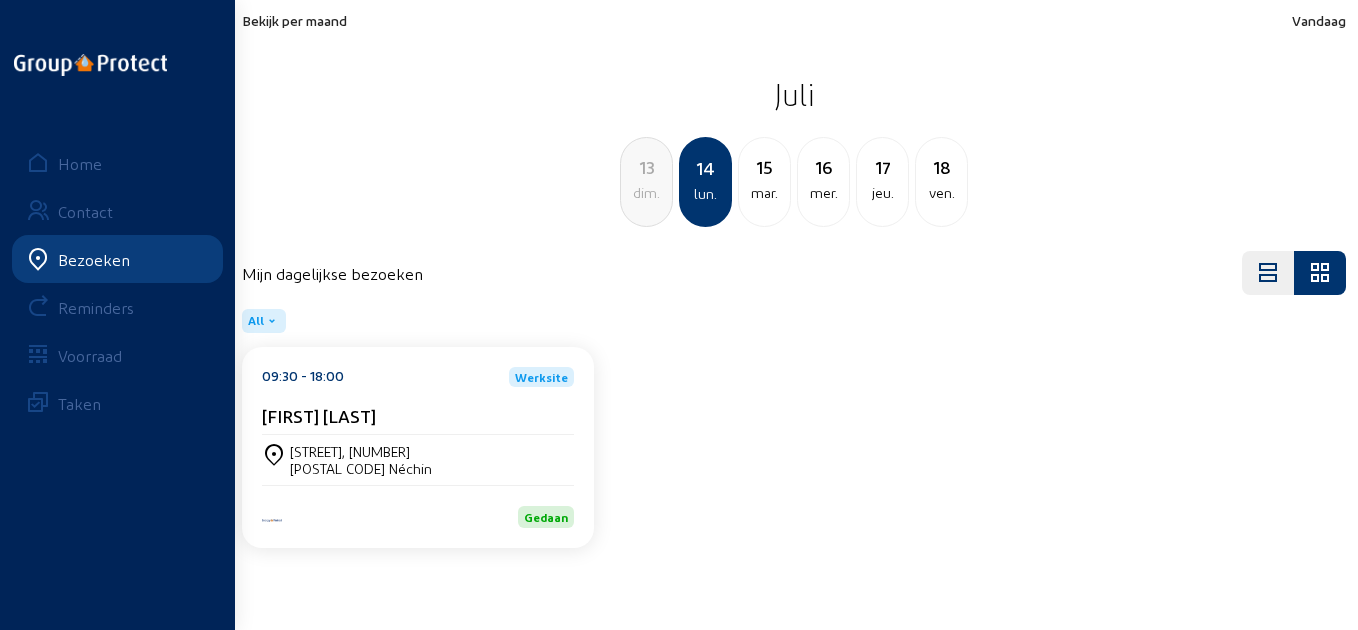 click on "[FIRST] [LAST]" 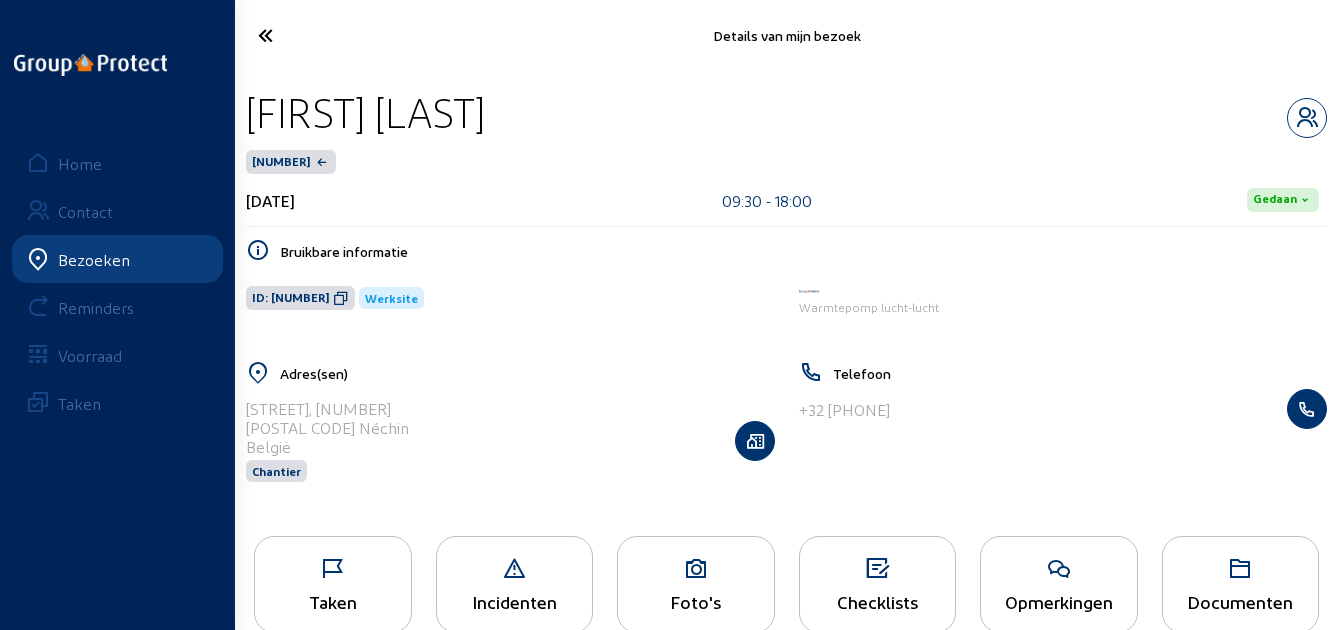 click 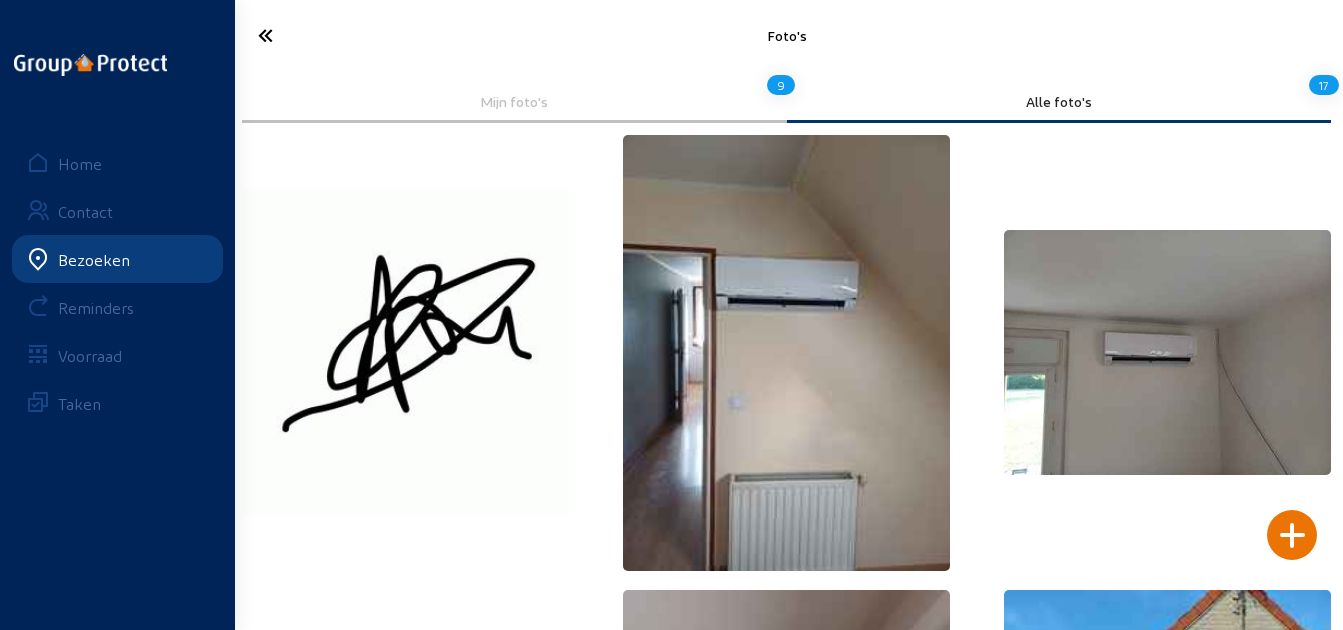 click 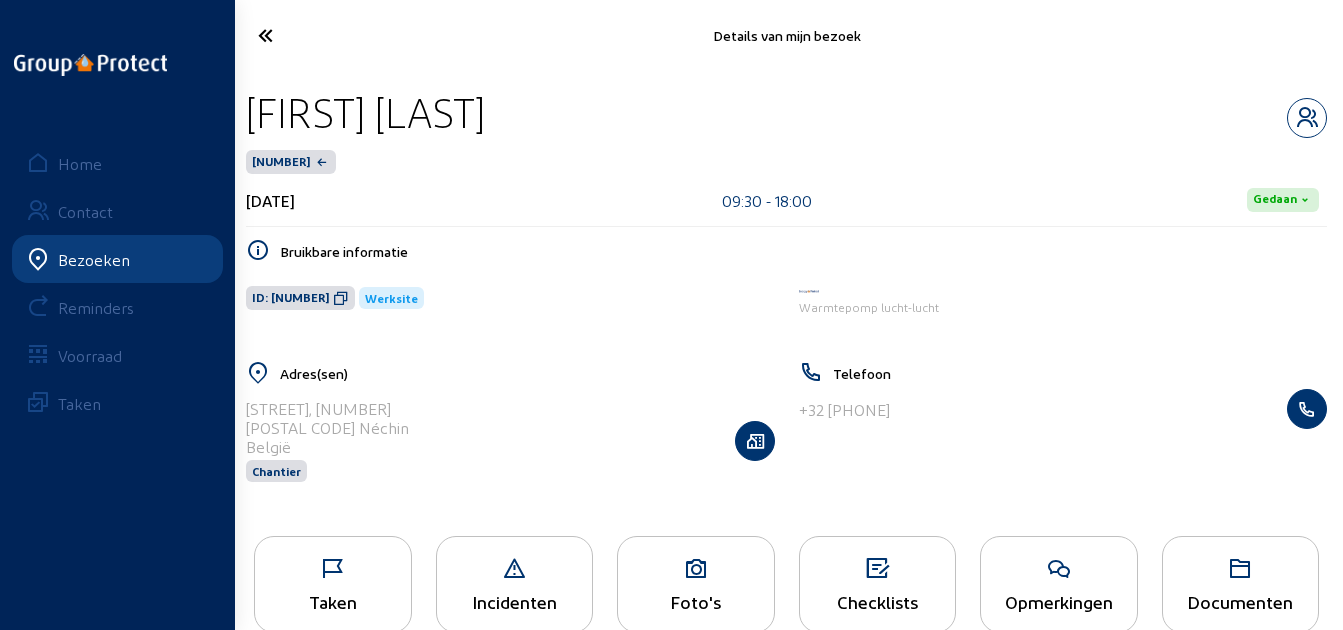 drag, startPoint x: 583, startPoint y: 114, endPoint x: 242, endPoint y: 114, distance: 341 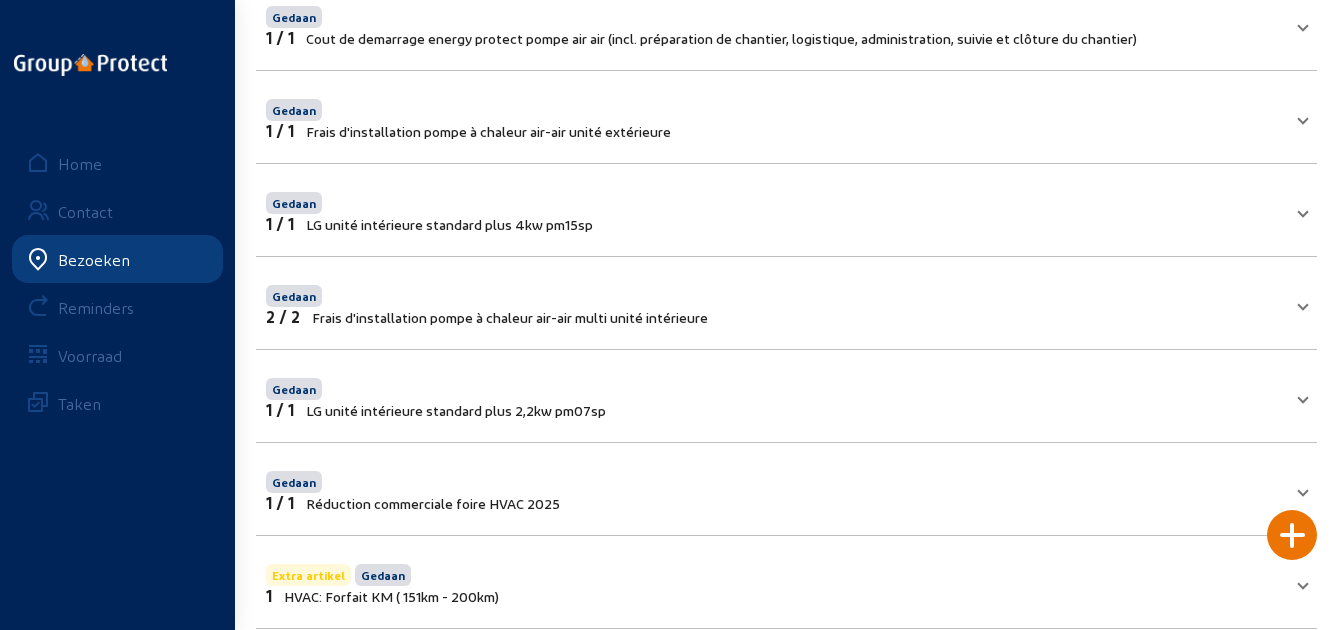 scroll, scrollTop: 500, scrollLeft: 0, axis: vertical 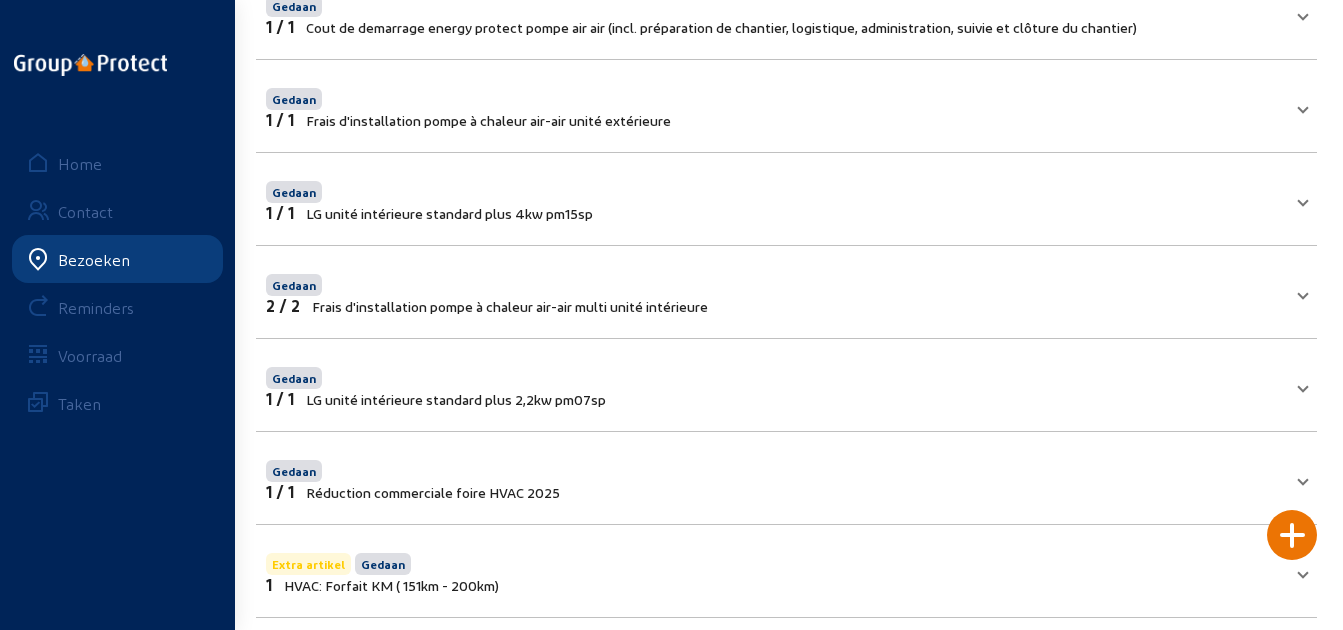 click on "Gedaan 1 / 1 LG unité intérieure standard plus 2,2kw pm07sp" at bounding box center (774, 385) 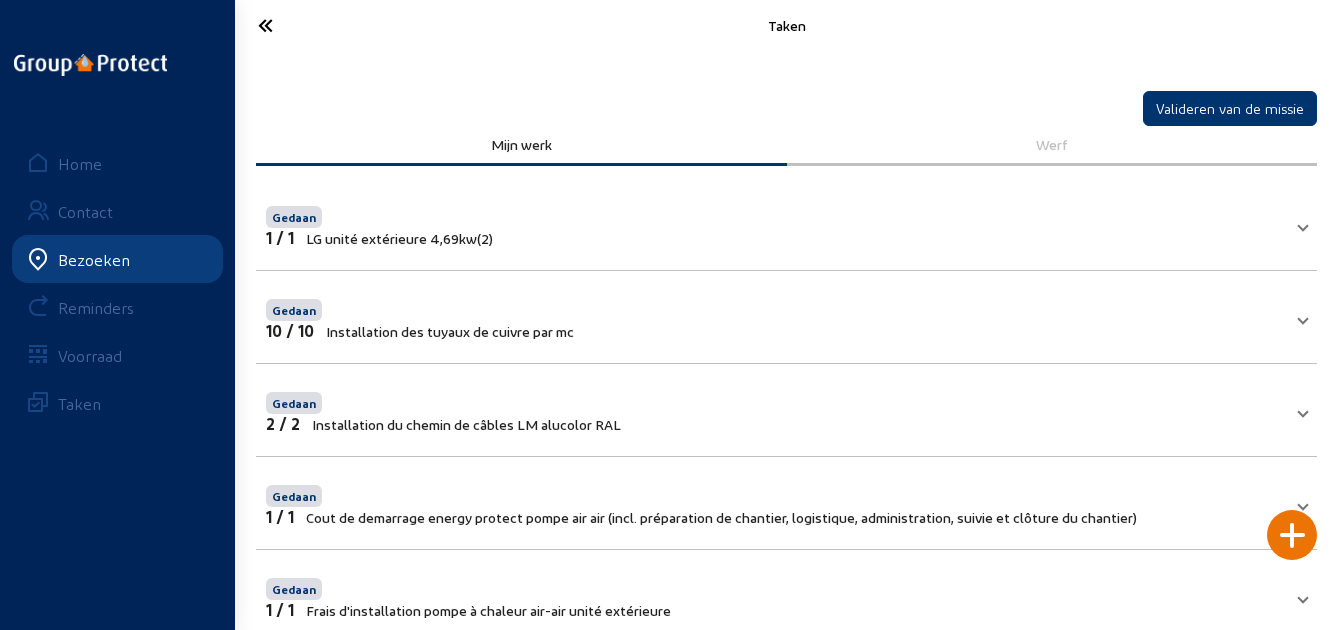 scroll, scrollTop: 0, scrollLeft: 0, axis: both 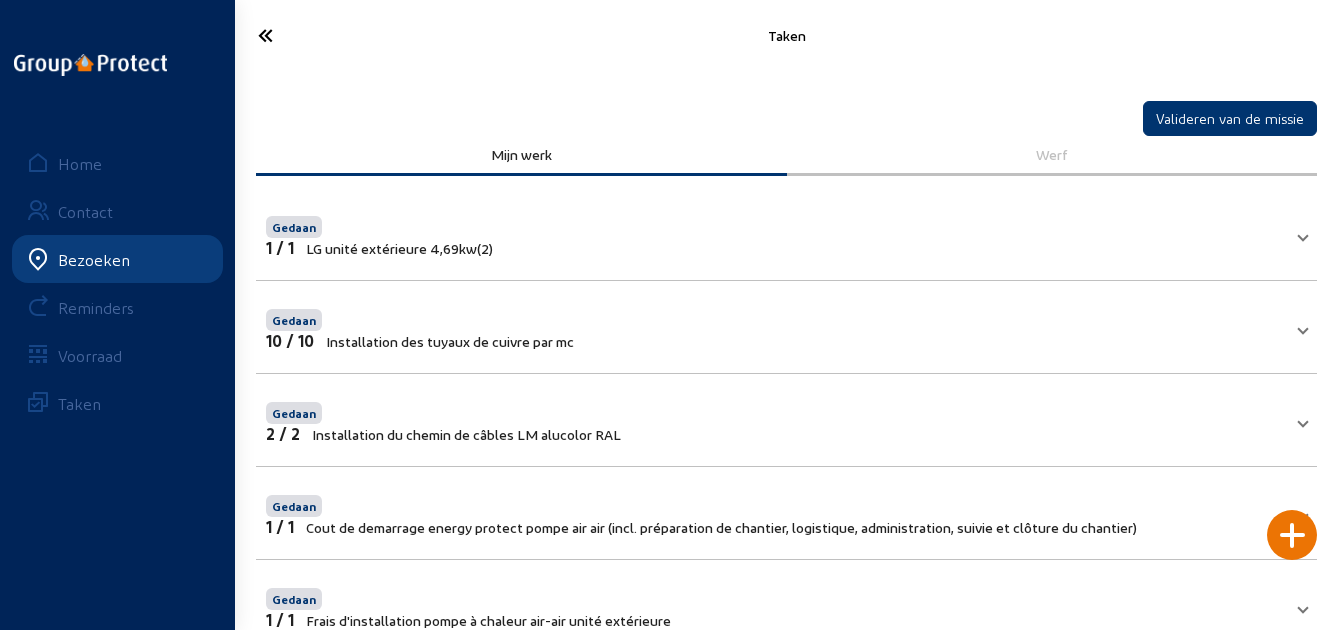 click 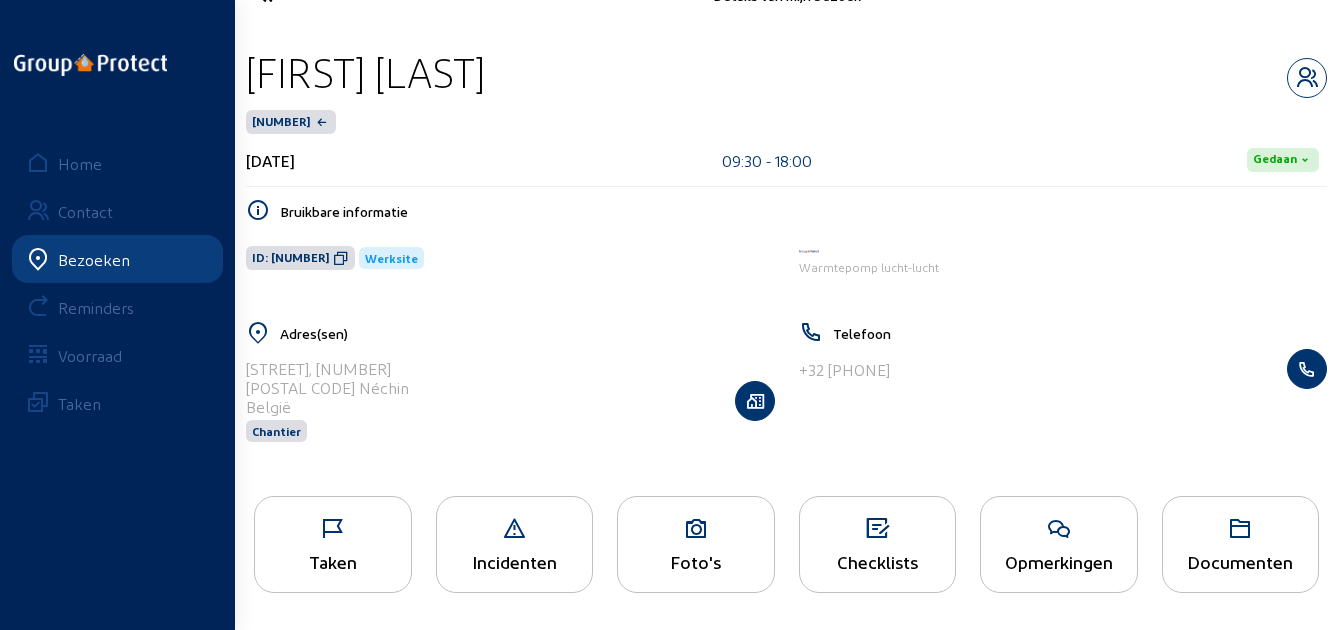 scroll, scrollTop: 41, scrollLeft: 0, axis: vertical 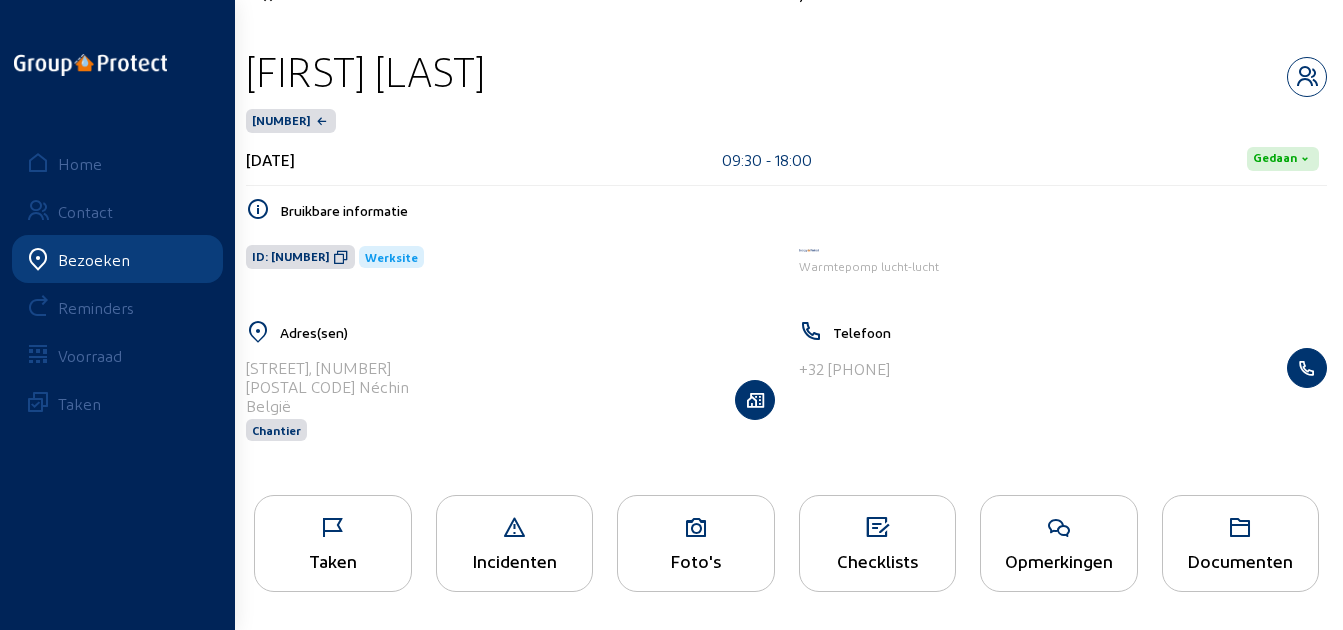 click 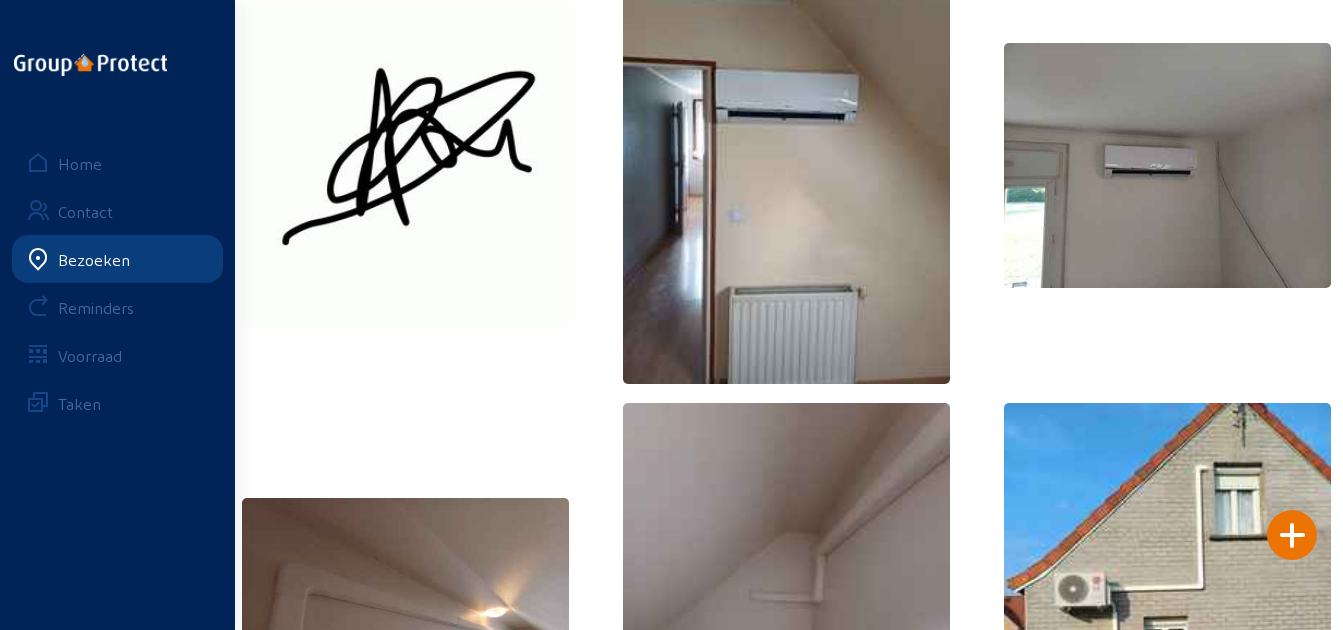 scroll, scrollTop: 0, scrollLeft: 0, axis: both 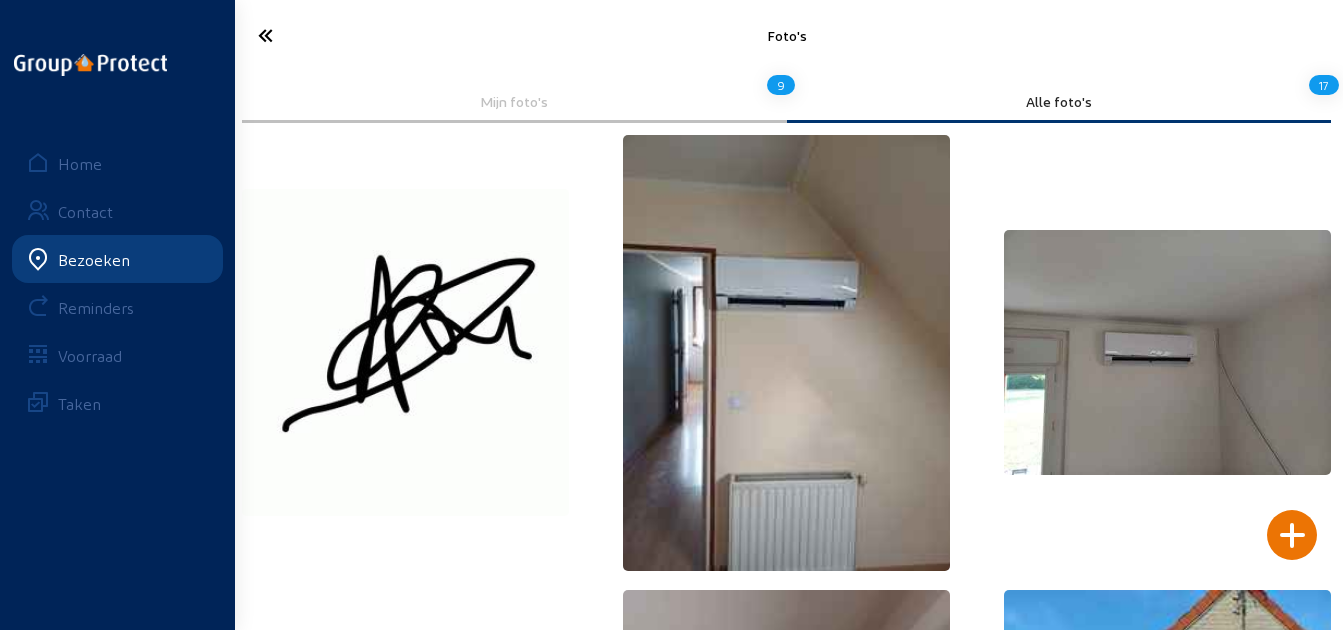 click 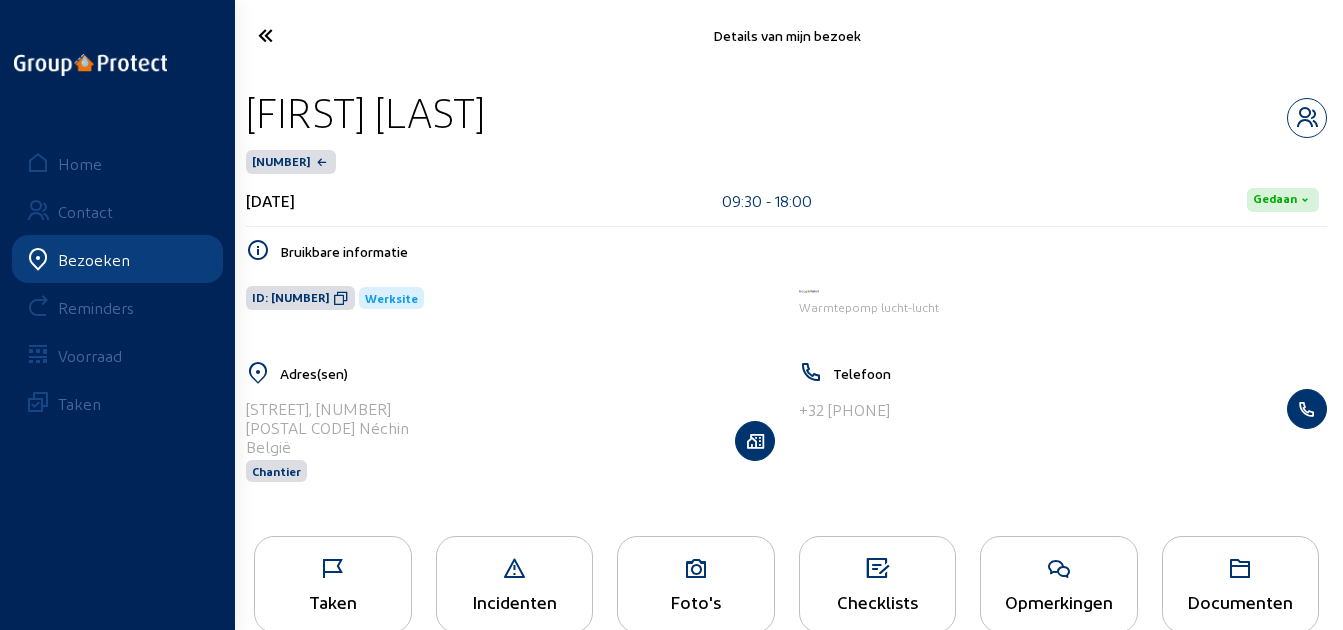 click 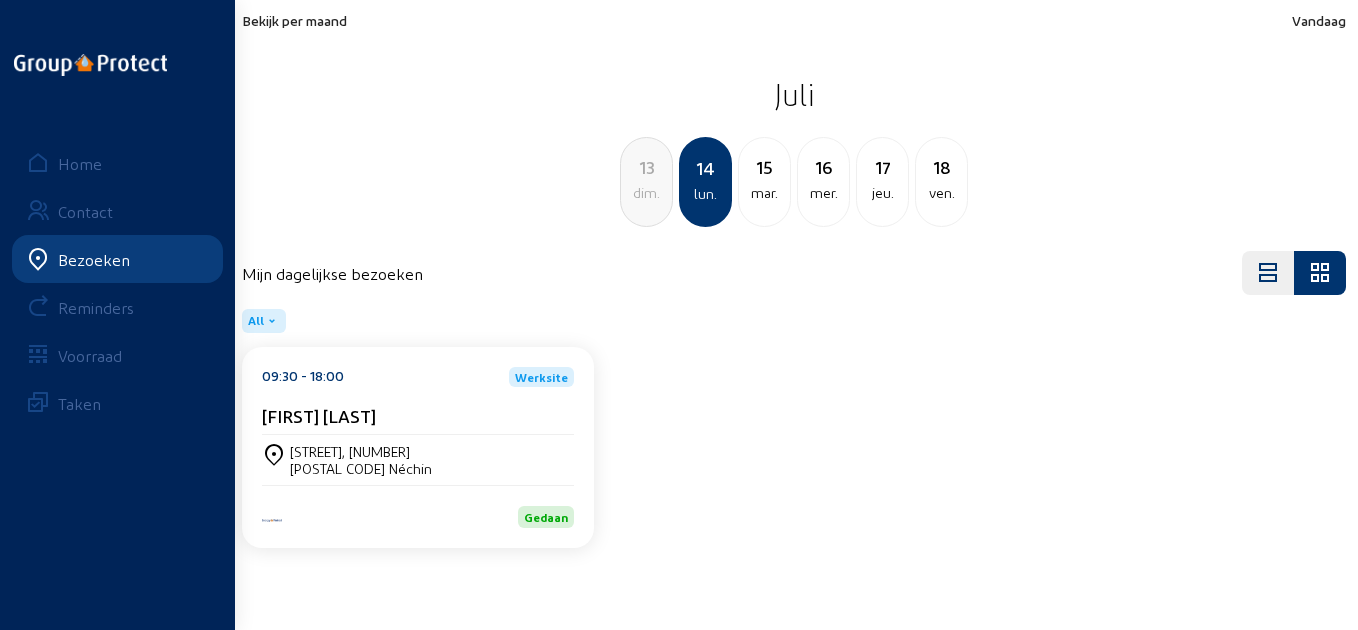 click on "15" 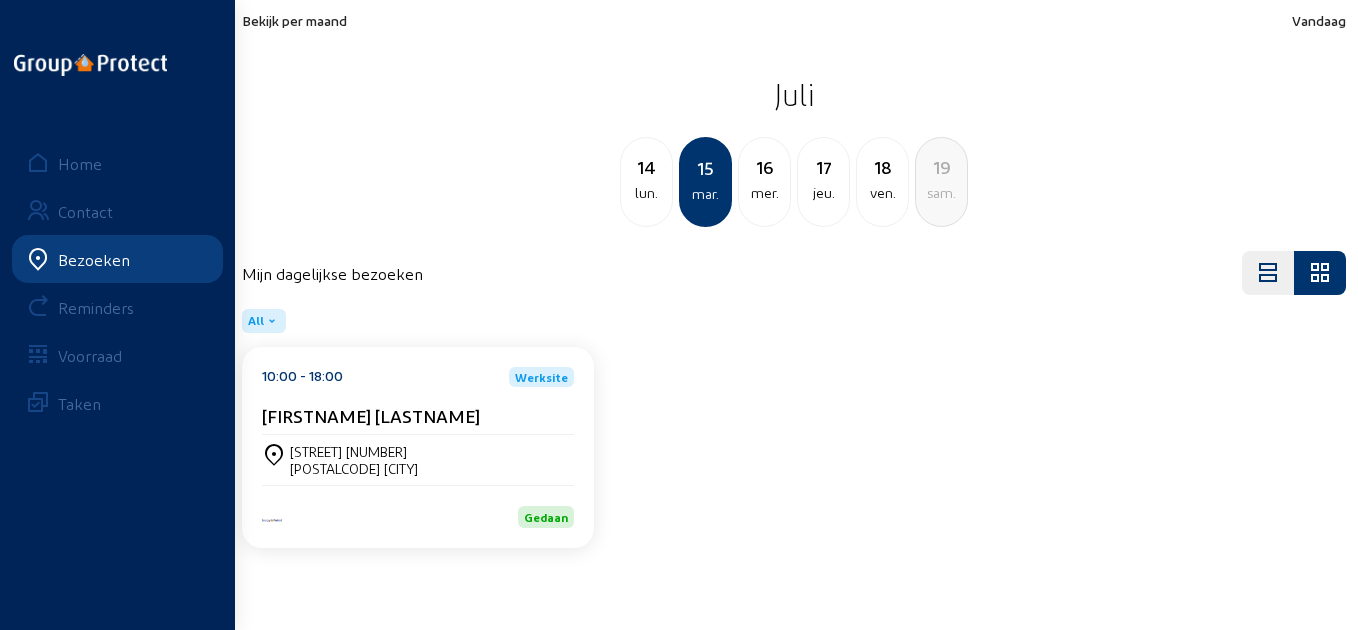 click on "[FIRSTNAME] [LASTNAME]" 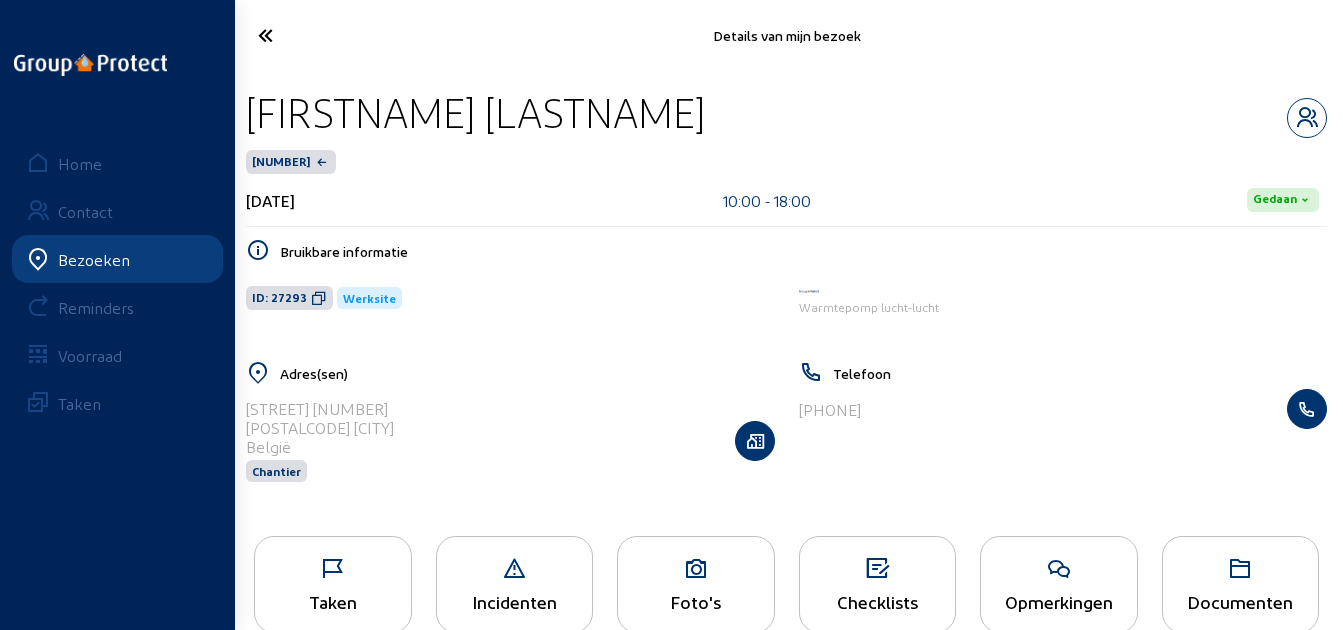click 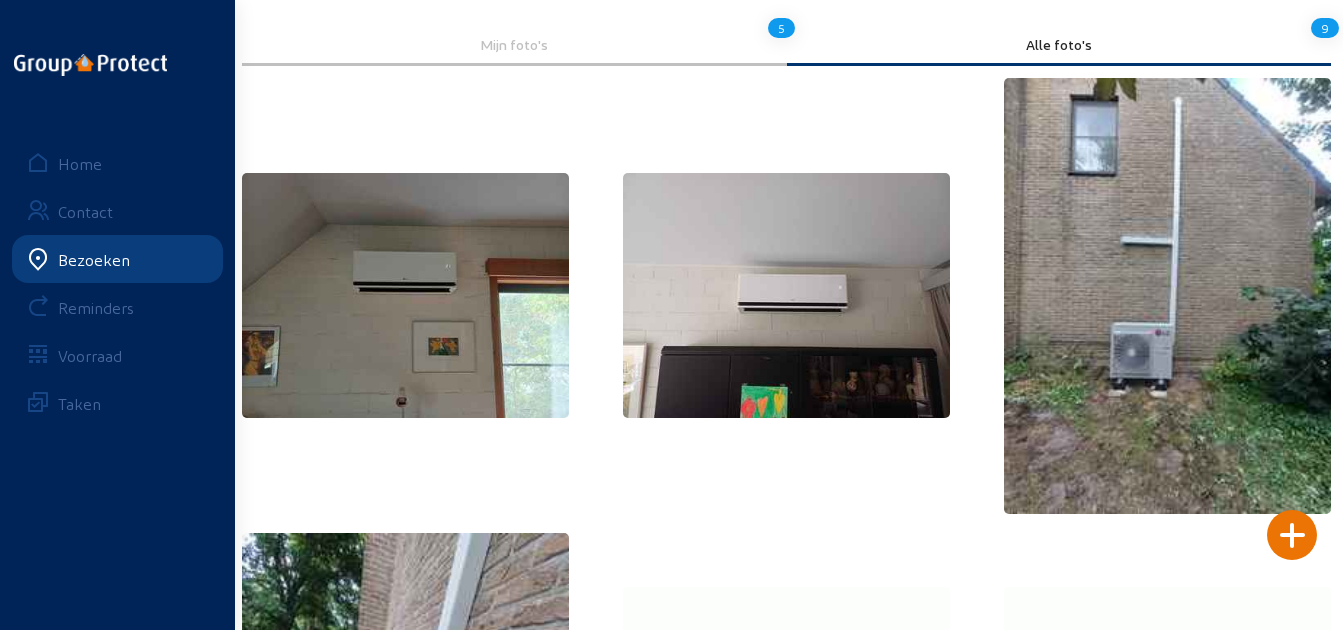 scroll, scrollTop: 0, scrollLeft: 0, axis: both 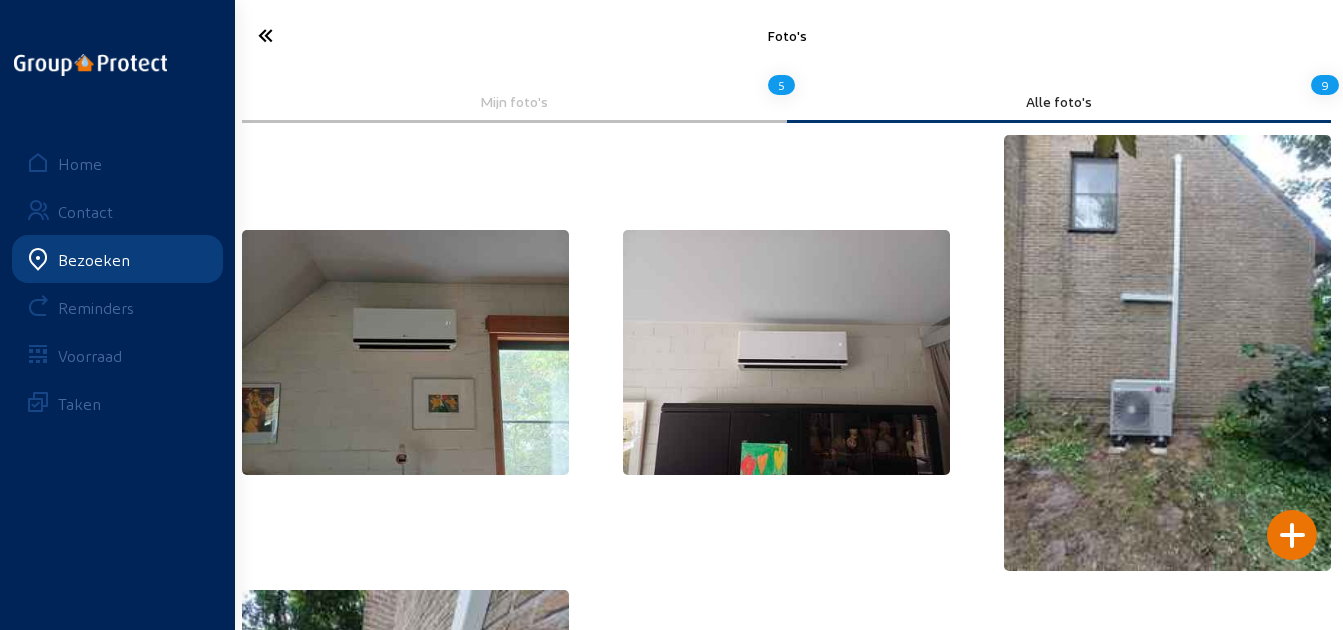 click 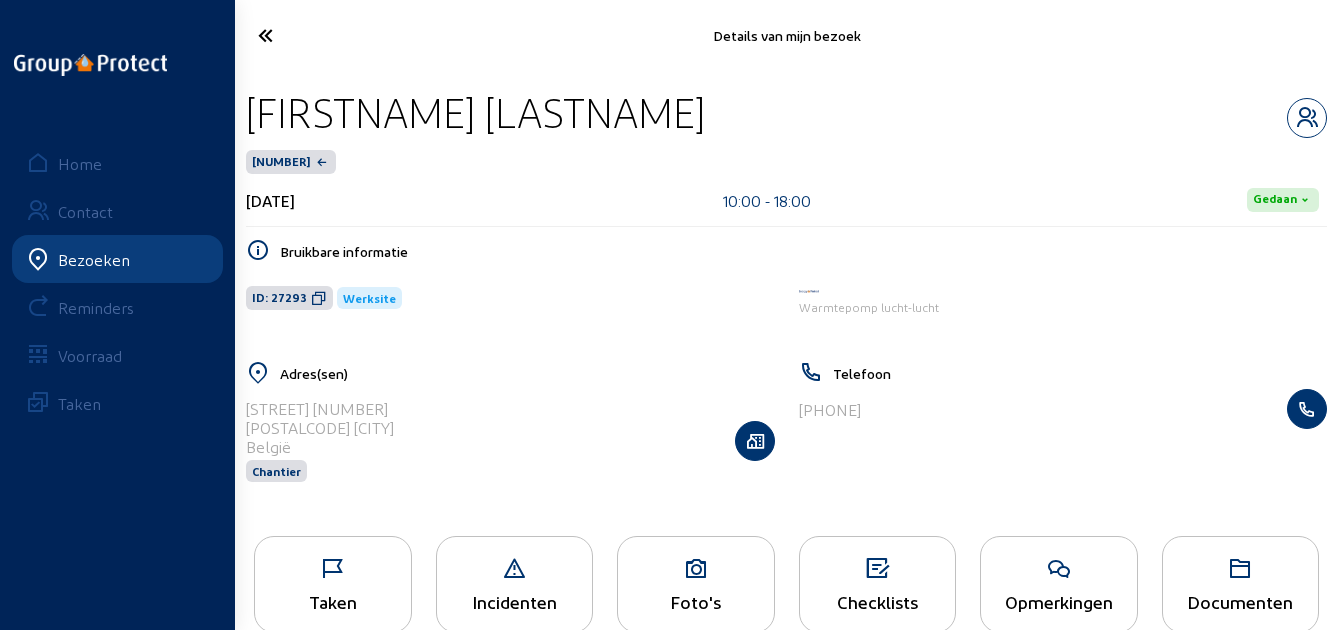 drag, startPoint x: 503, startPoint y: 126, endPoint x: 246, endPoint y: 133, distance: 257.0953 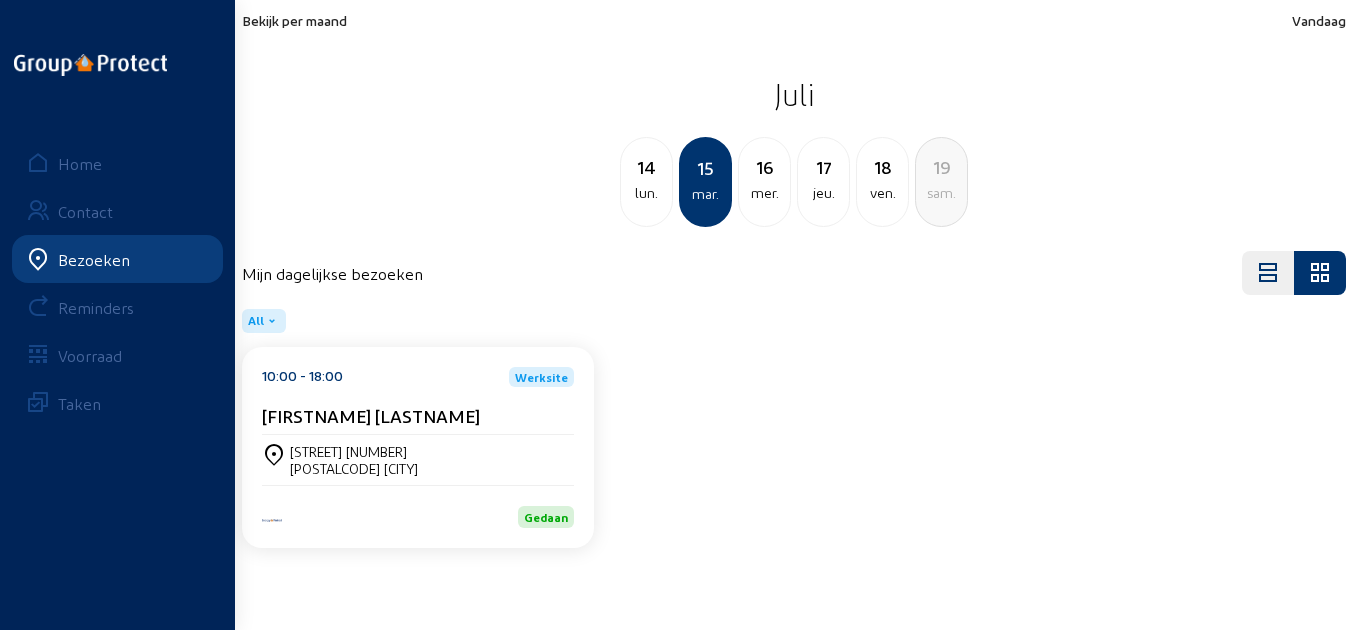 click on "mer." 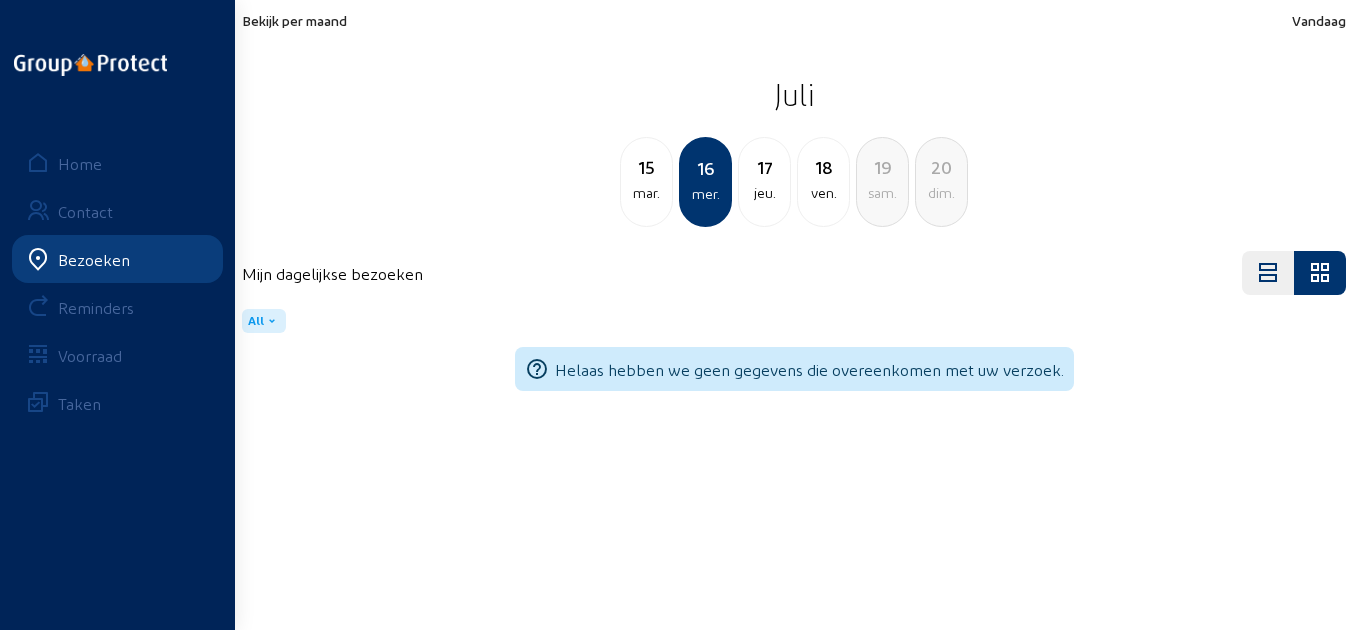 click on "17 jeu." 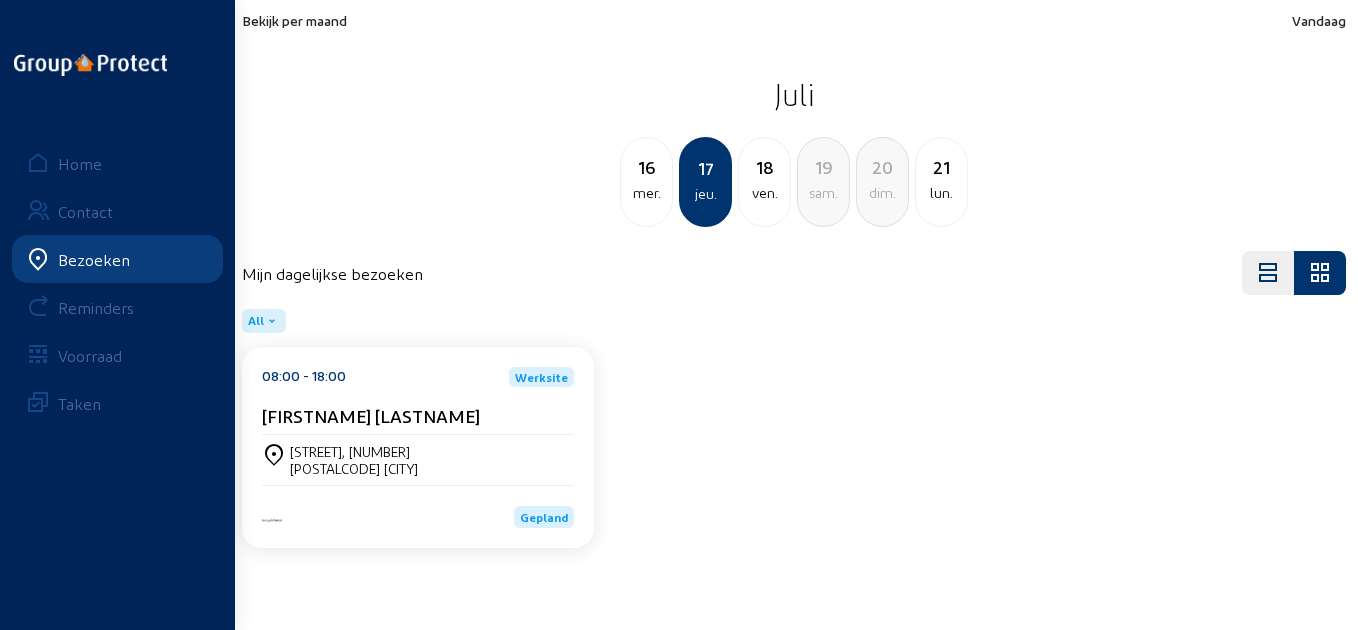 drag, startPoint x: 407, startPoint y: 414, endPoint x: 243, endPoint y: 417, distance: 164.02744 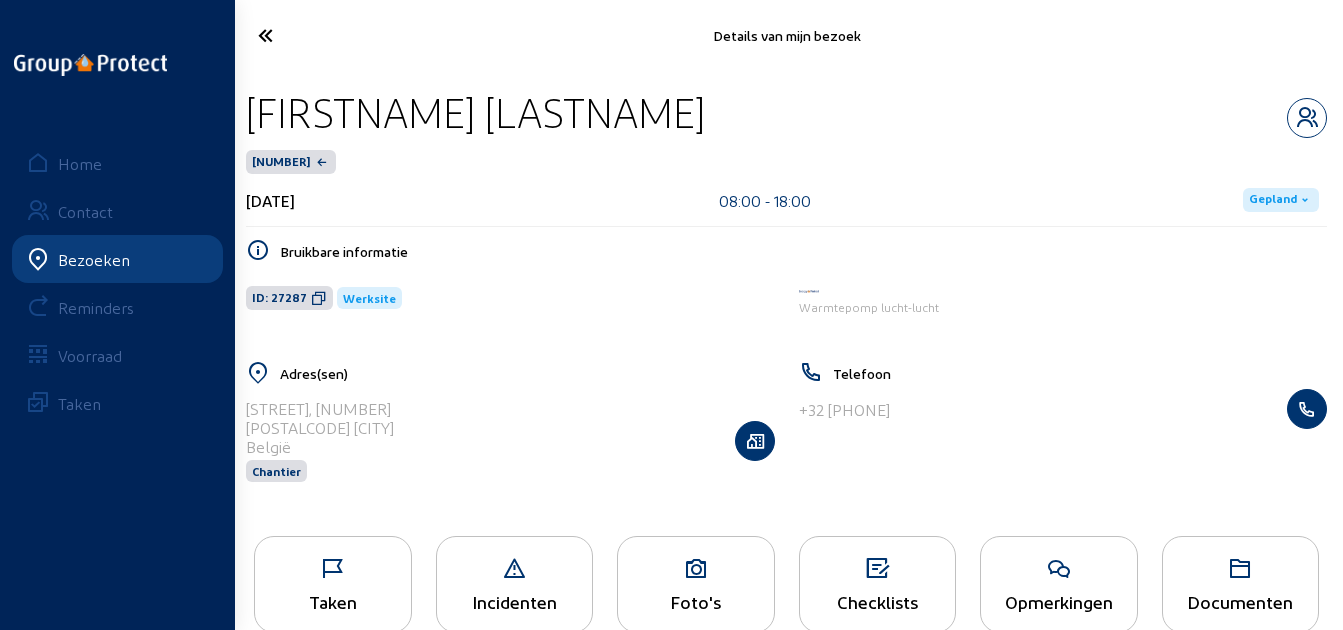 click 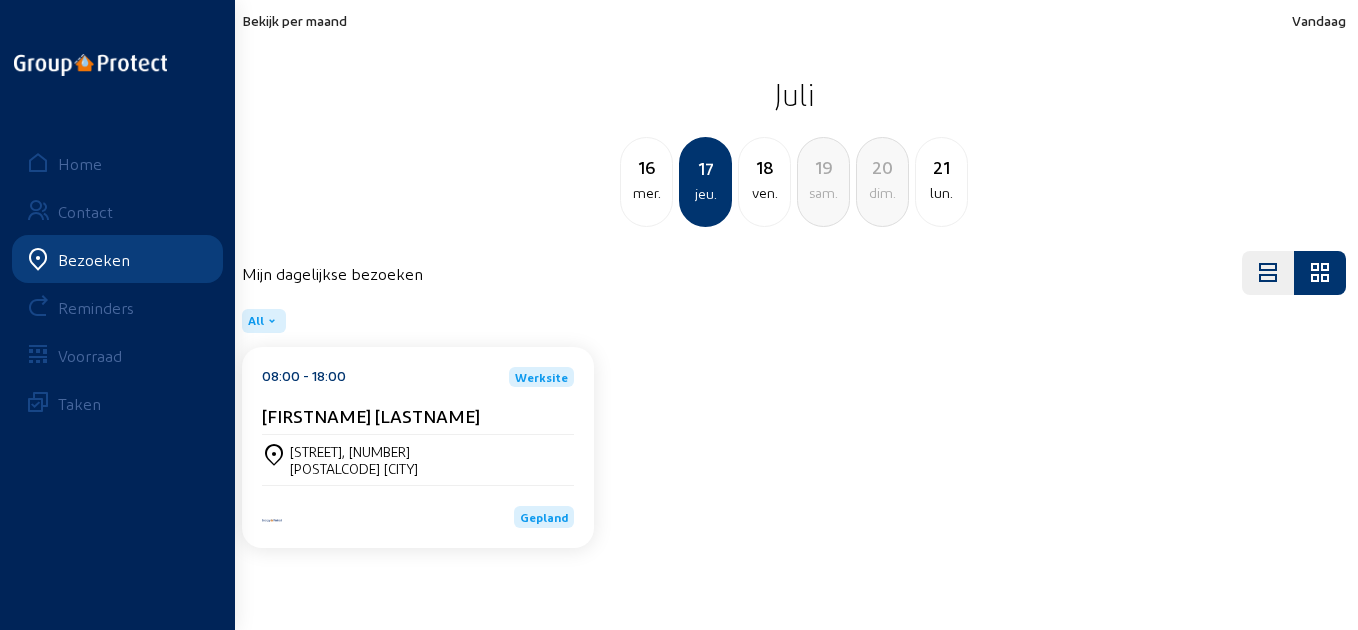 click on "16 mer. 17 jeu. 18 ven. 19 sam. 20 dim. 21 lun." 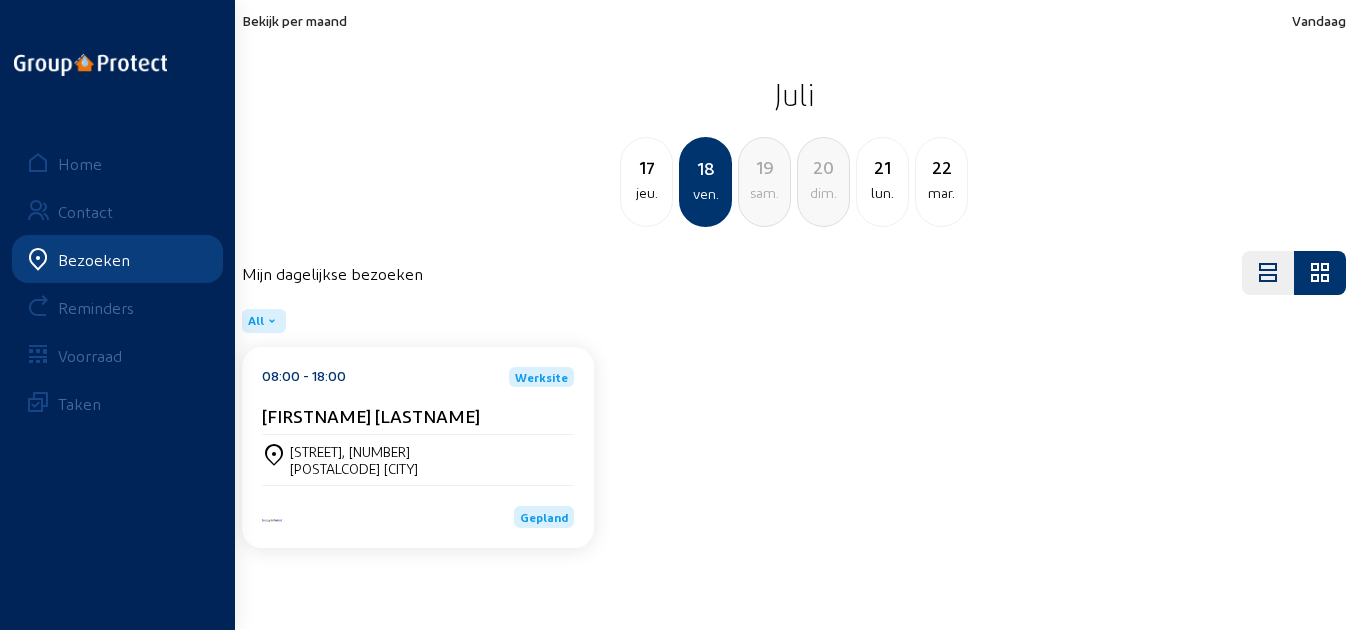 click on "lun." 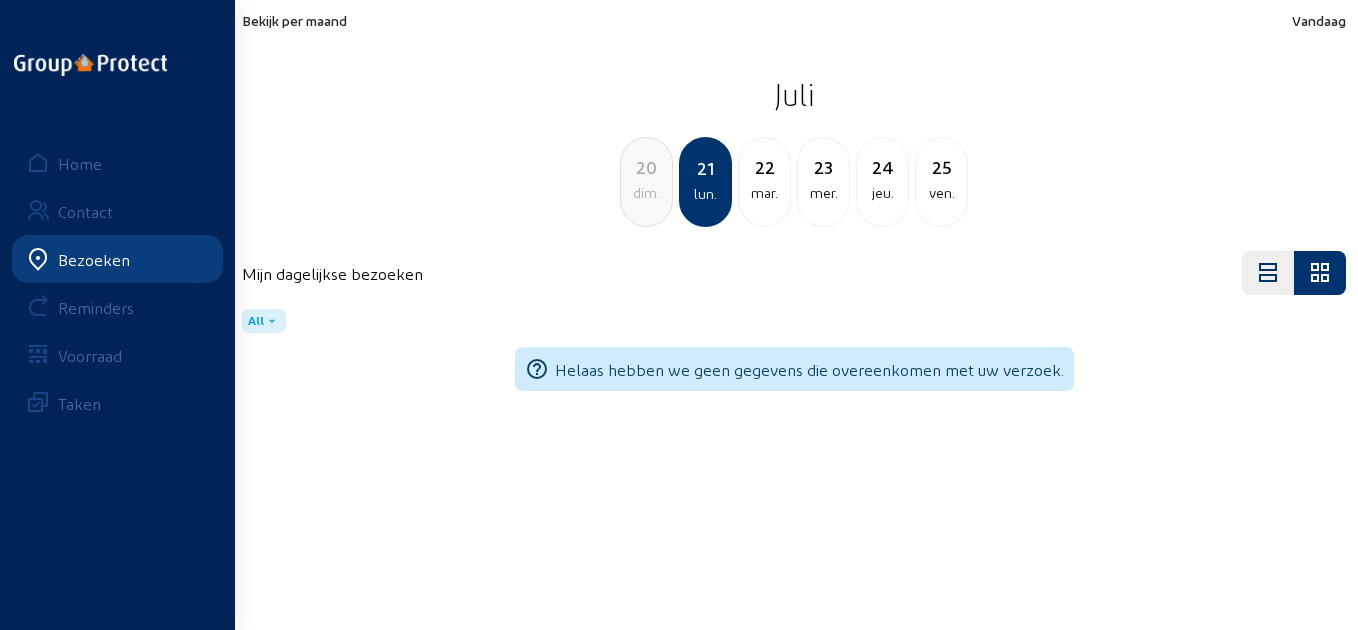 click on "mar." 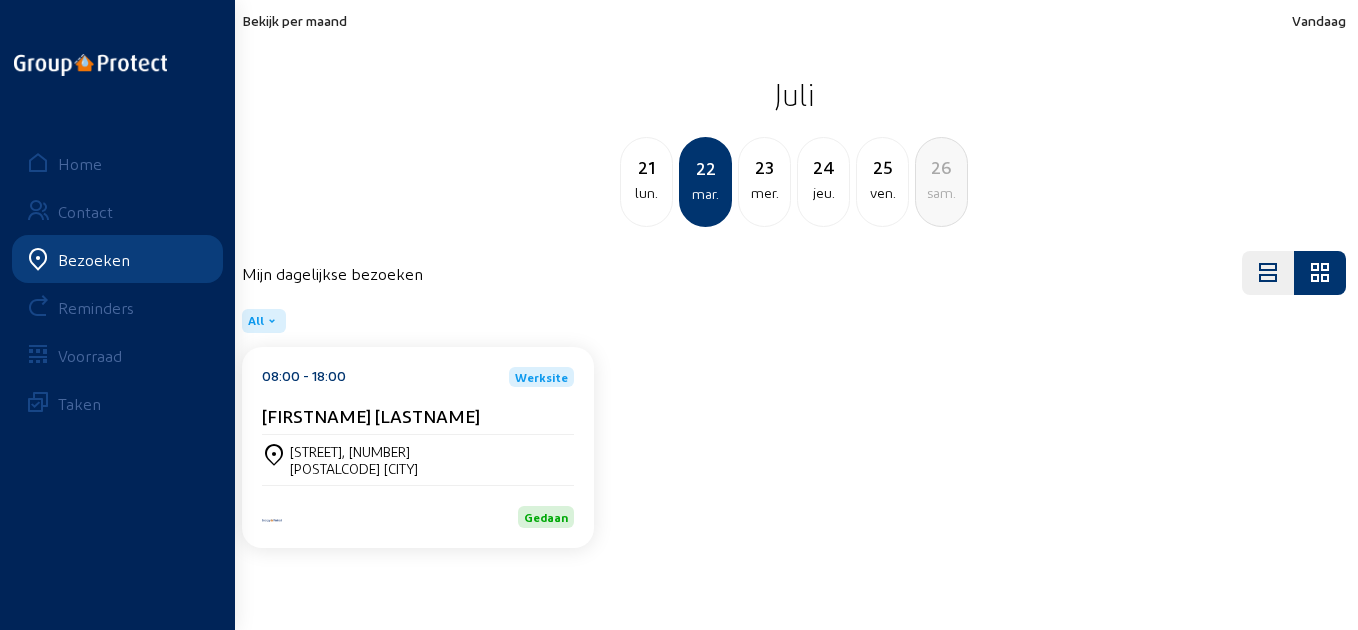 click on "[FIRSTNAME] [LASTNAME]" 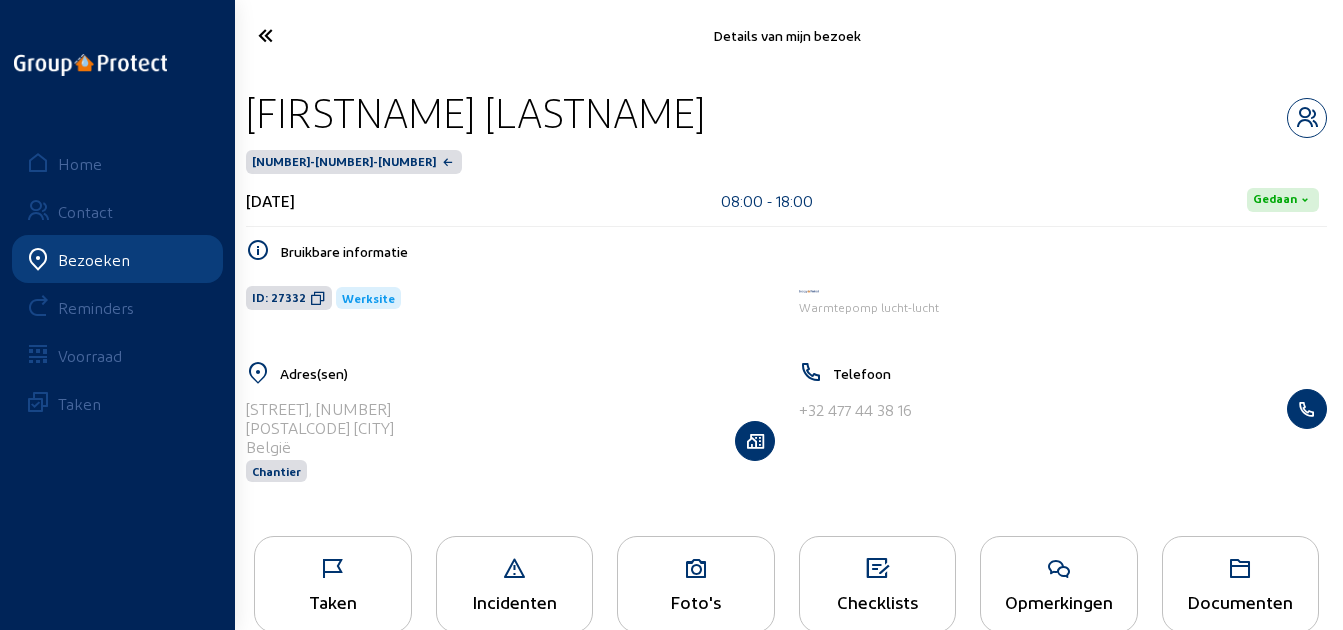 drag, startPoint x: 483, startPoint y: 114, endPoint x: 247, endPoint y: 117, distance: 236.01907 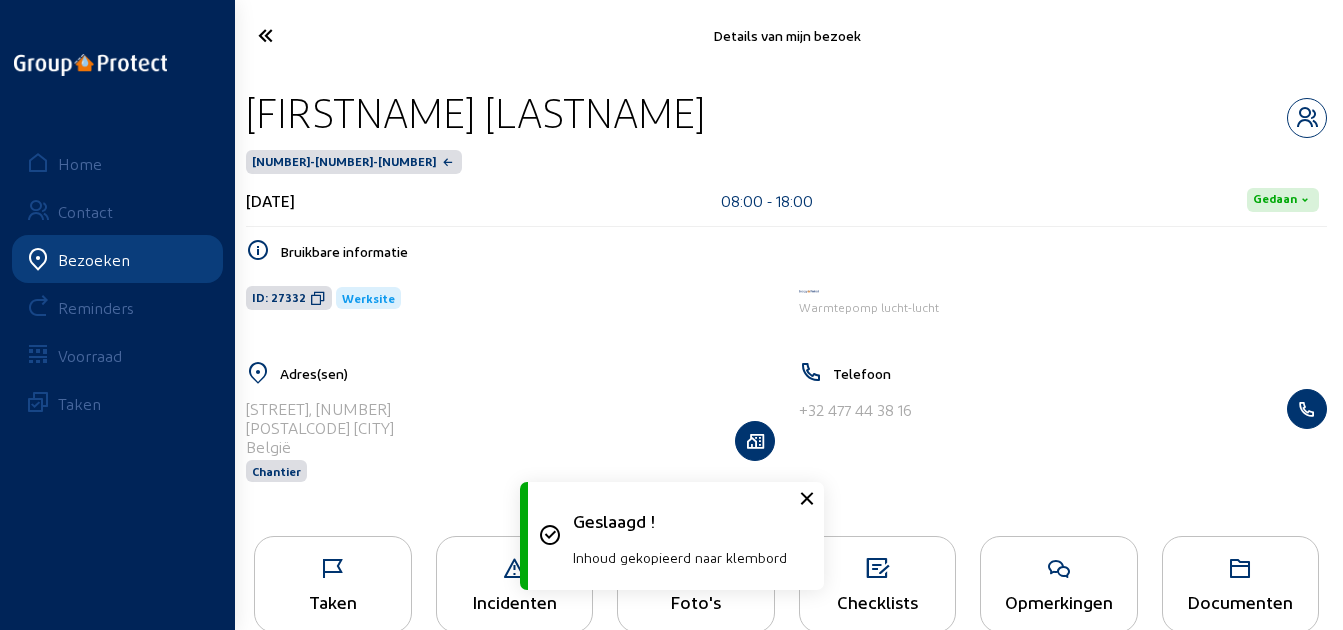 type 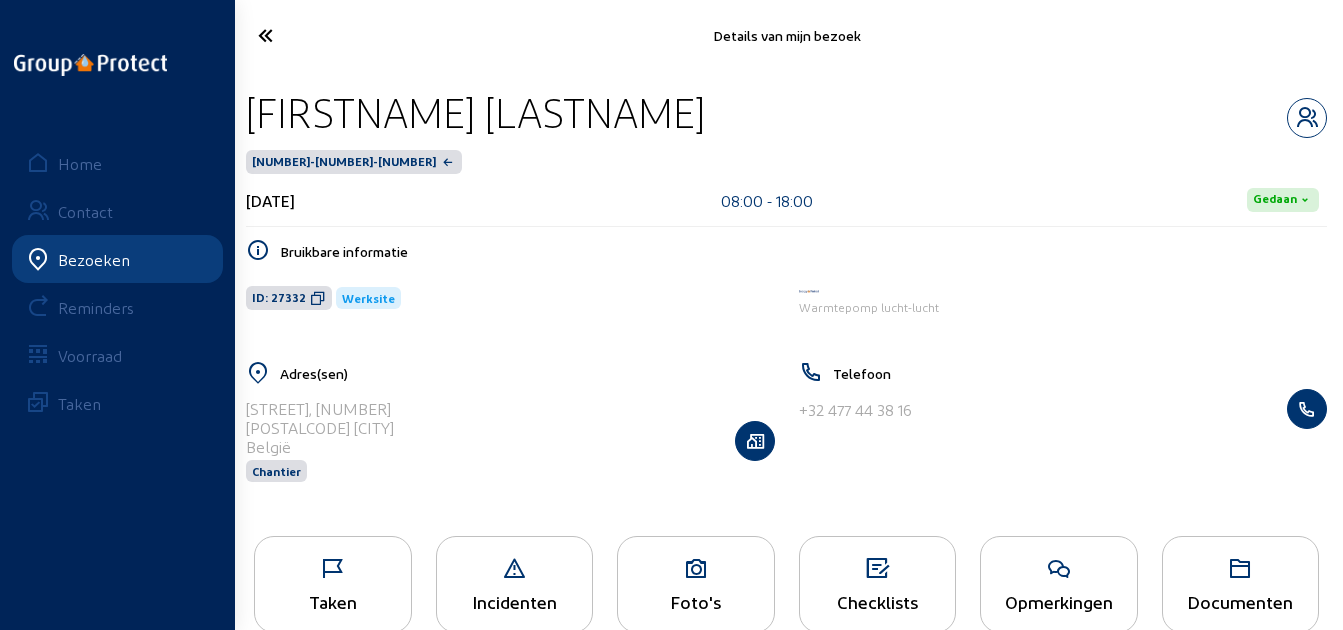 drag, startPoint x: 486, startPoint y: 120, endPoint x: 245, endPoint y: 115, distance: 241.05186 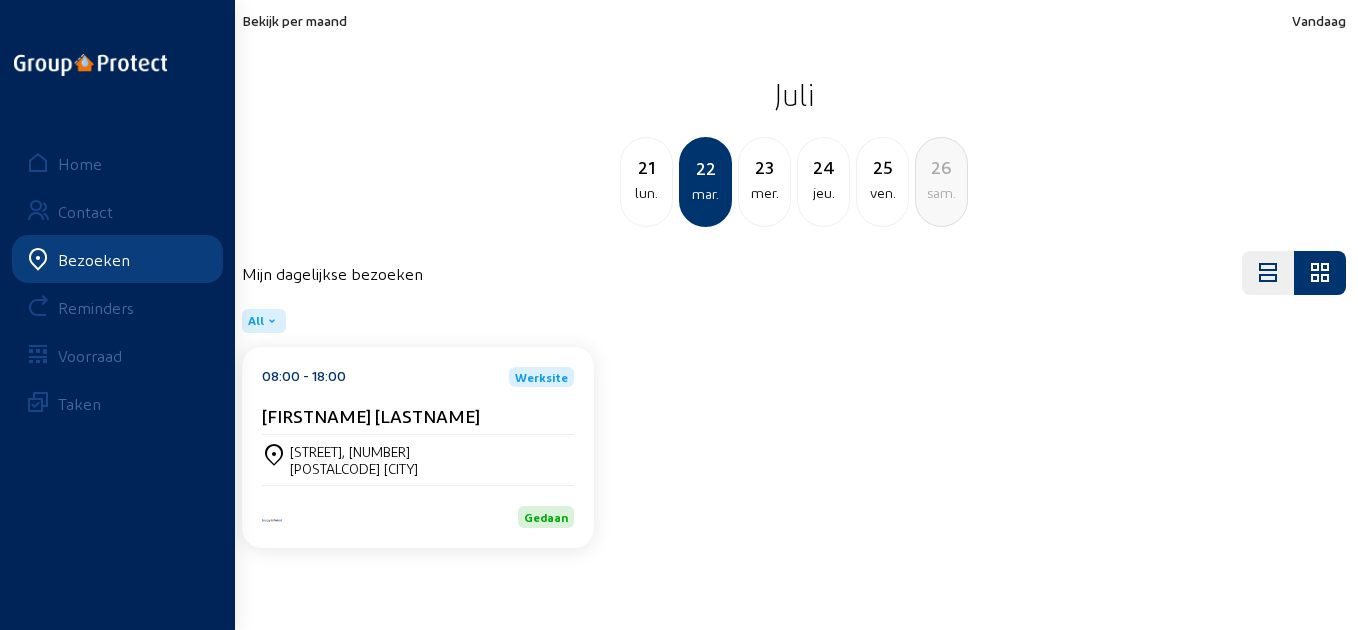click on "Bekijk per maand" 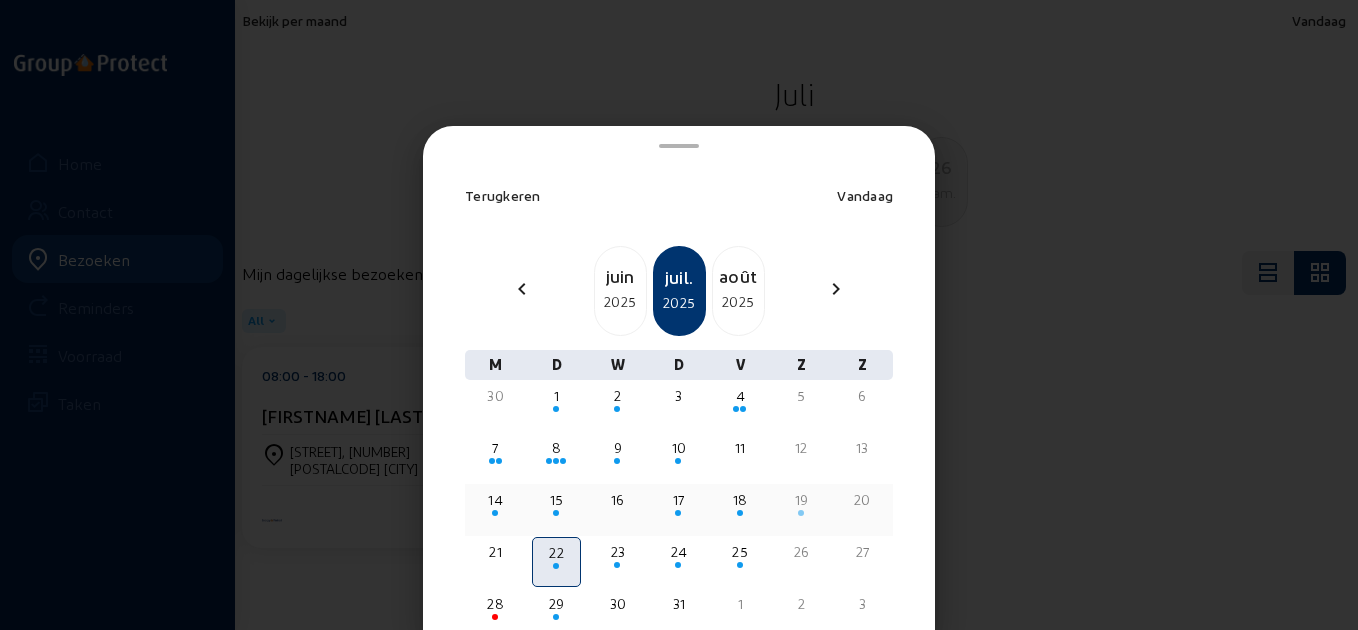 click at bounding box center [495, 513] 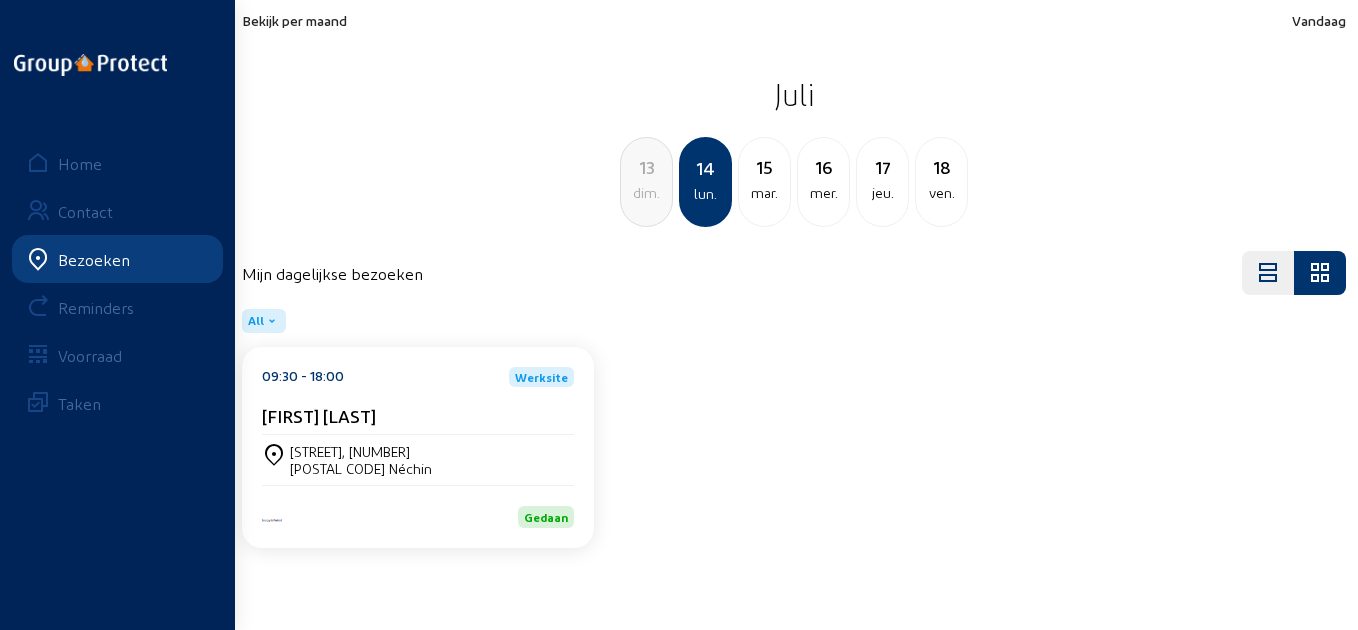 click on "mar." 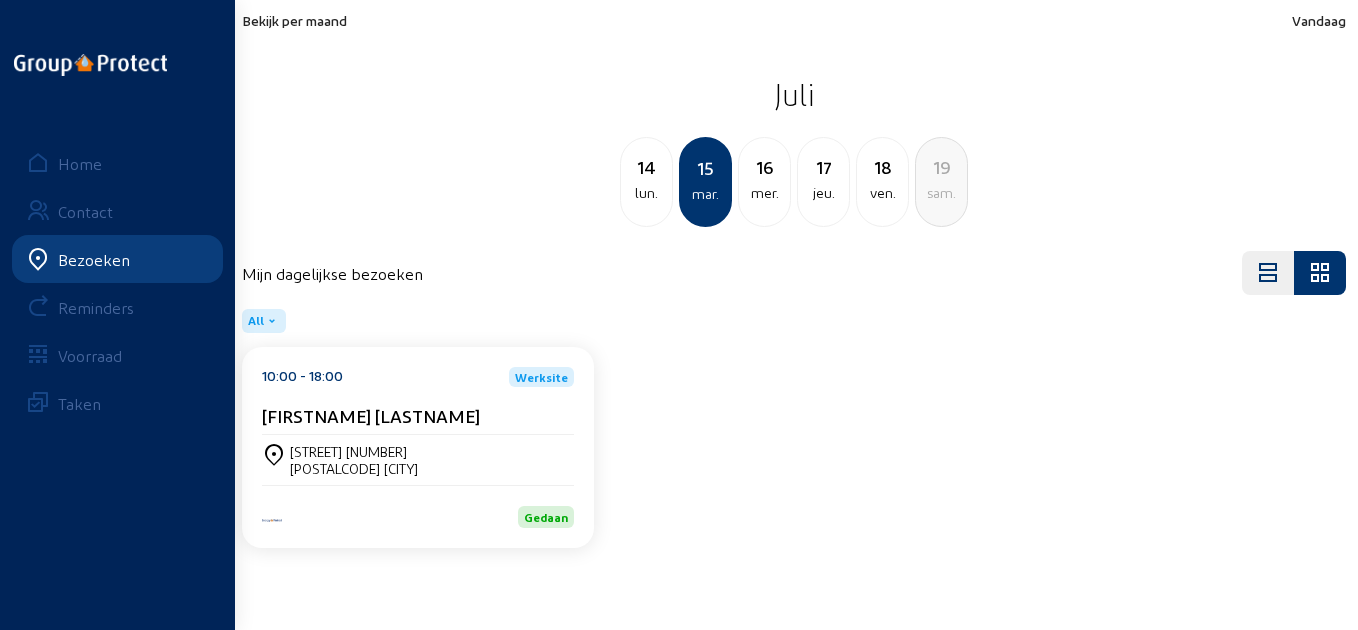 click on "mer." 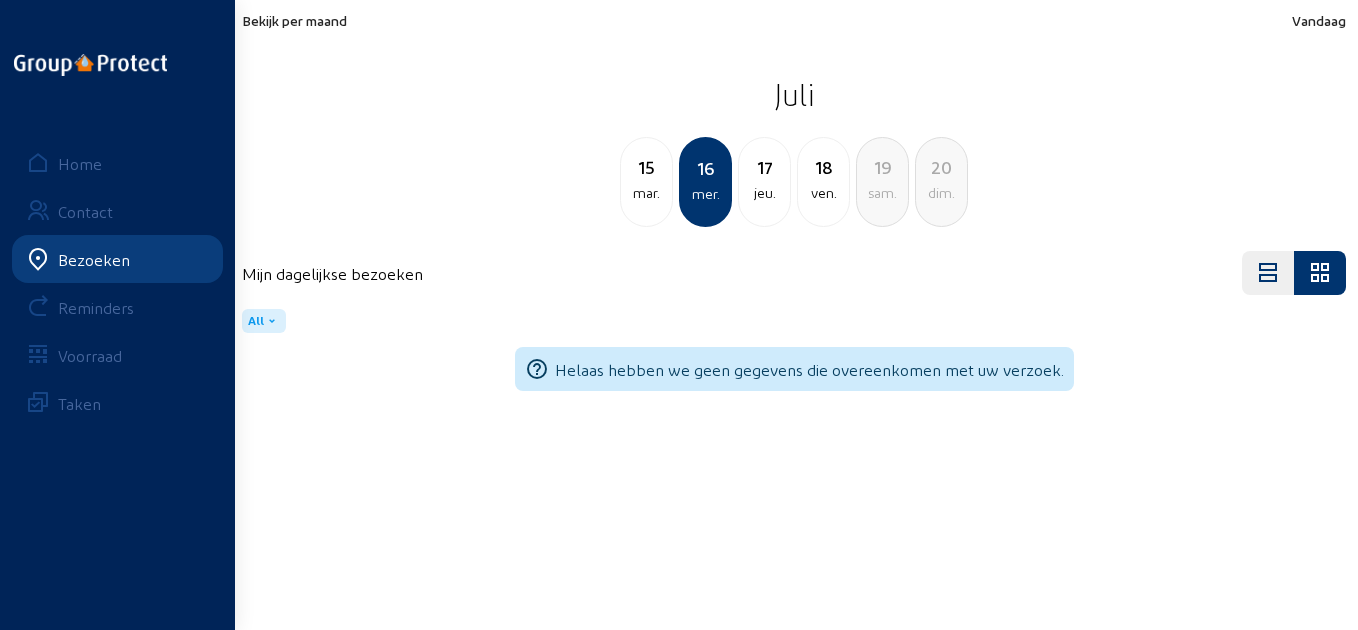 click on "jeu." 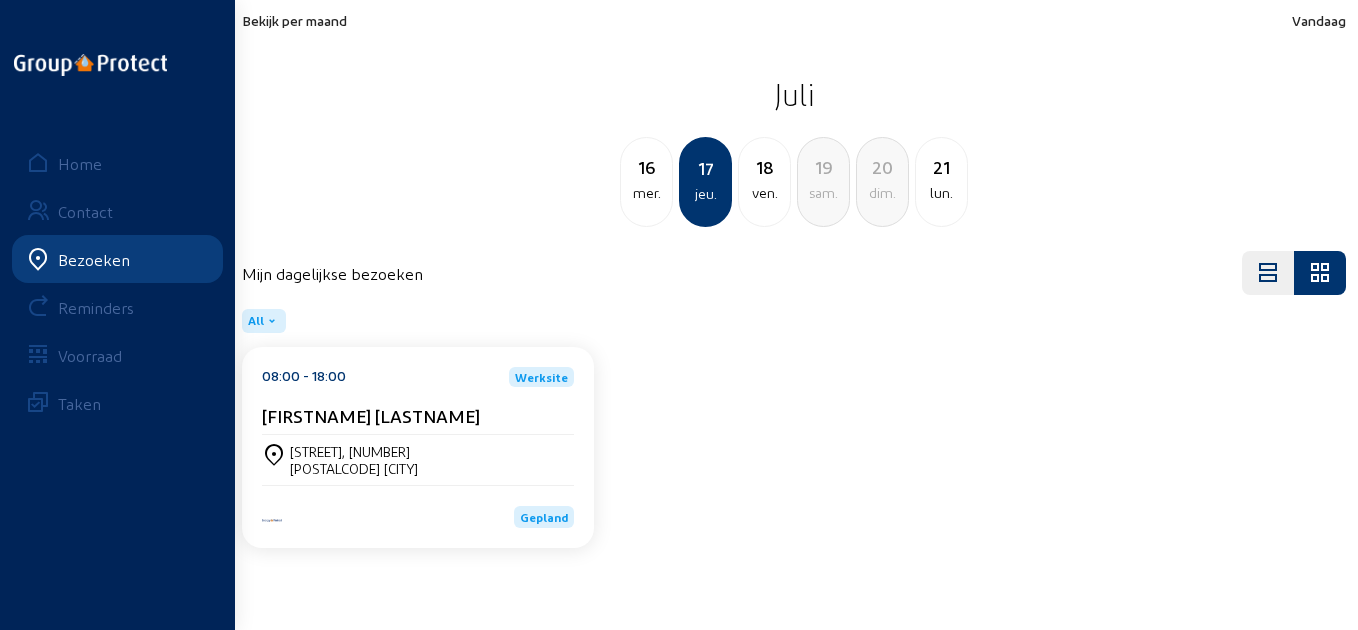 click on "ven." 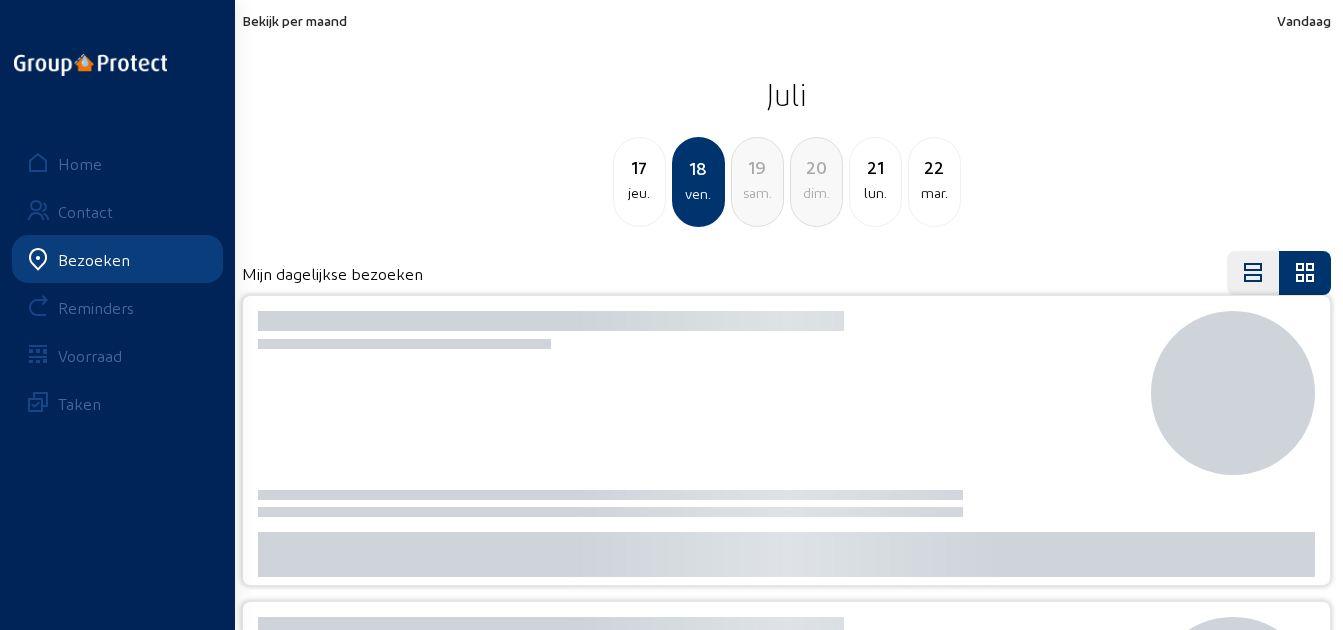 click on "lun." 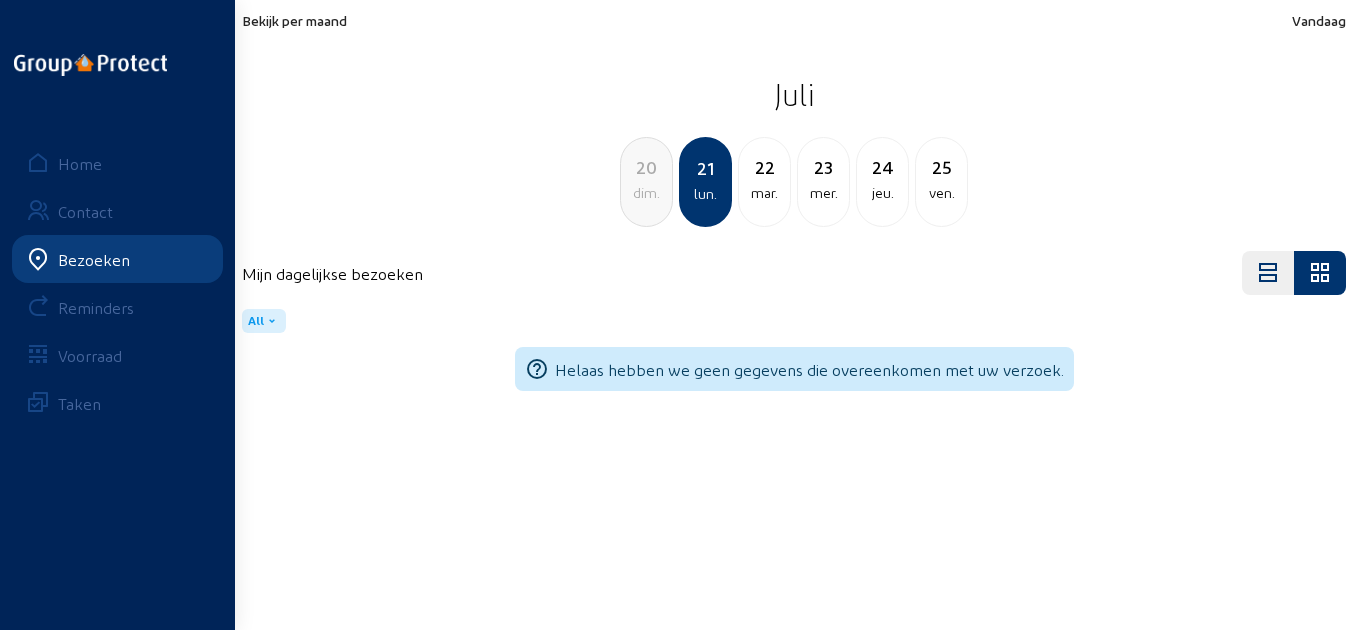 click on "mar." 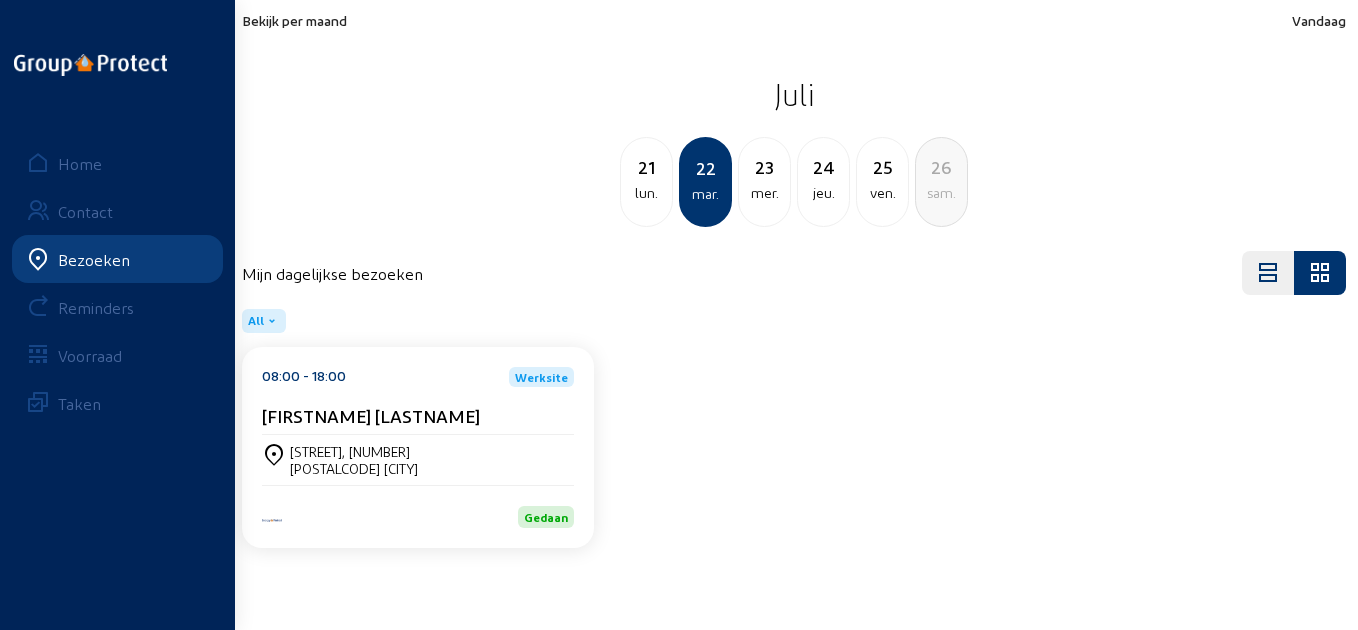 click on "mer." 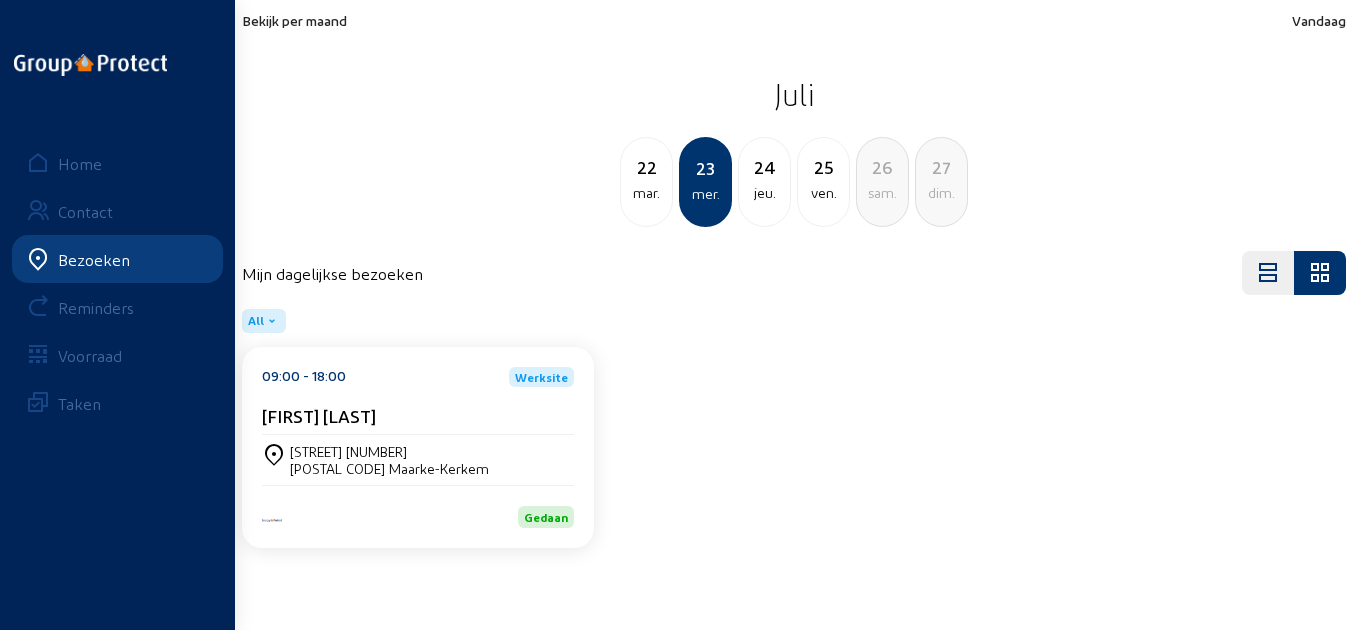 click on "mar." 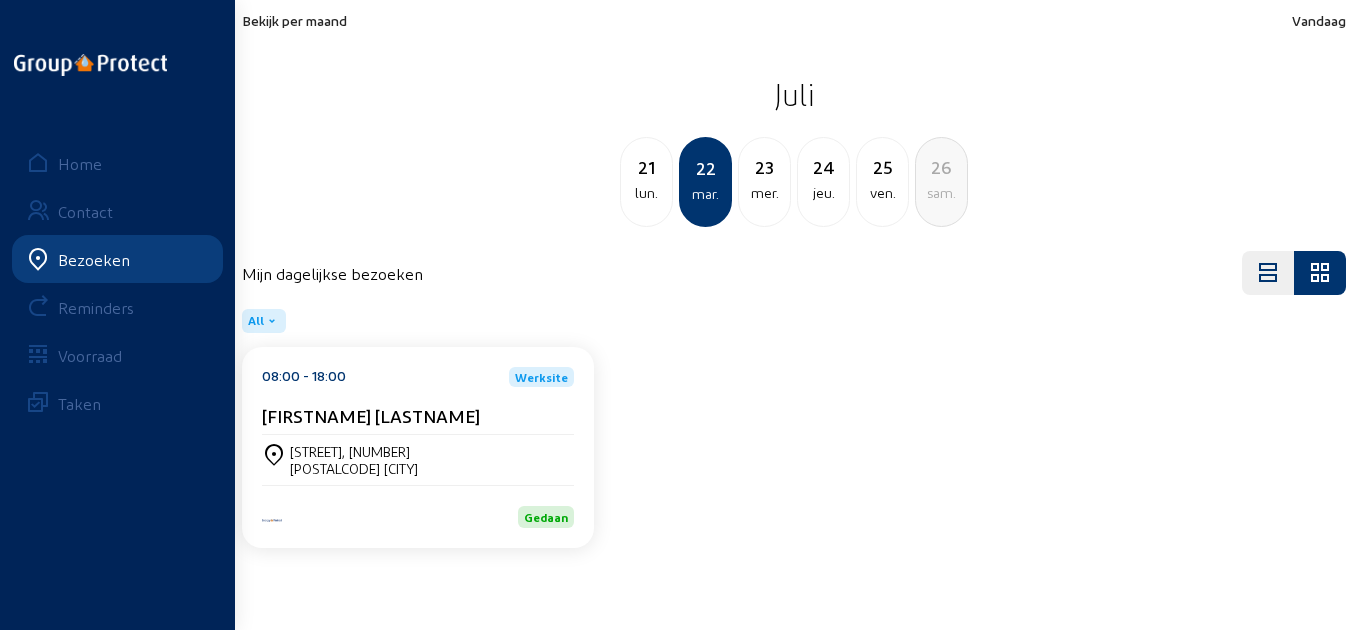 click on "[FIRSTNAME] [LASTNAME]" 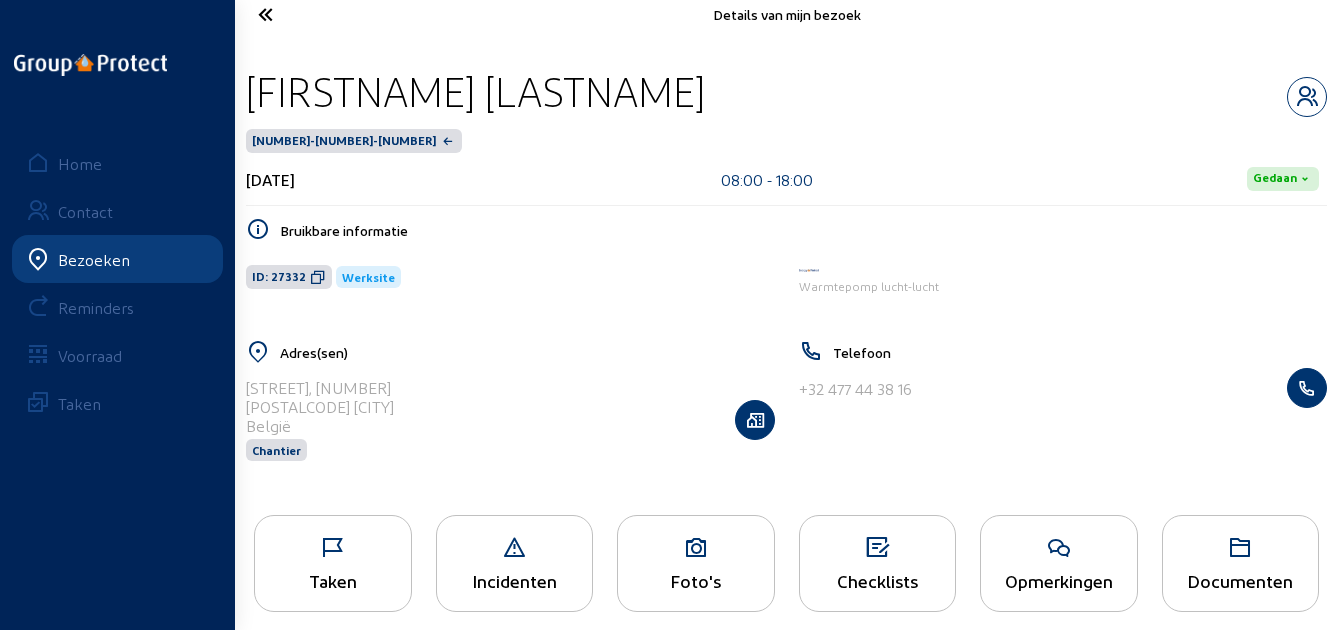 scroll, scrollTop: 41, scrollLeft: 0, axis: vertical 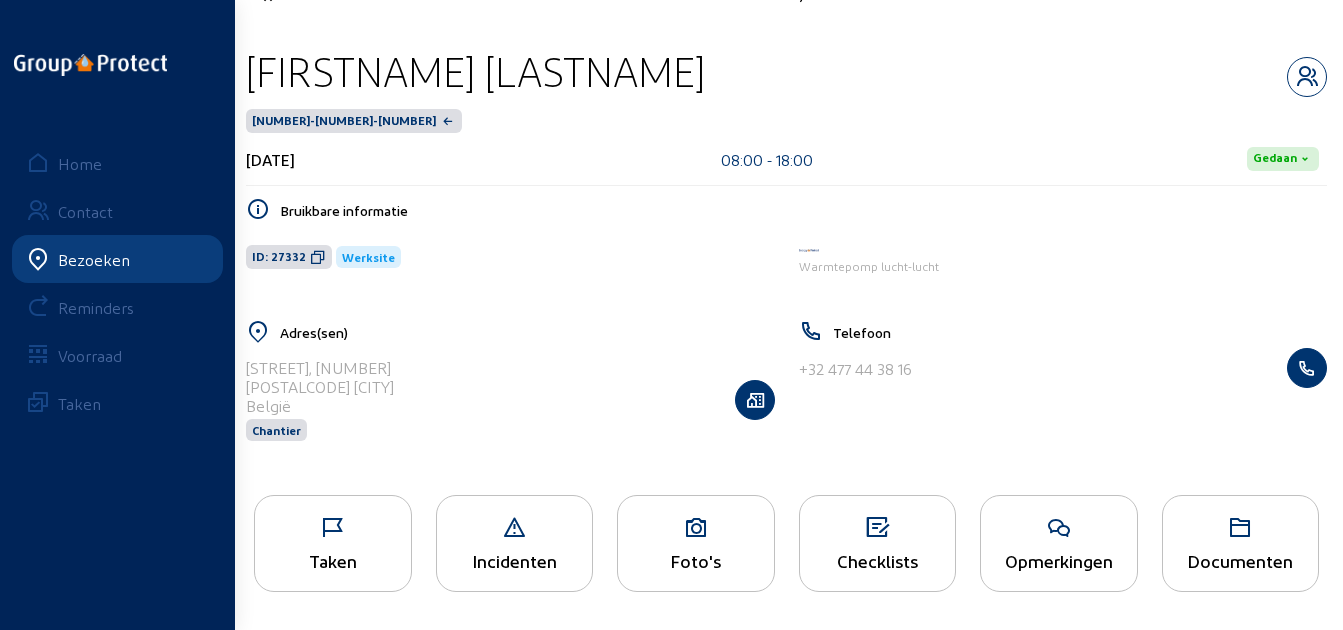 click 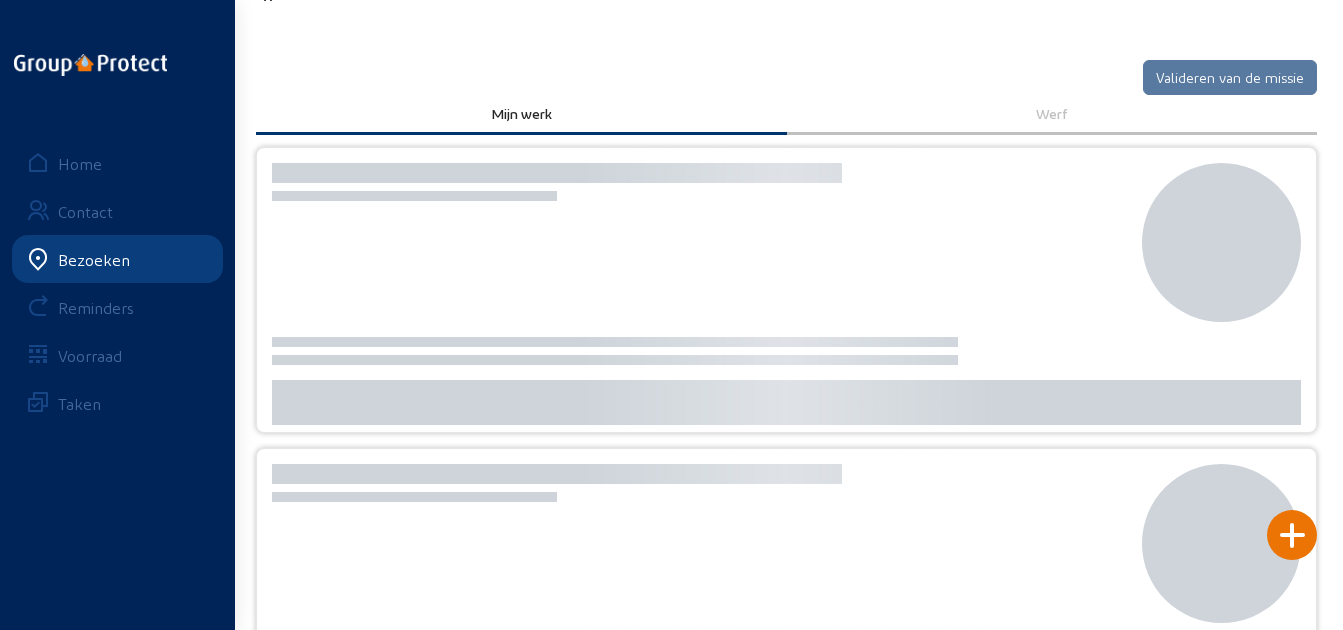 scroll, scrollTop: 0, scrollLeft: 0, axis: both 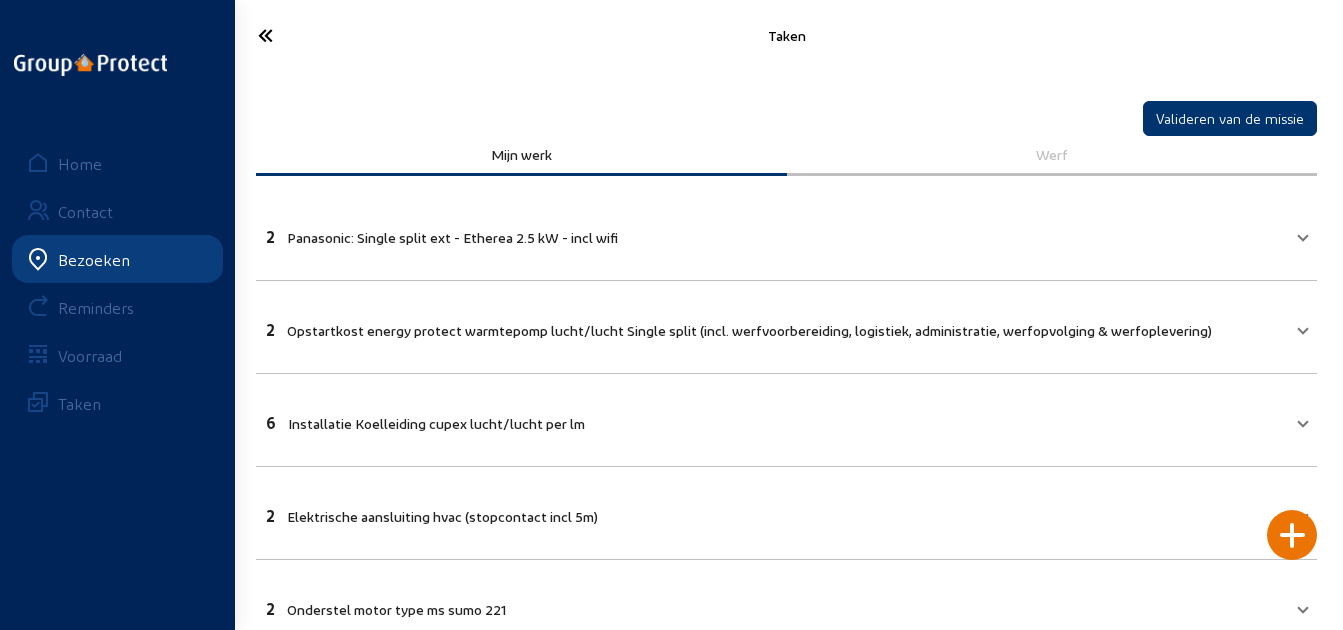click on "2 Panasonic: Single split ext - Etherea  2.5 kW - incl wifi" at bounding box center [774, 234] 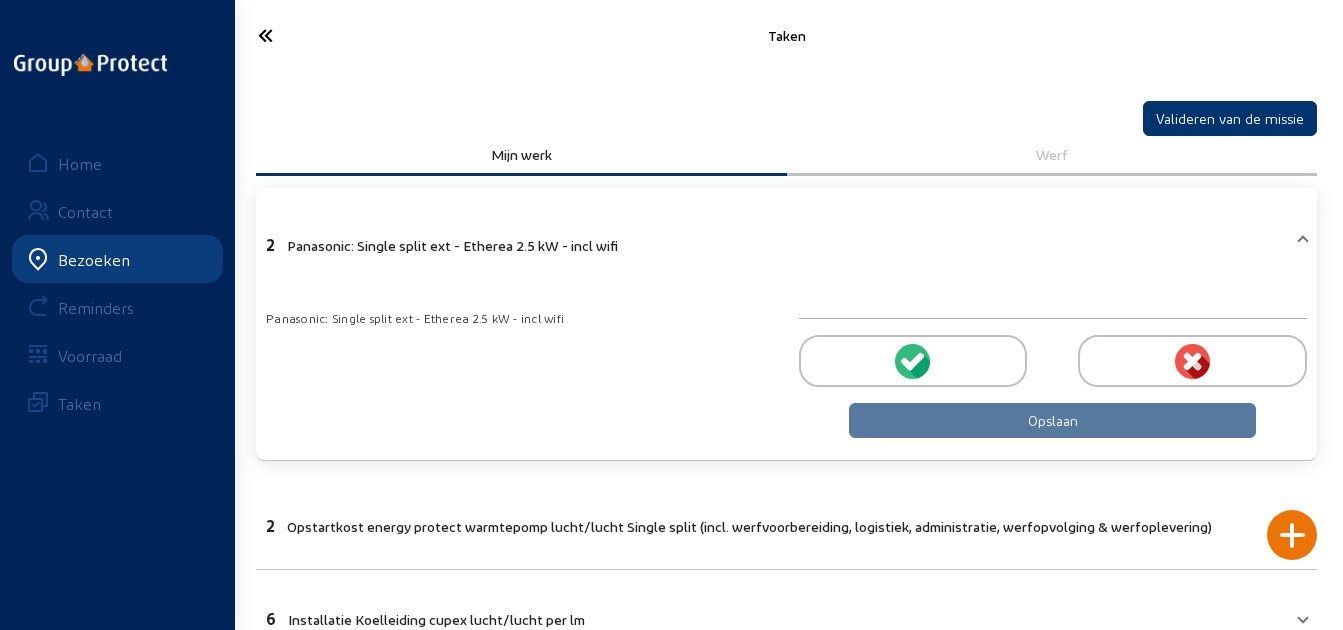 click at bounding box center (913, 361) 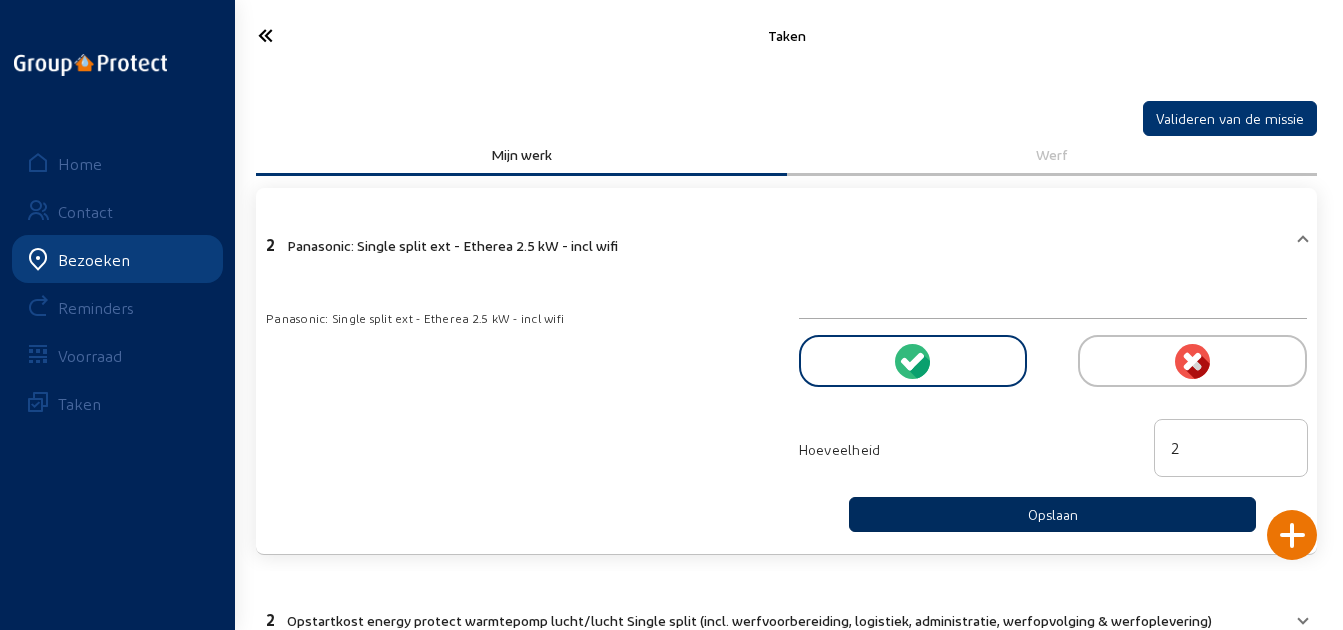 click on "Opslaan" at bounding box center (1052, 514) 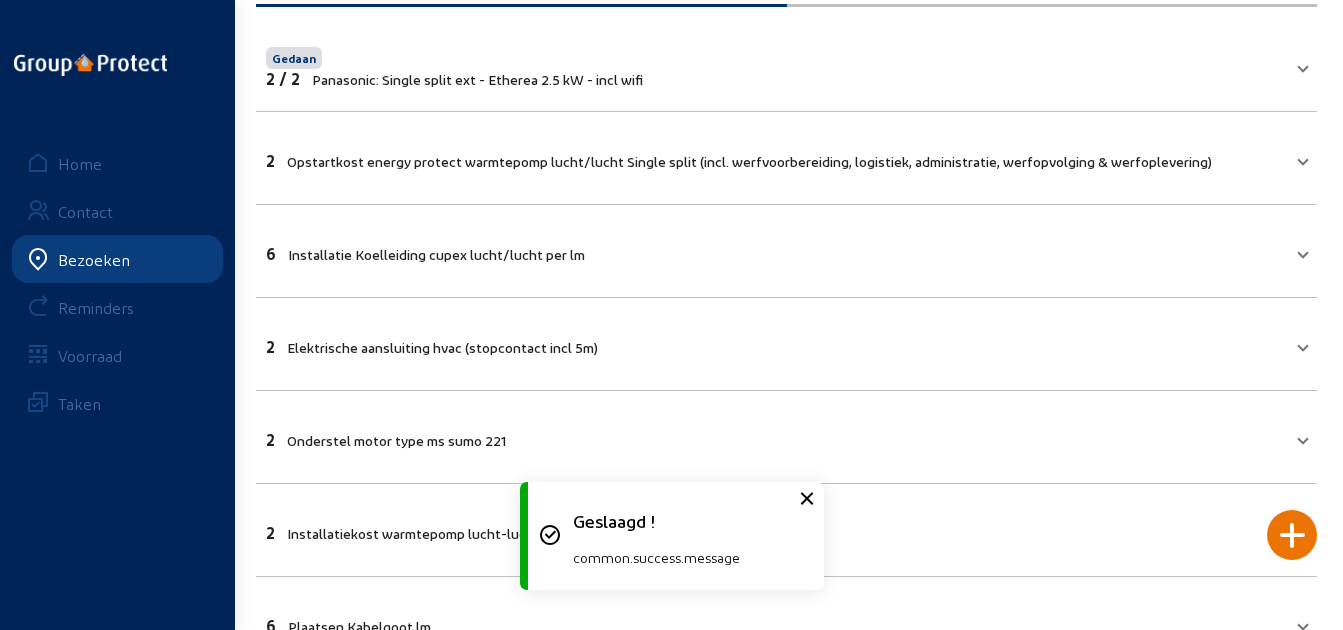 scroll, scrollTop: 200, scrollLeft: 0, axis: vertical 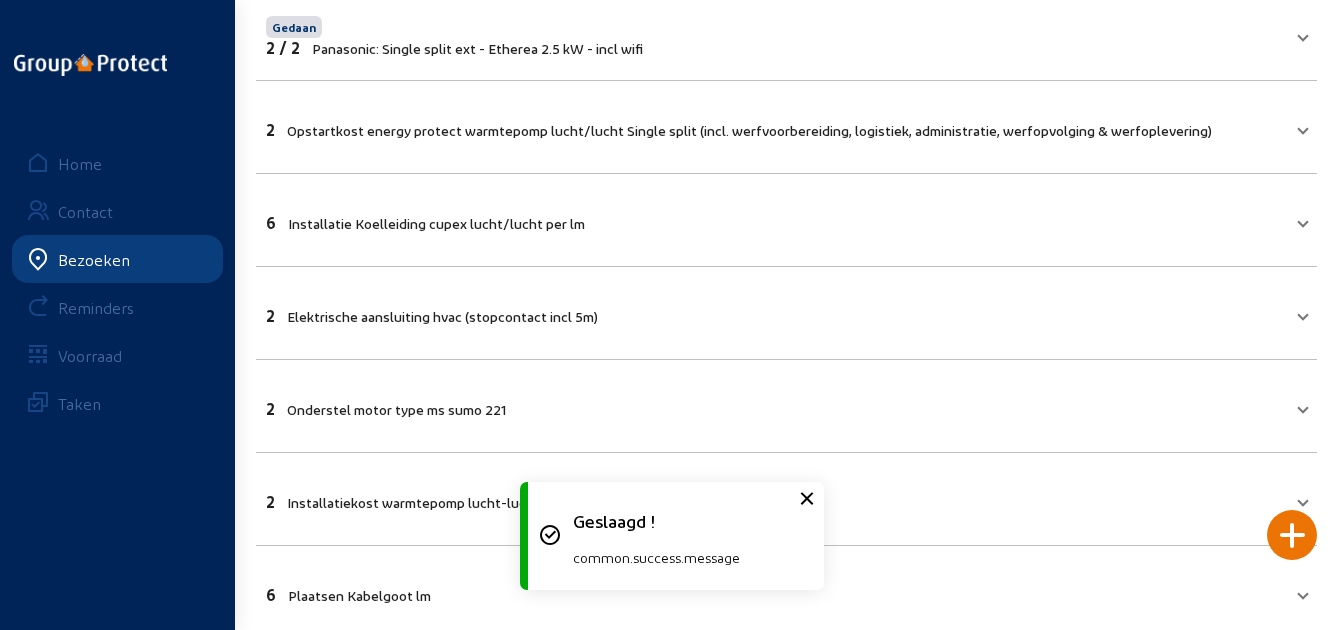 click on "[DATE]" 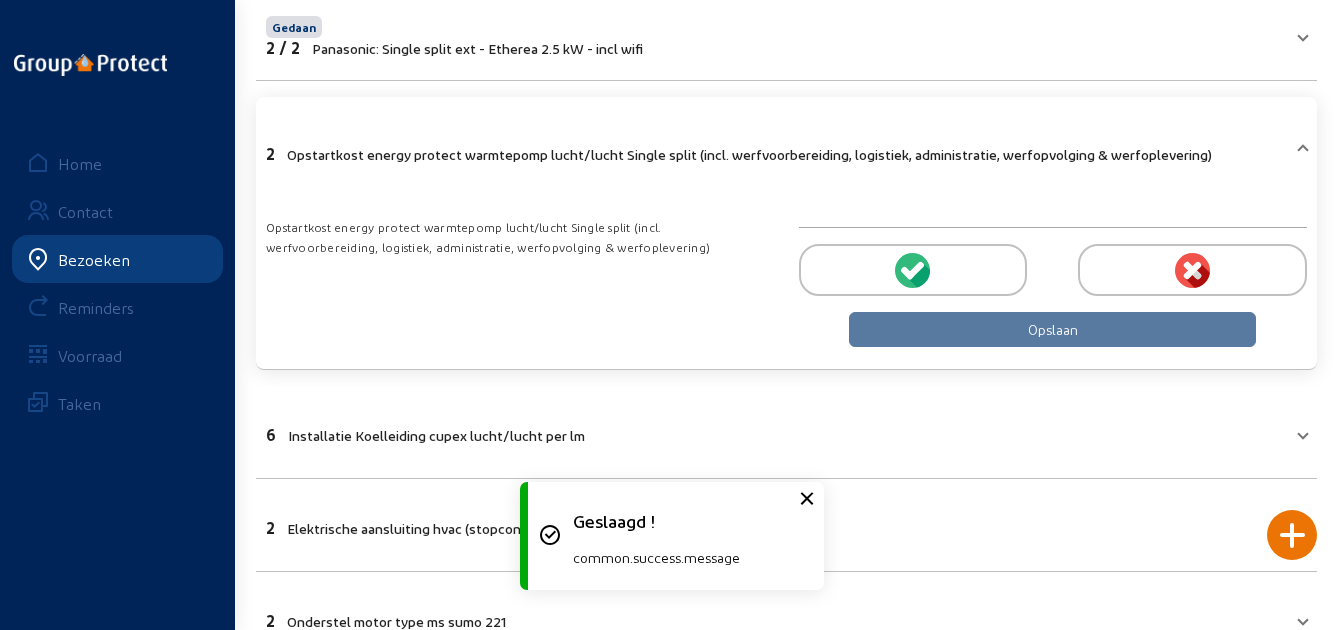 click at bounding box center (913, 270) 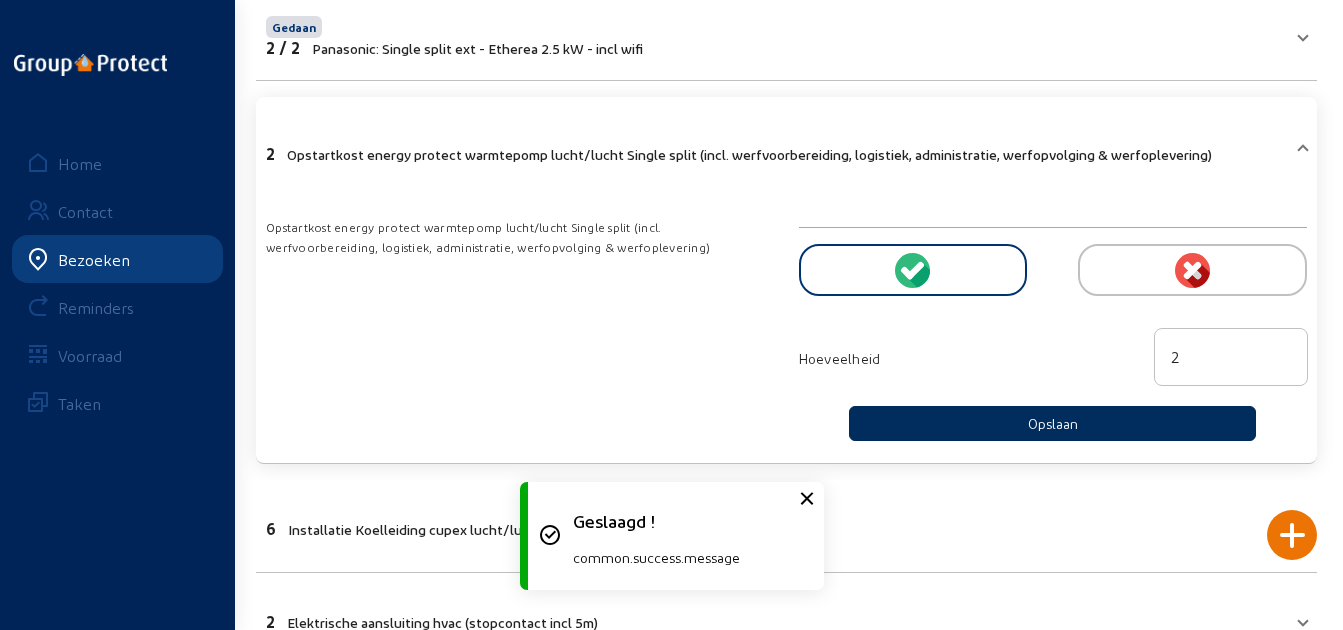 click on "Opslaan" at bounding box center [1052, 423] 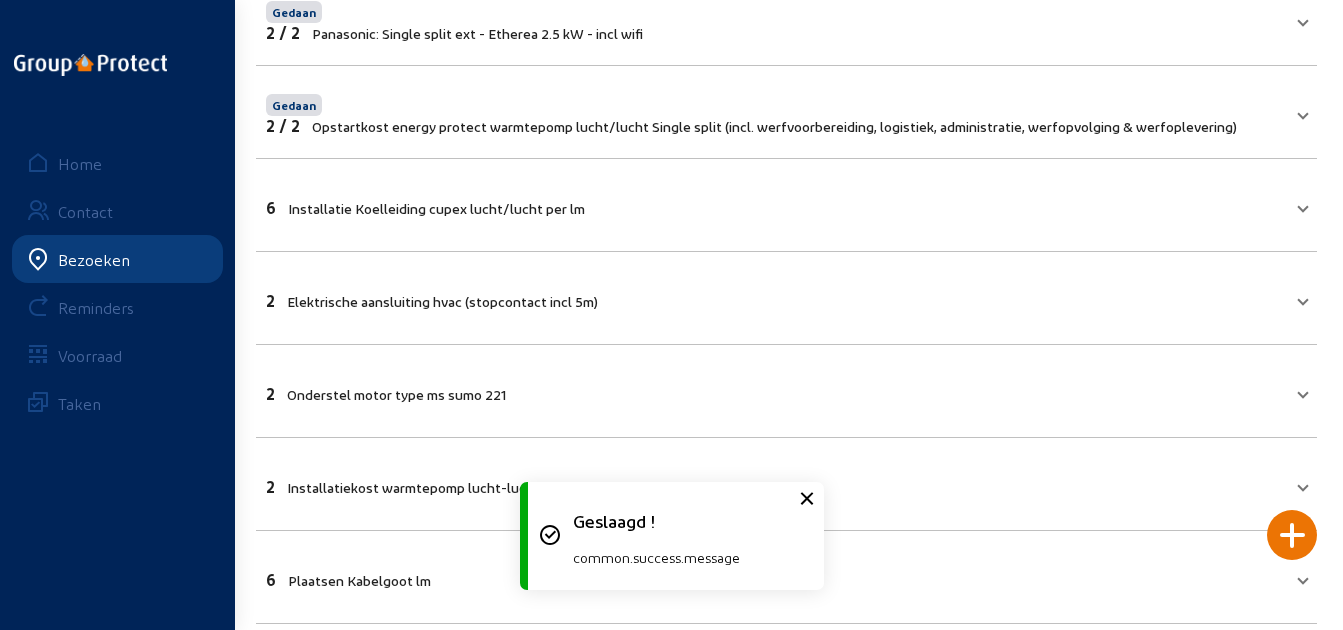 scroll, scrollTop: 400, scrollLeft: 0, axis: vertical 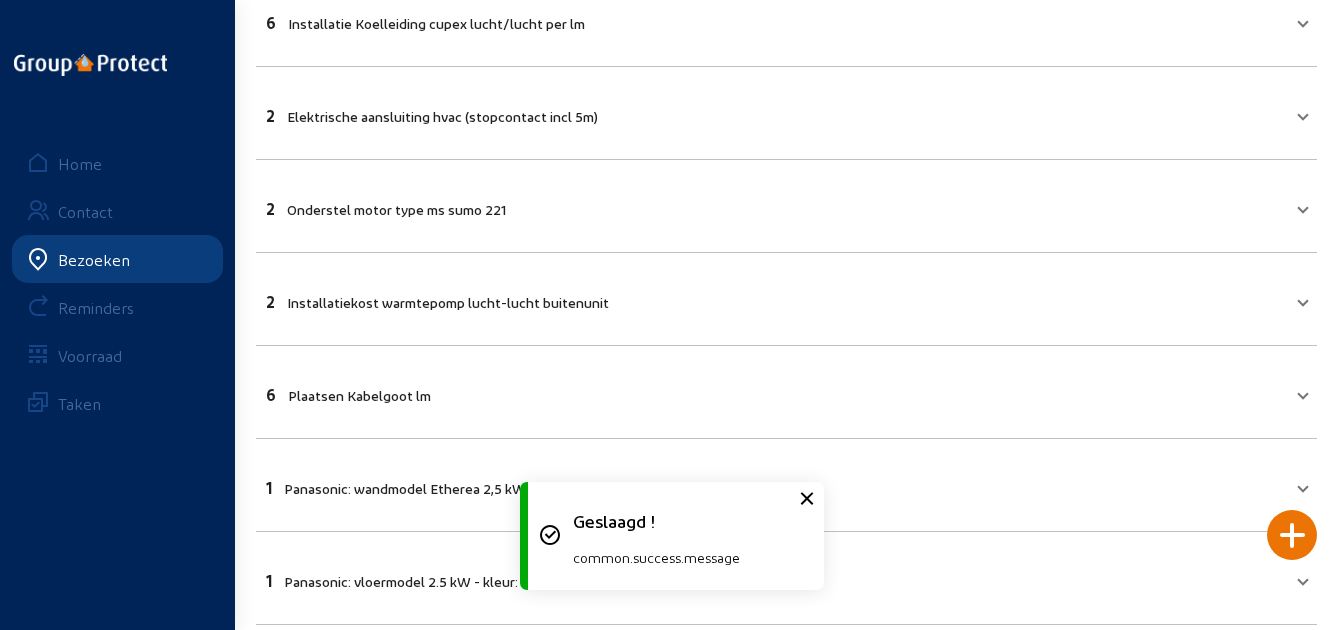 click on "6 Installatie Koelleiding cupex lucht/lucht per lm" at bounding box center (786, 20) 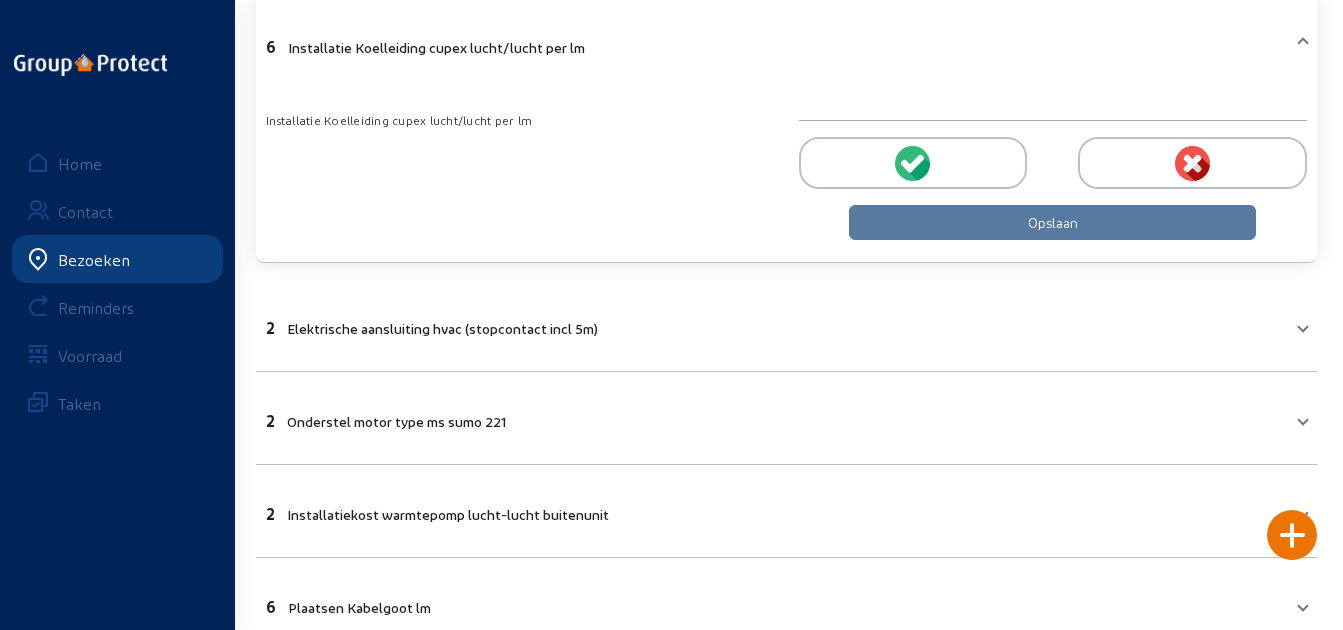 click at bounding box center (913, 163) 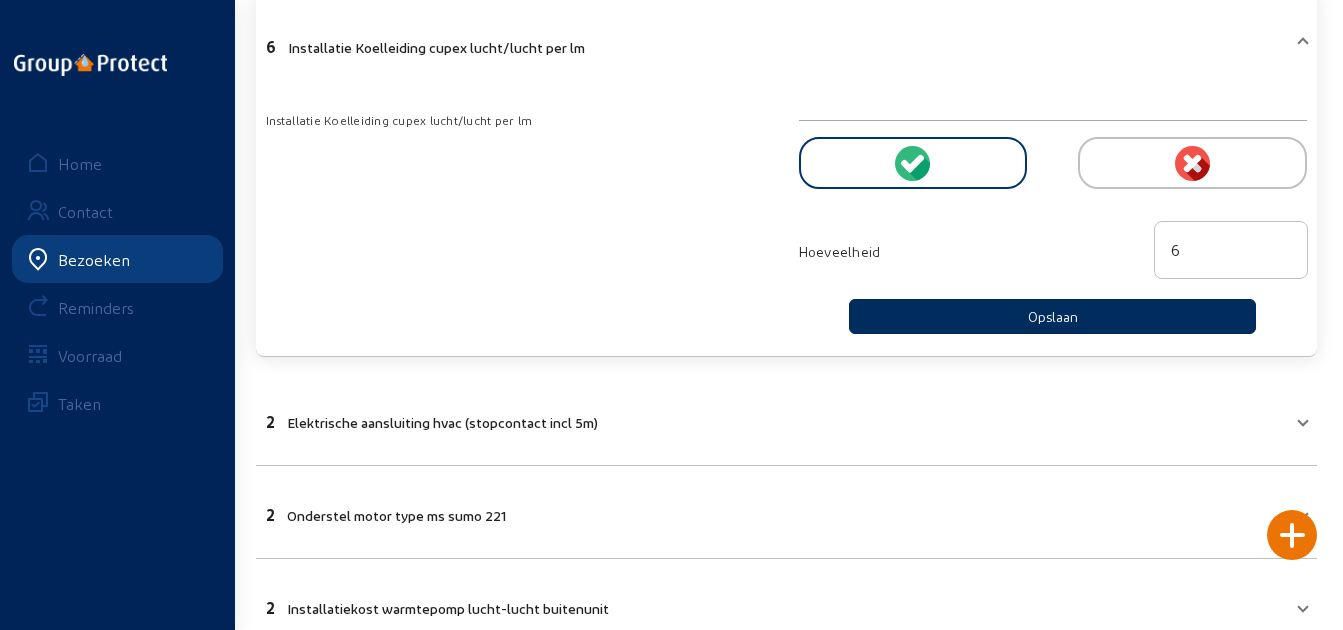 click on "Opslaan" at bounding box center [1052, 316] 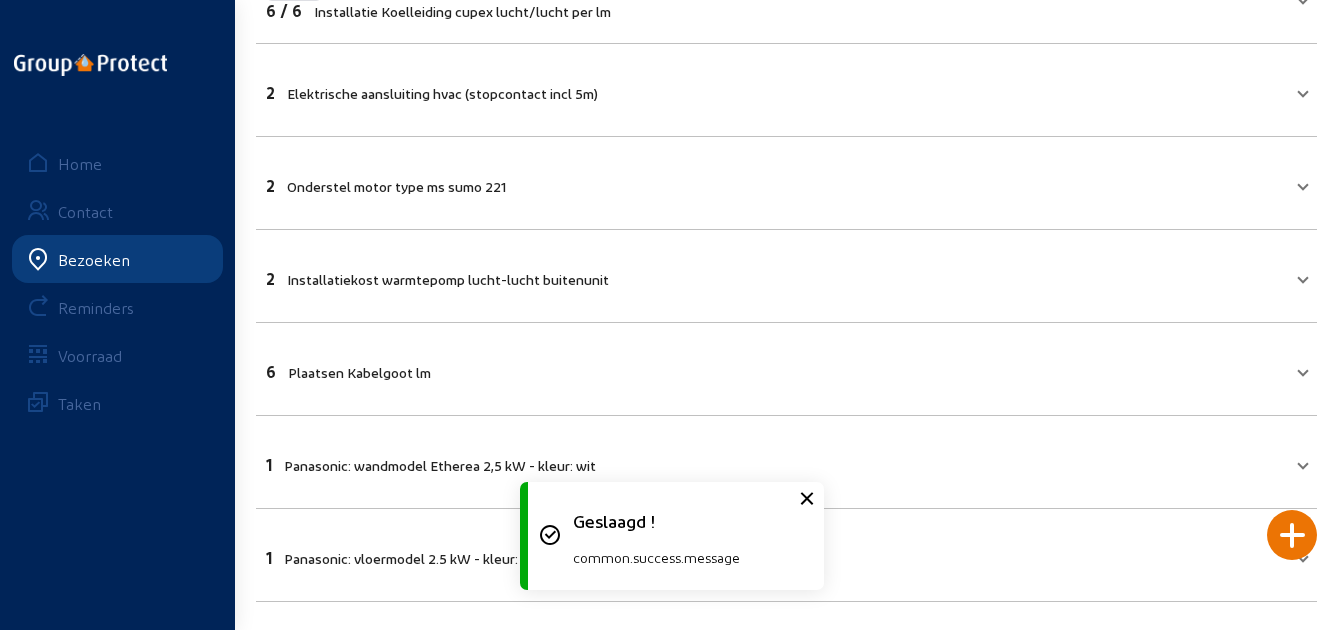 scroll, scrollTop: 400, scrollLeft: 0, axis: vertical 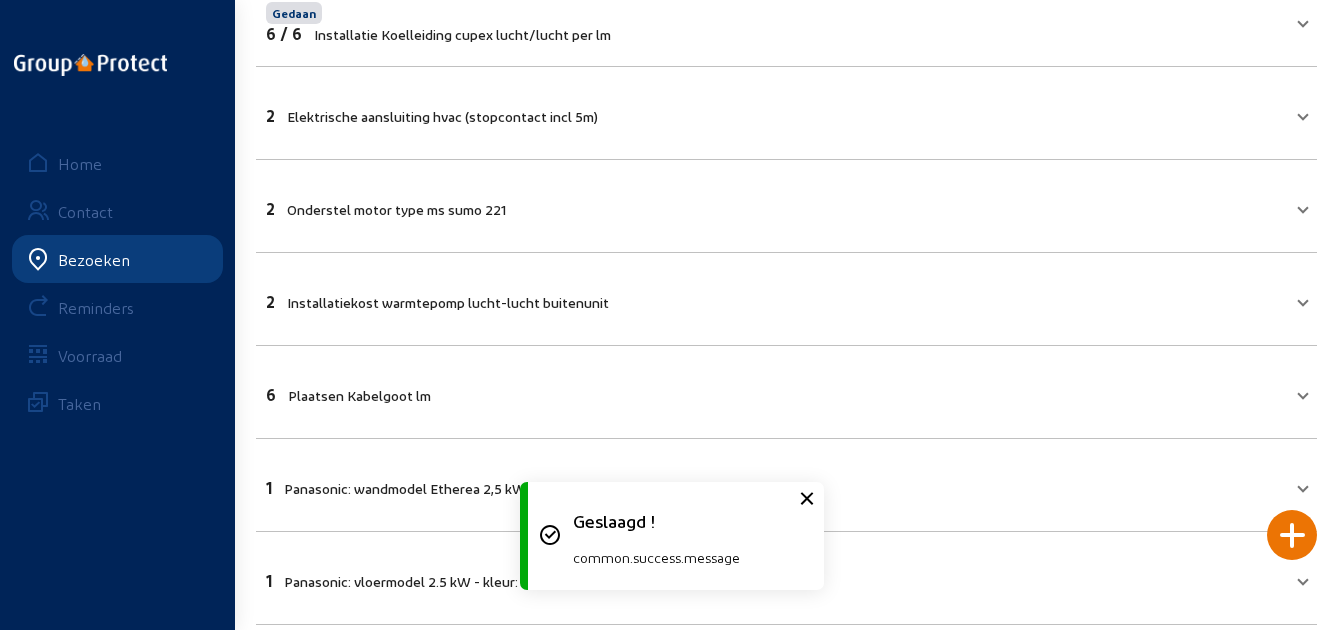click on "2 Elektrische aansluiting hvac (stopcontact incl 5m)" at bounding box center [786, 113] 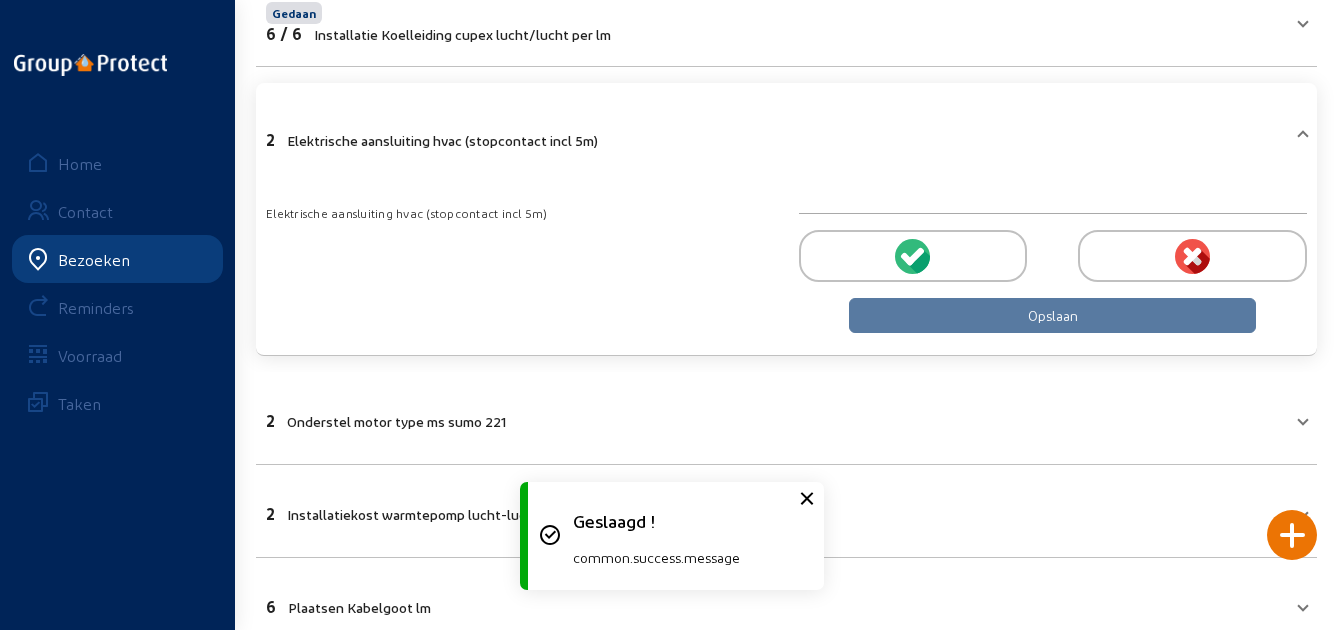 click at bounding box center [913, 256] 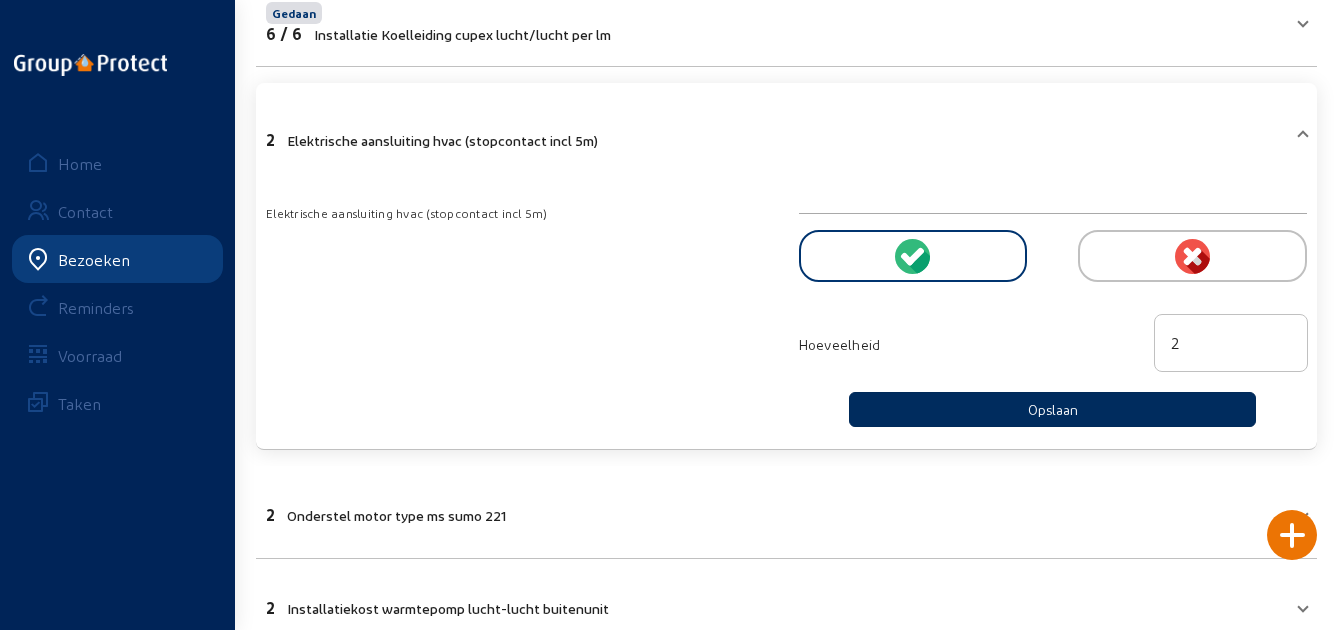 click on "Opslaan" at bounding box center (1052, 409) 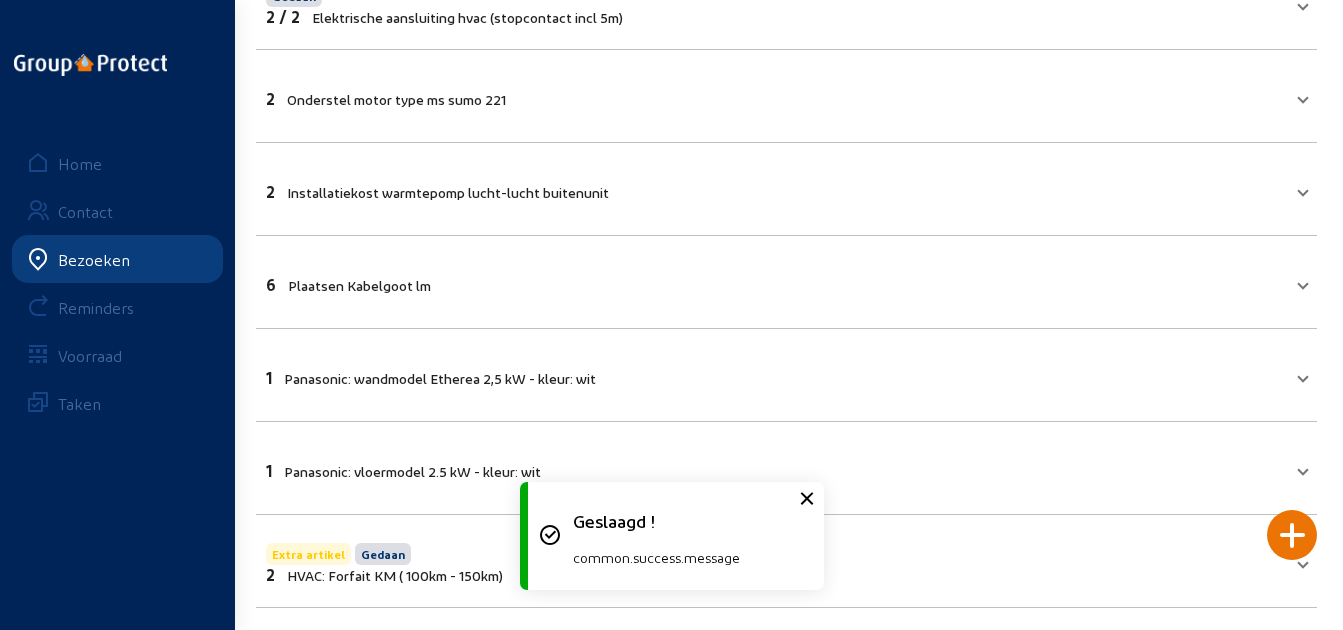 scroll, scrollTop: 528, scrollLeft: 0, axis: vertical 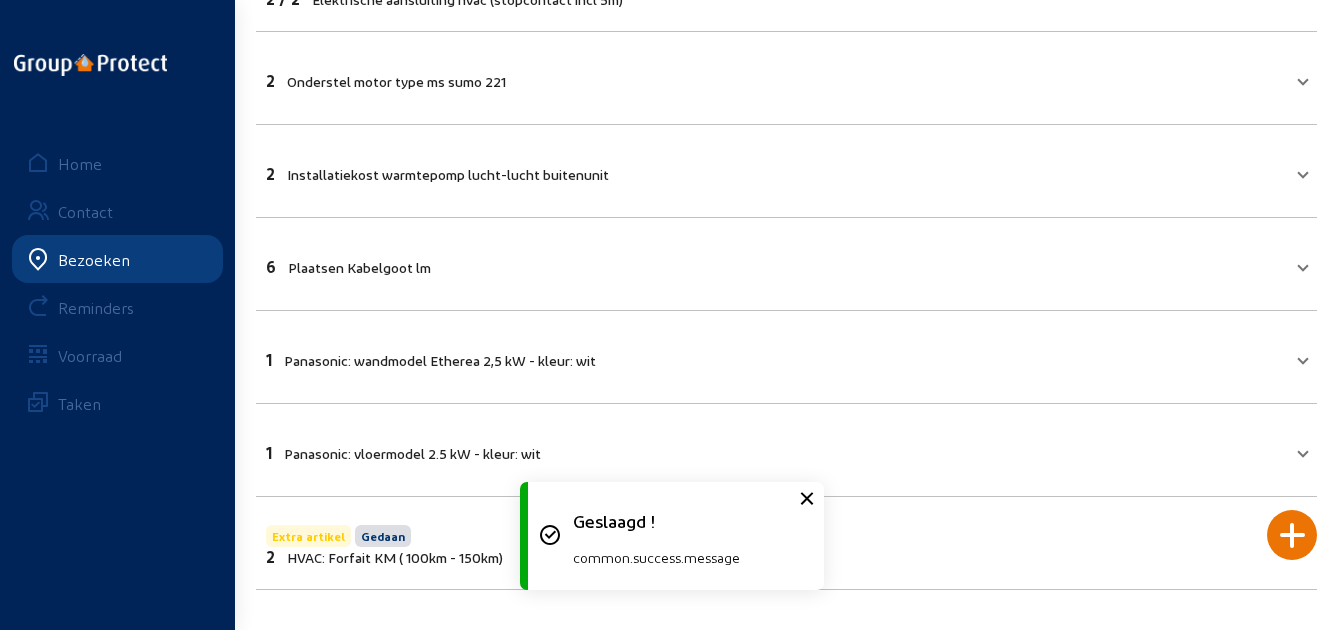 click on "2 Onderstel motor type ms sumo 221" at bounding box center (774, 78) 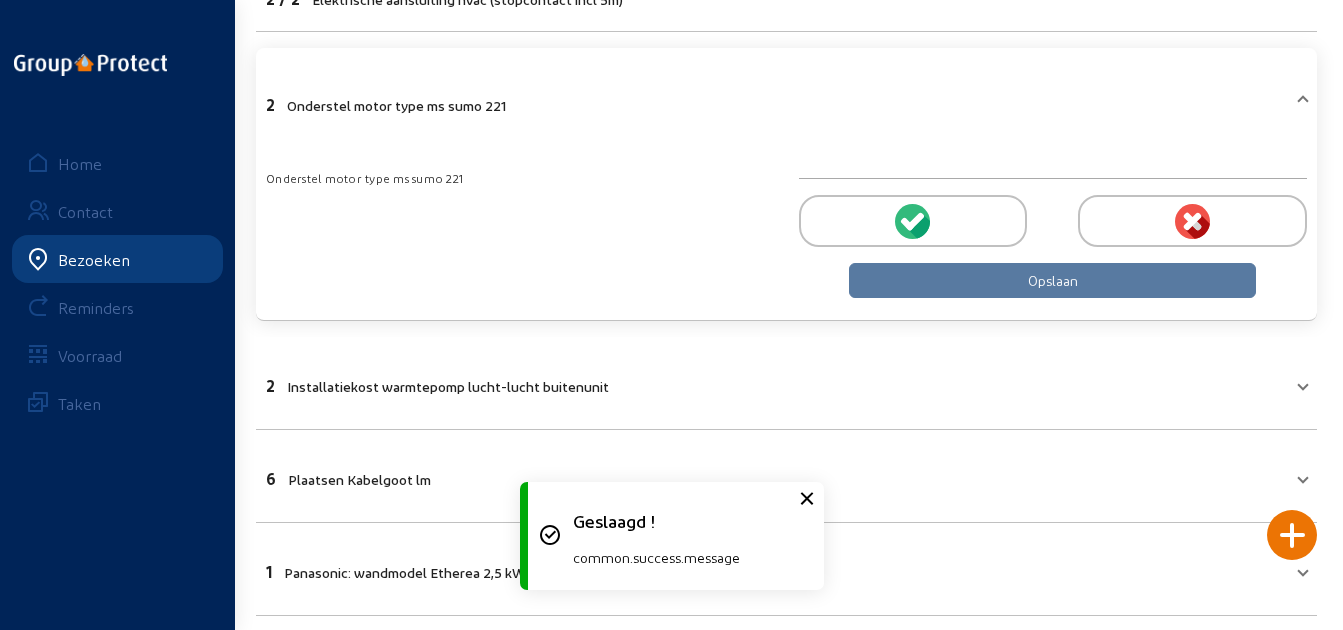click at bounding box center (913, 221) 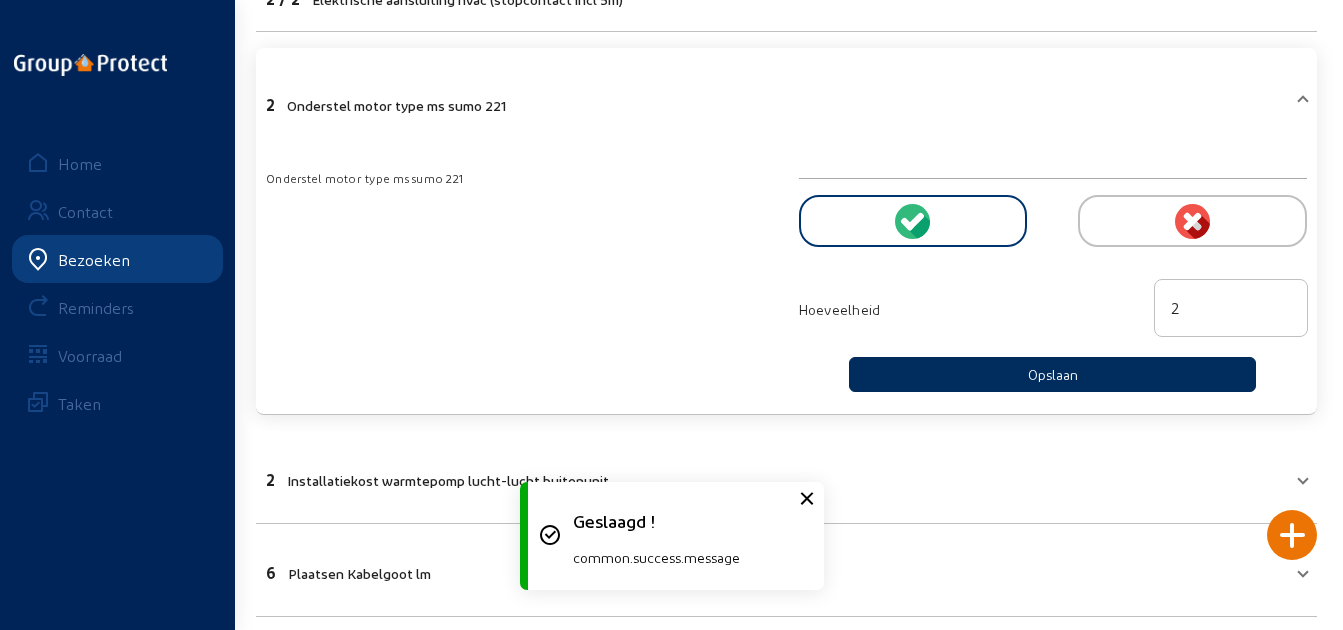 click on "Opslaan" at bounding box center [1052, 374] 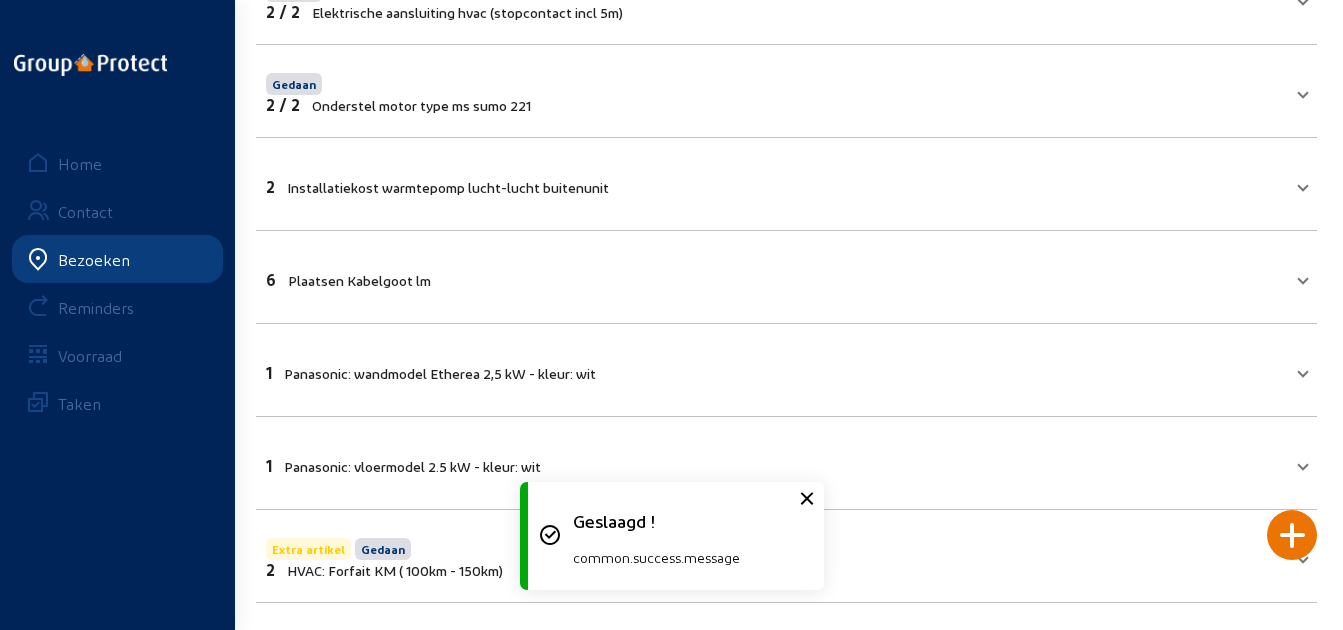 scroll, scrollTop: 528, scrollLeft: 0, axis: vertical 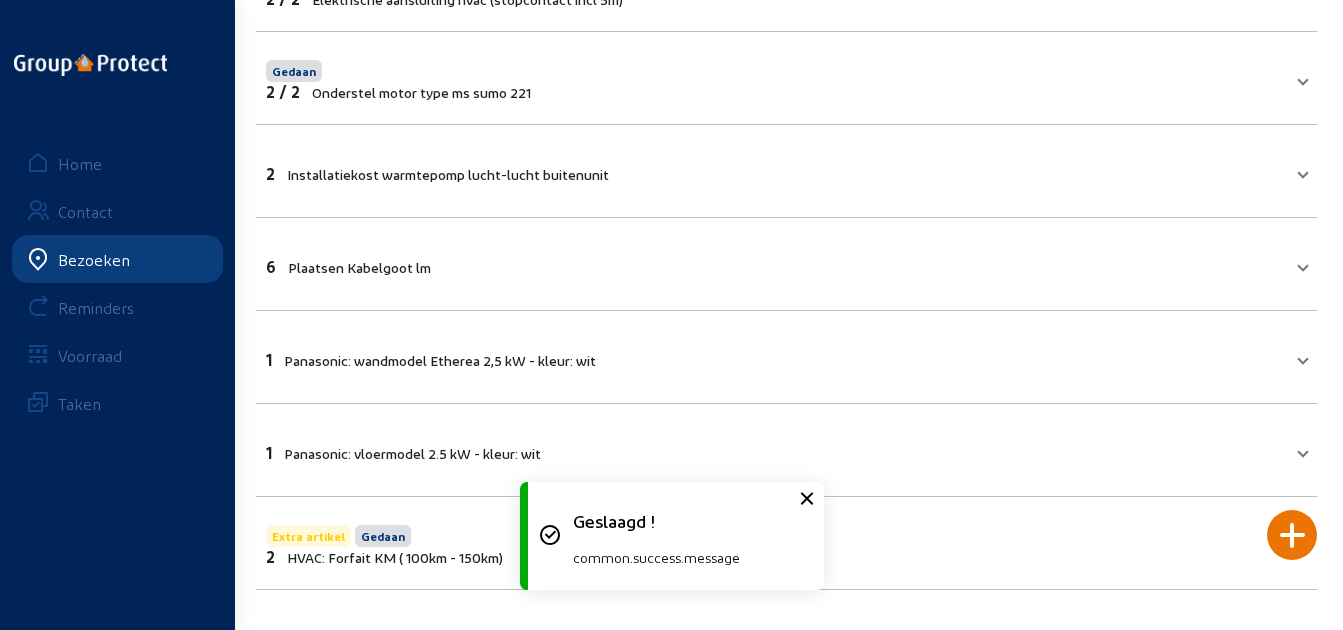 click on "2 Installatiekost warmtepomp lucht-lucht buitenunit" at bounding box center (786, 171) 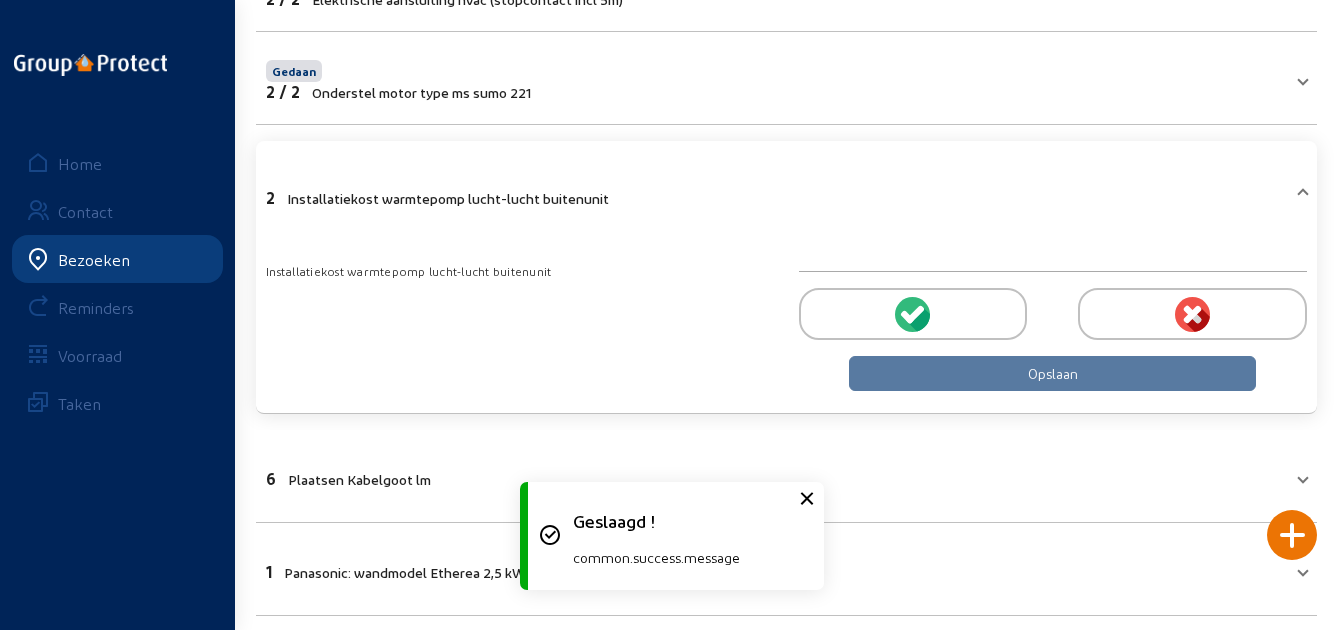 click at bounding box center (913, 314) 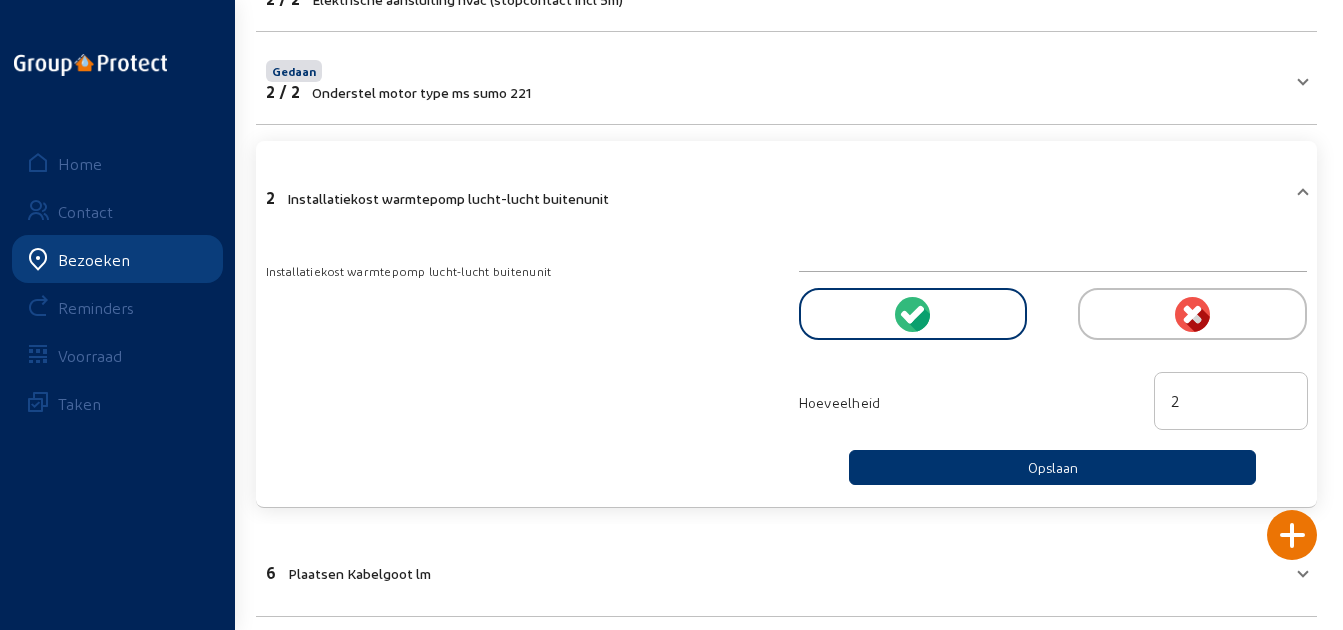 click on "Hoeveelheid 2" at bounding box center (1053, 403) 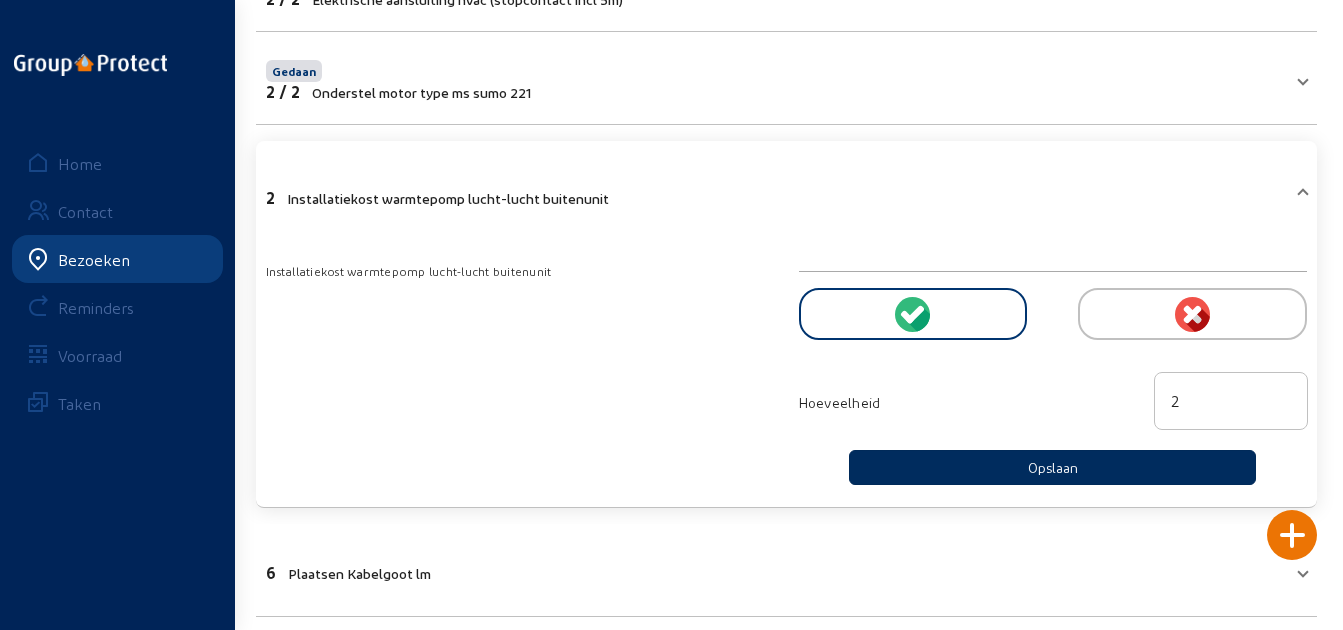 click on "Opslaan" at bounding box center (1052, 467) 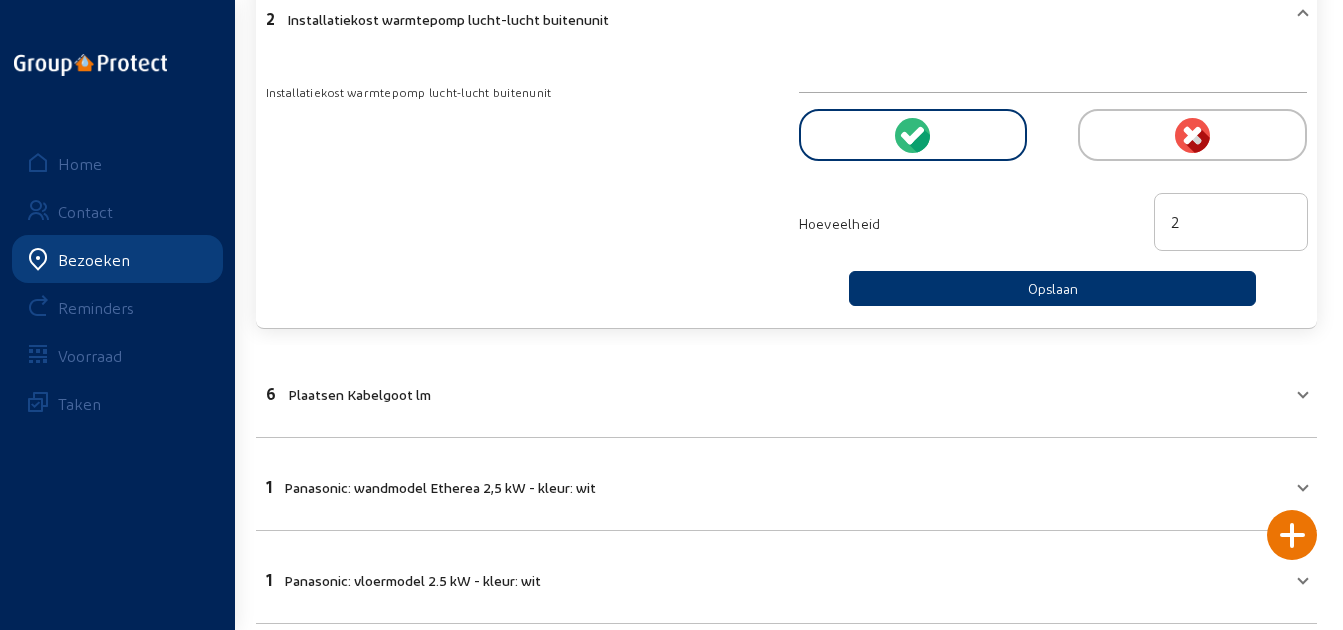 scroll, scrollTop: 728, scrollLeft: 0, axis: vertical 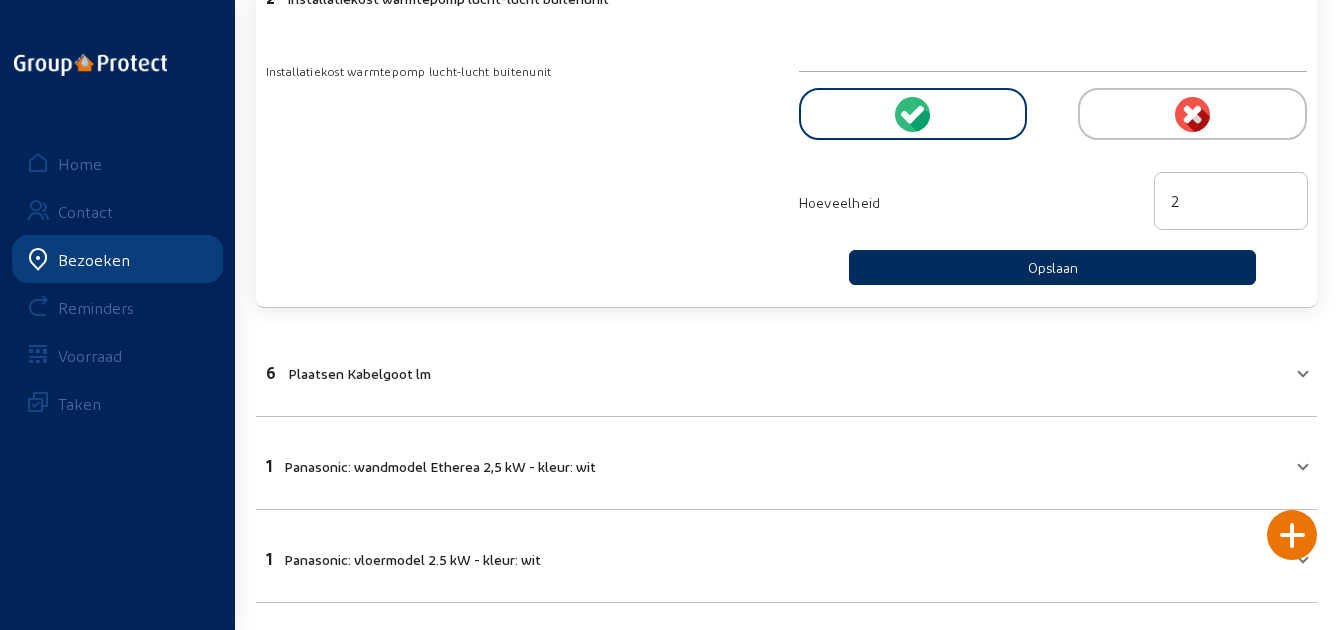 click on "Opslaan" at bounding box center [1052, 267] 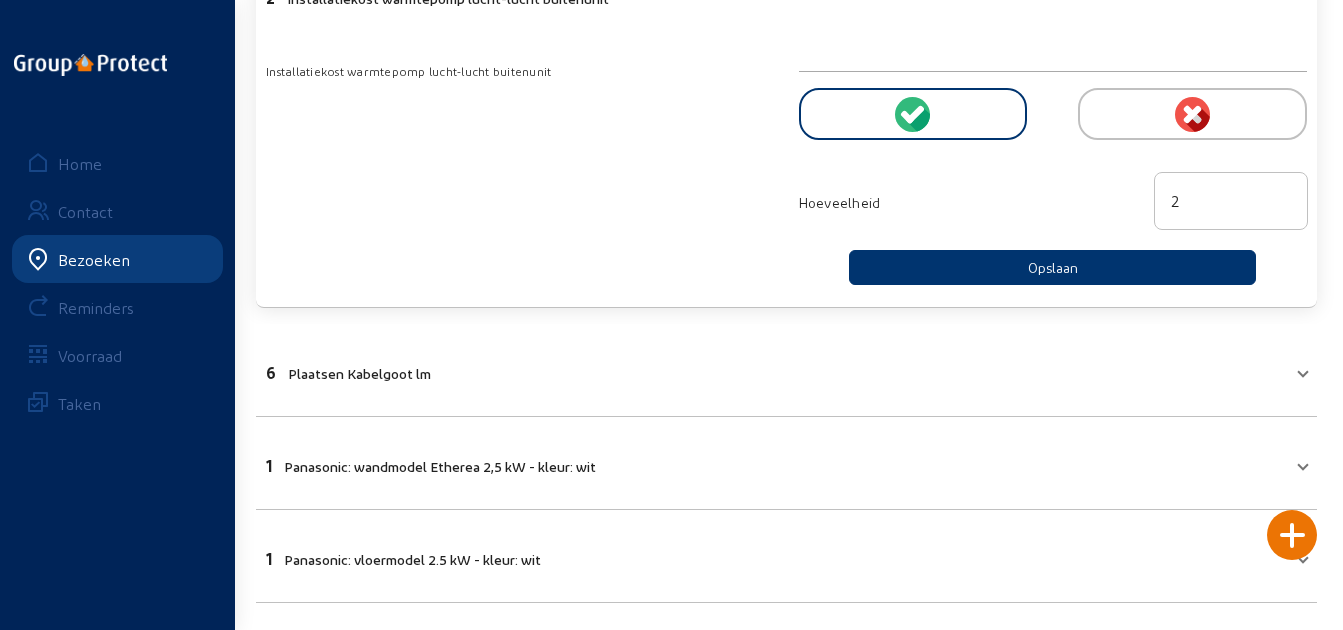 click at bounding box center (913, 114) 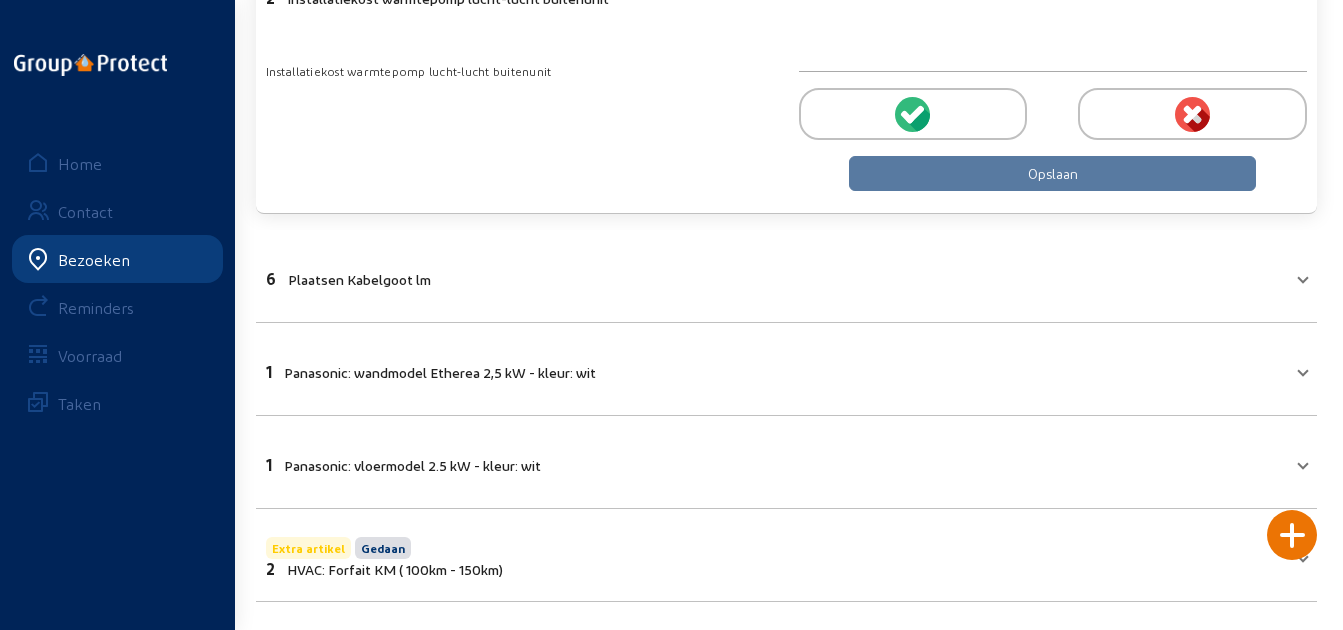 drag, startPoint x: 954, startPoint y: 108, endPoint x: 977, endPoint y: 155, distance: 52.3259 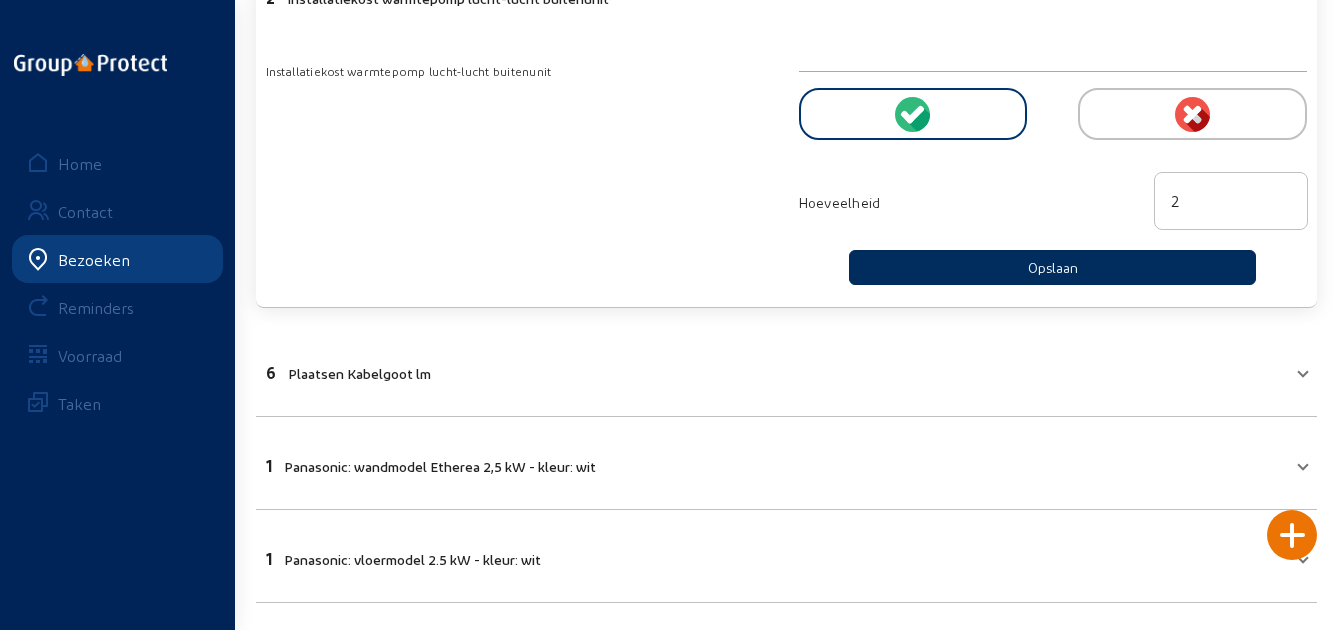 click on "Opslaan" at bounding box center [1052, 267] 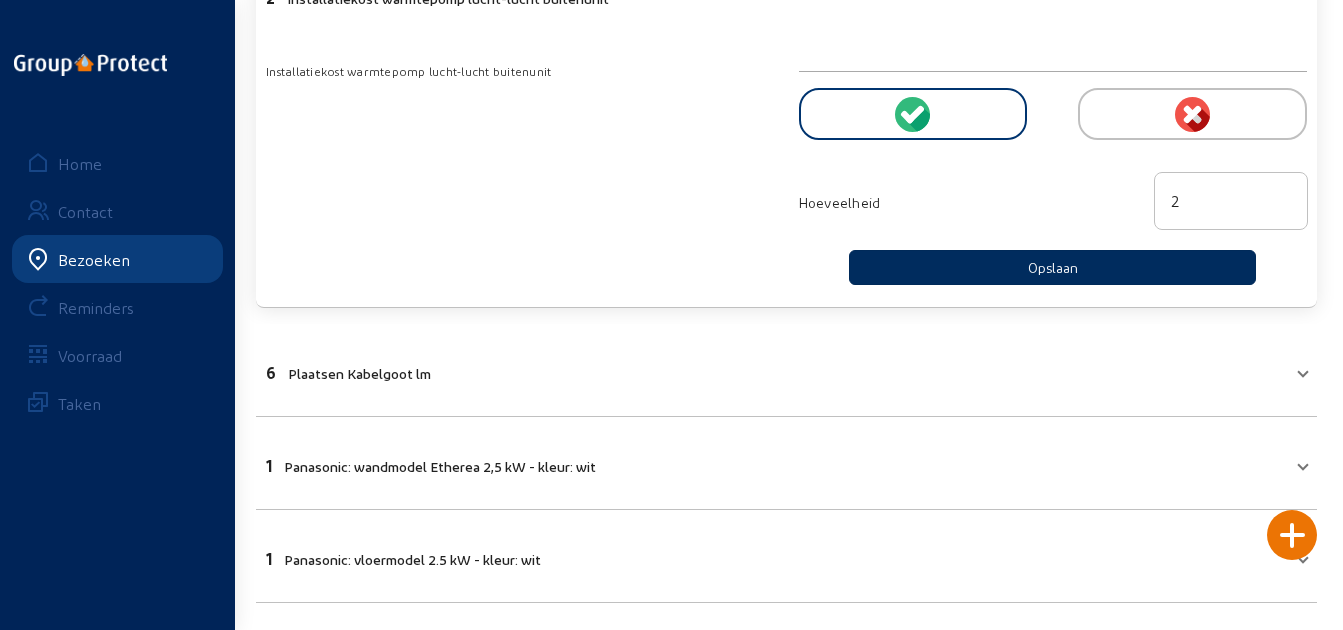 click on "Opslaan" at bounding box center (1052, 267) 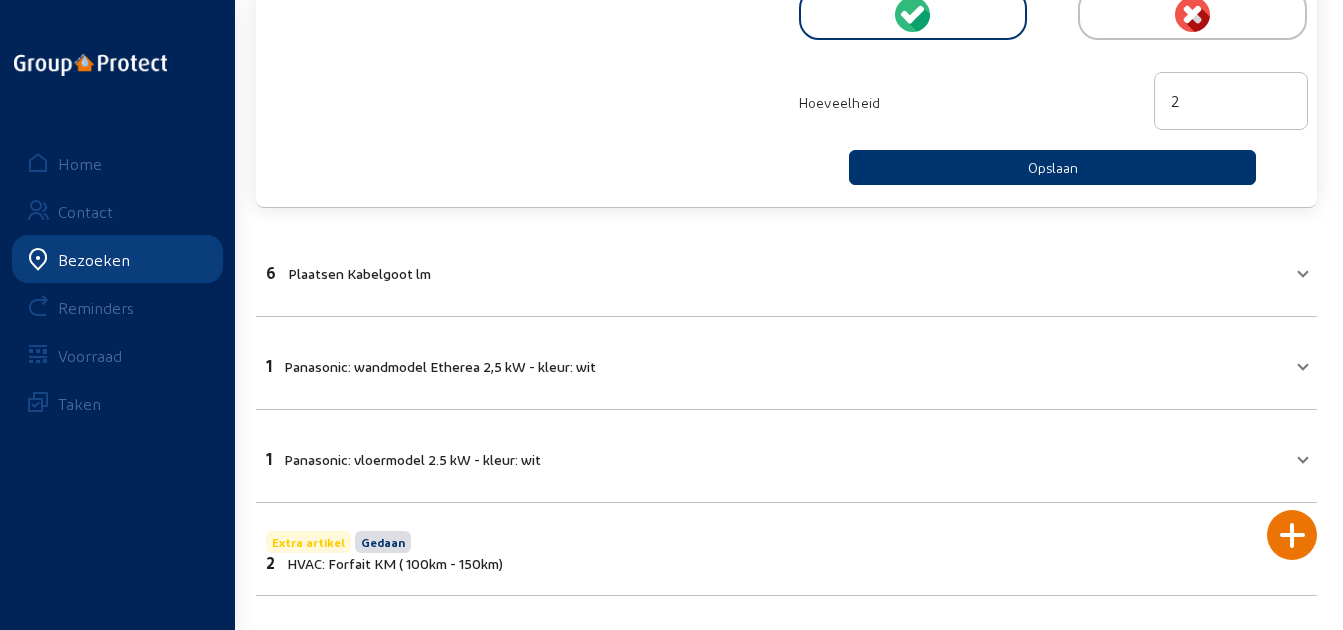 click on "6 Plaatsen Kabelgoot lm" at bounding box center (774, 270) 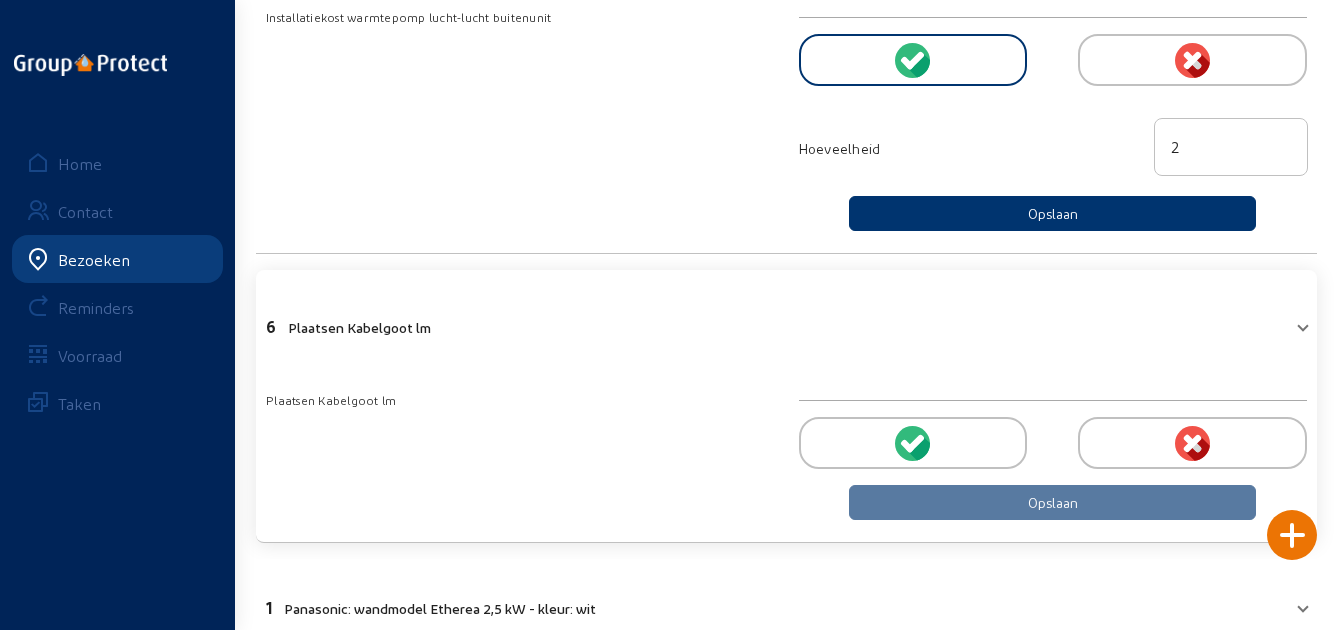 scroll, scrollTop: 0, scrollLeft: 0, axis: both 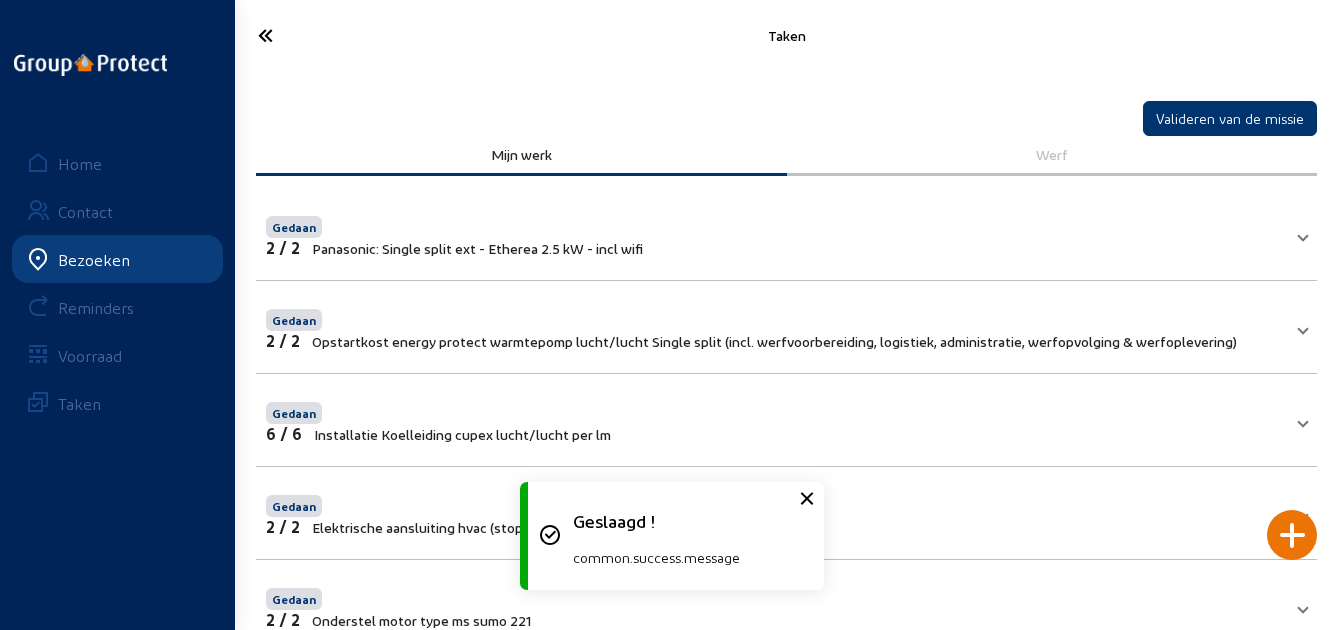 click on "Gedaan 1 / 1 Panasonic: Single split ext - Etherea 2.5 kW - incl wifi Panasonic: Single split ext - Etherea 2.5 kW - incl wifi Hoeveelheid 2 Opslaan" 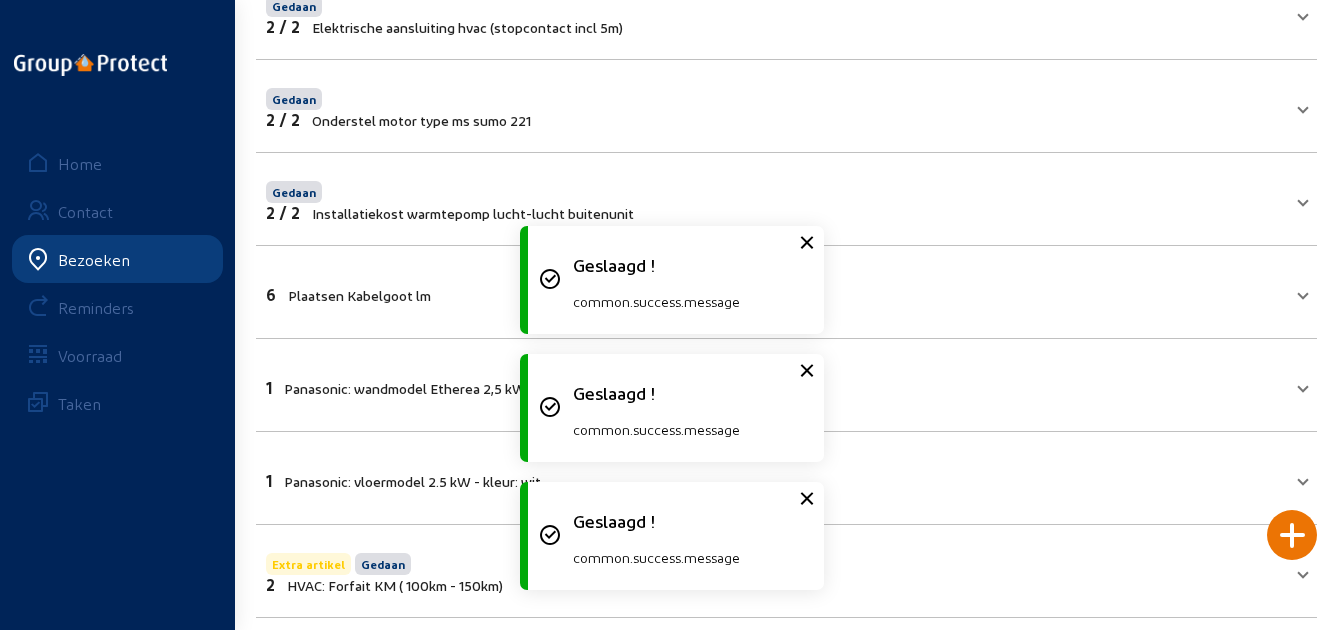 scroll, scrollTop: 528, scrollLeft: 0, axis: vertical 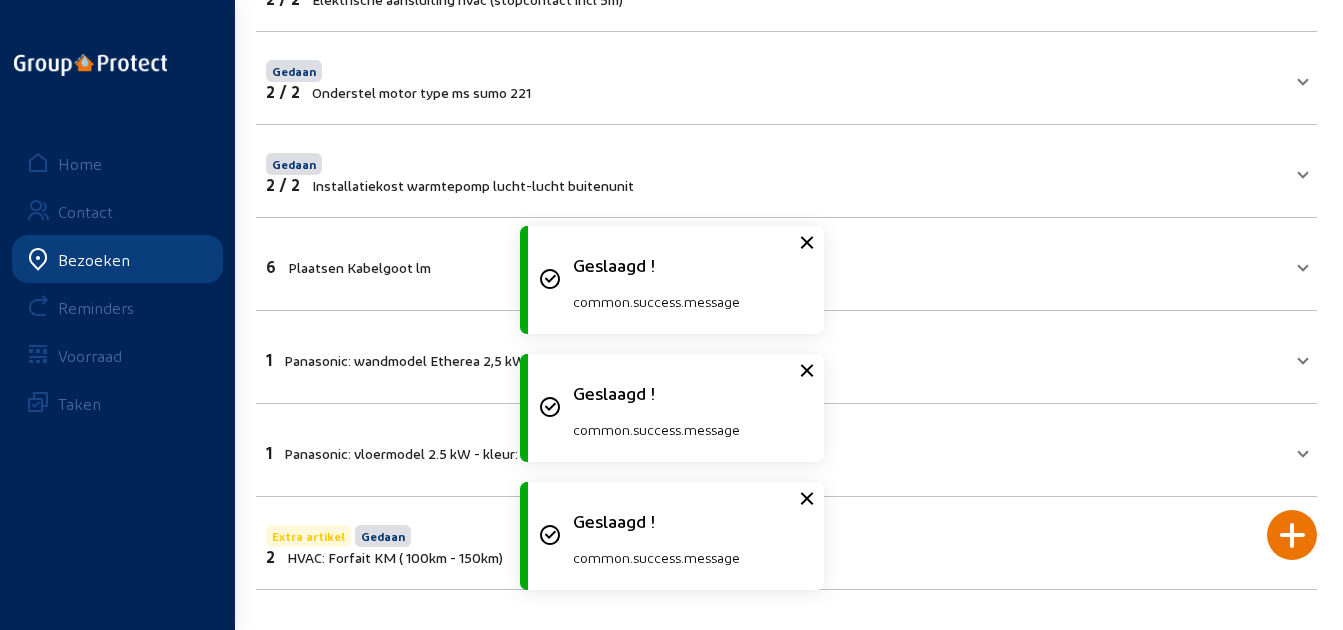 click on "6 Plaatsen Kabelgoot lm" at bounding box center [774, 264] 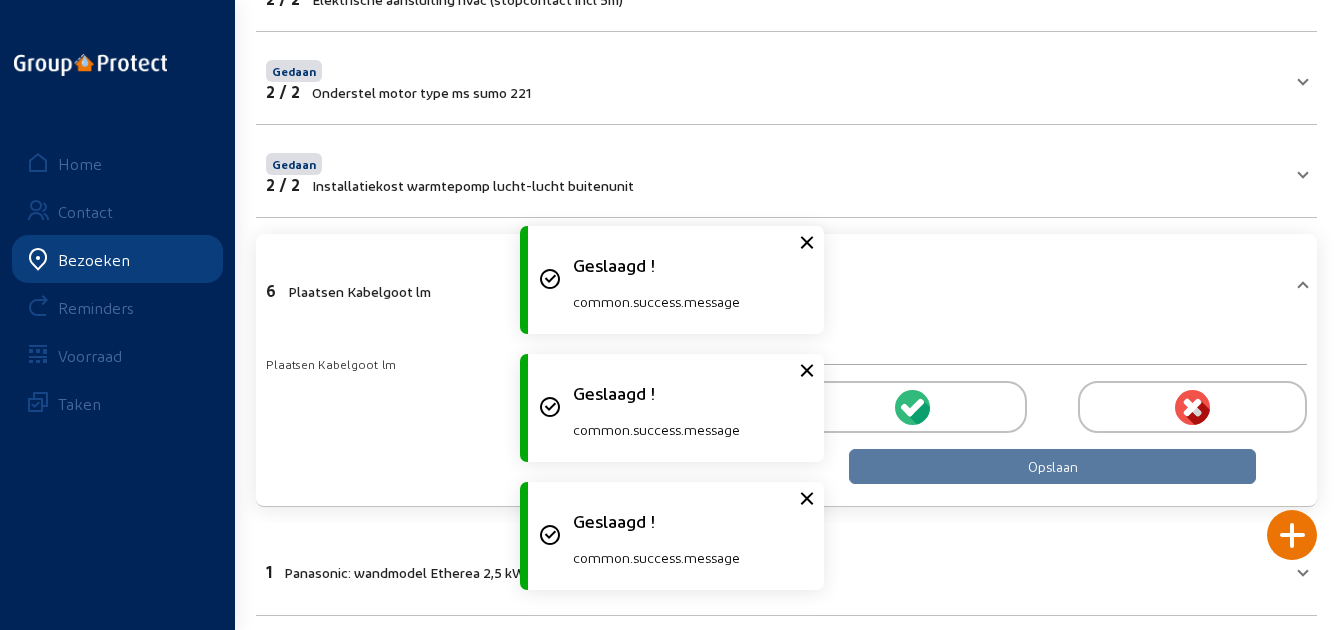 click at bounding box center (913, 407) 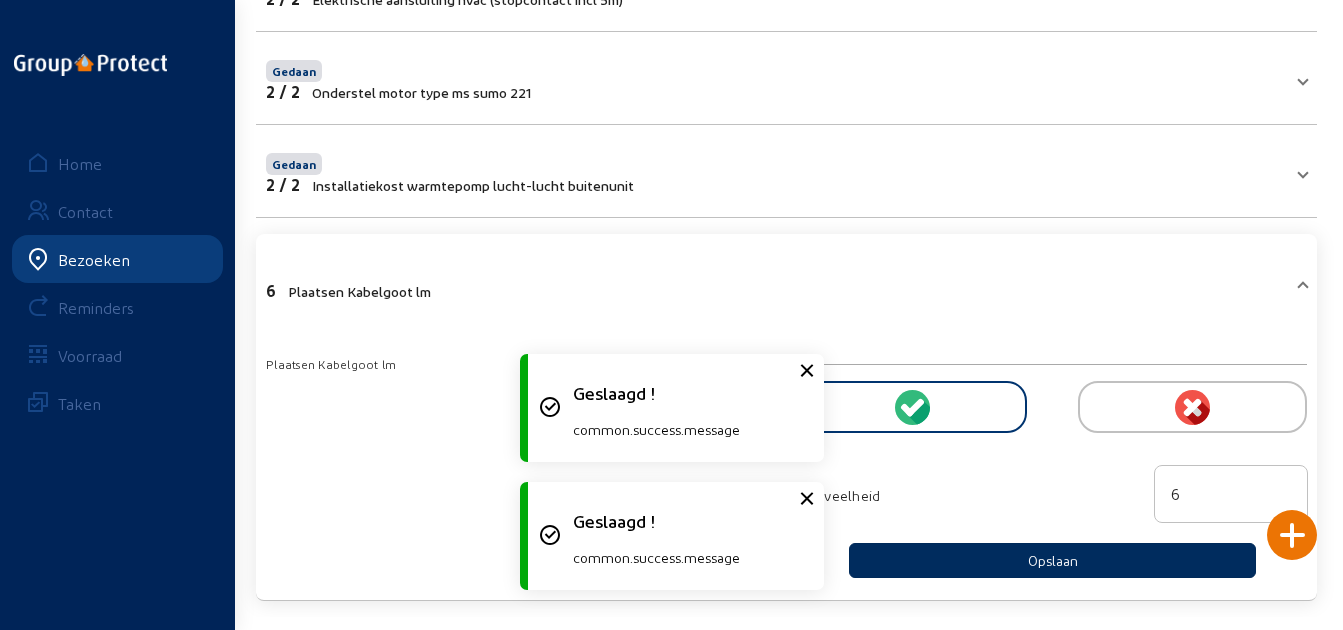click on "Opslaan" at bounding box center (1052, 560) 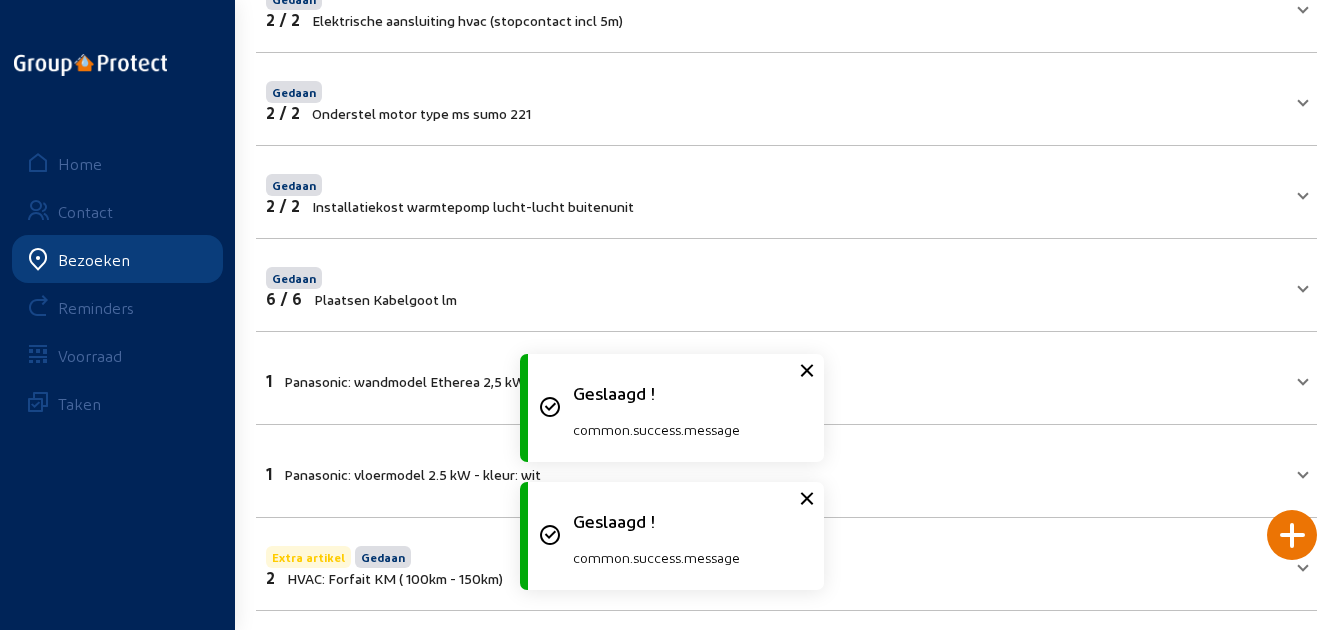 scroll, scrollTop: 528, scrollLeft: 0, axis: vertical 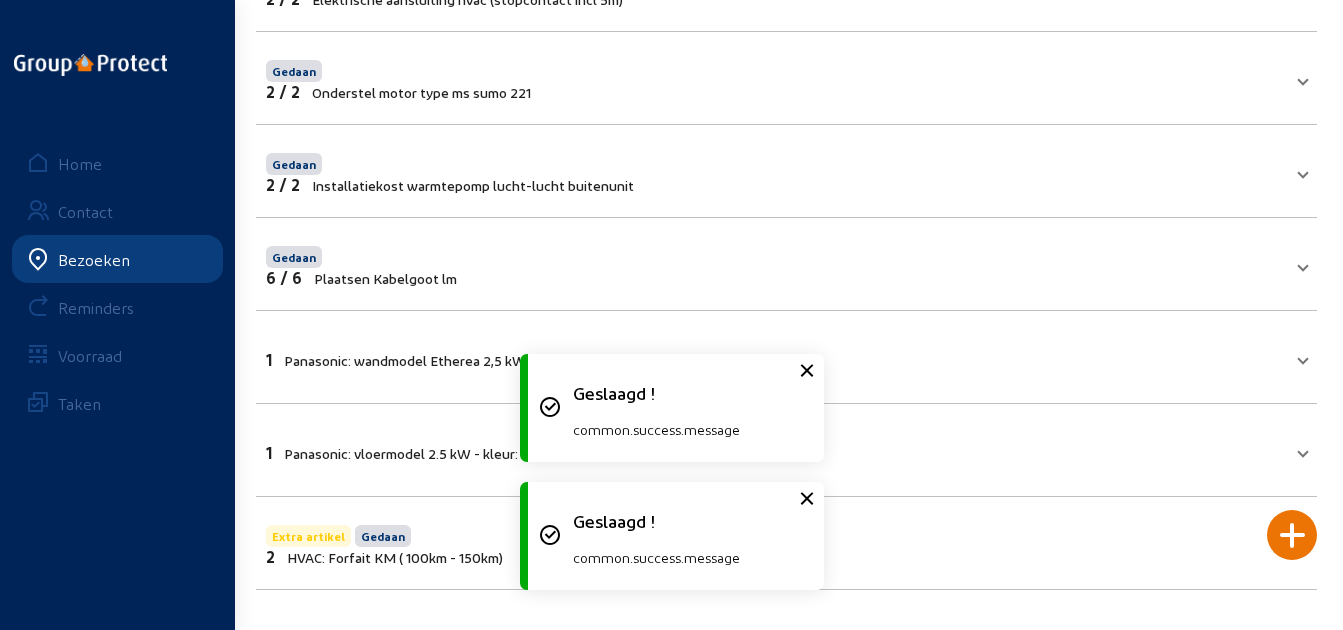 click 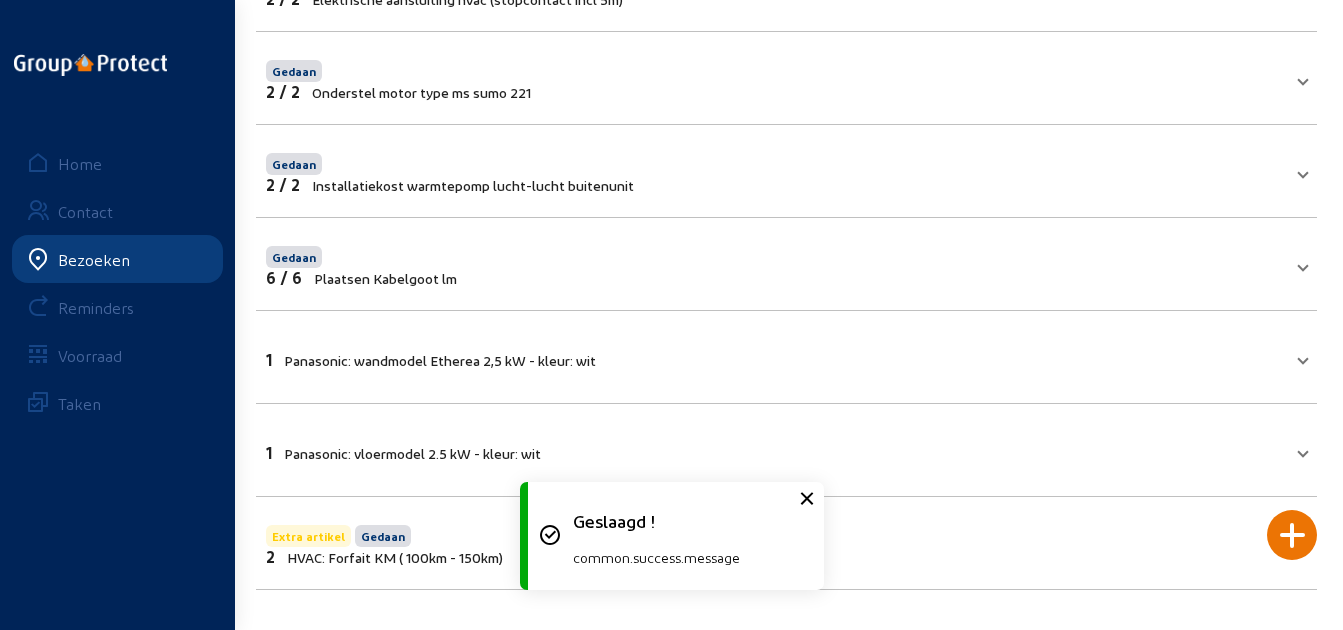 click on "1 Panasonic: wandmodel Etherea 2,5 kW - kleur: wit" at bounding box center (774, 357) 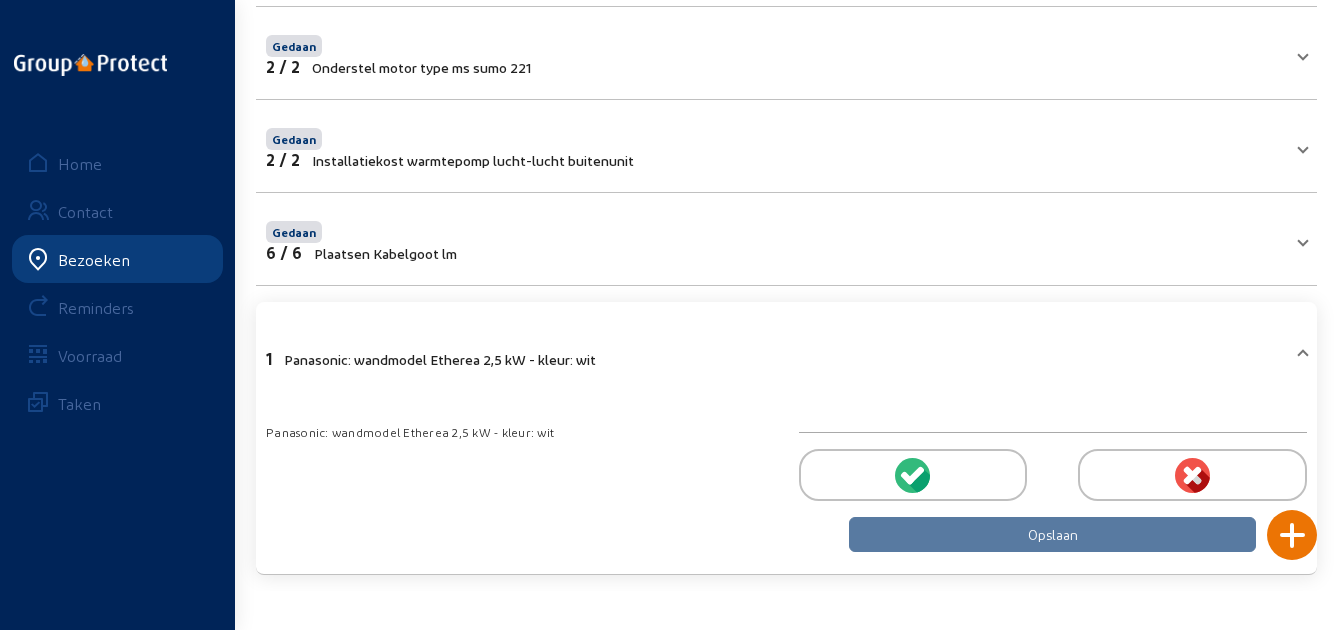 scroll, scrollTop: 728, scrollLeft: 0, axis: vertical 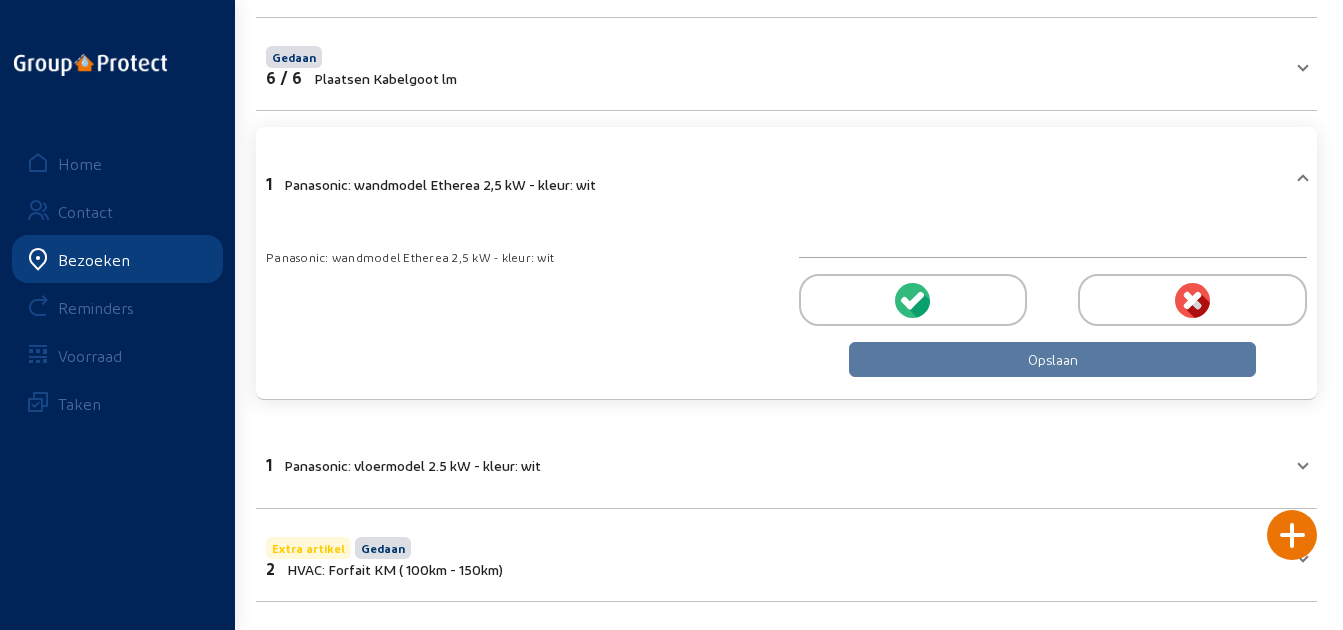 click at bounding box center (1053, 300) 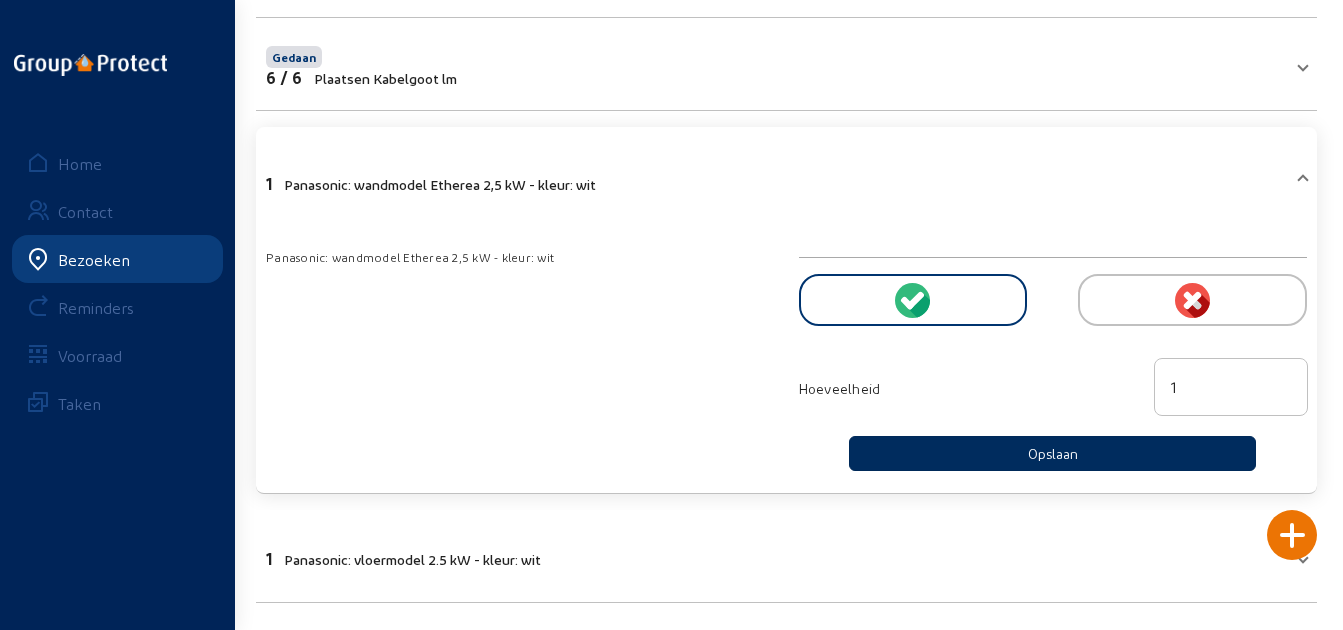 click on "Opslaan" at bounding box center (1052, 453) 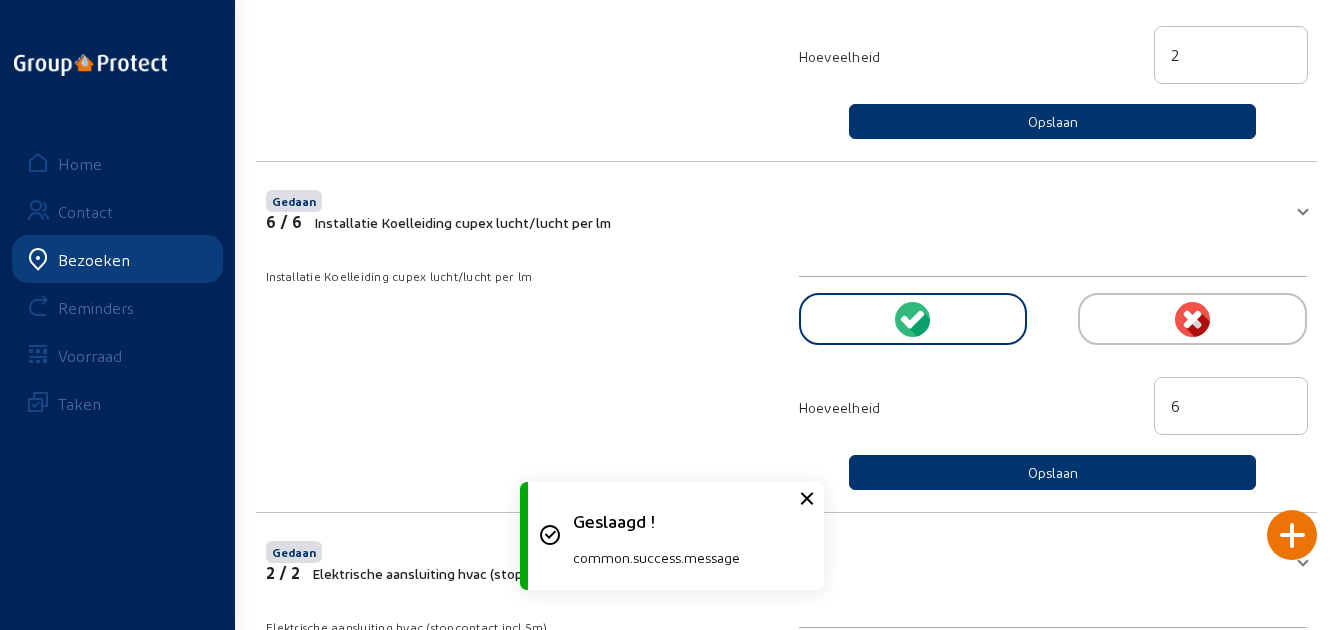 scroll, scrollTop: 528, scrollLeft: 0, axis: vertical 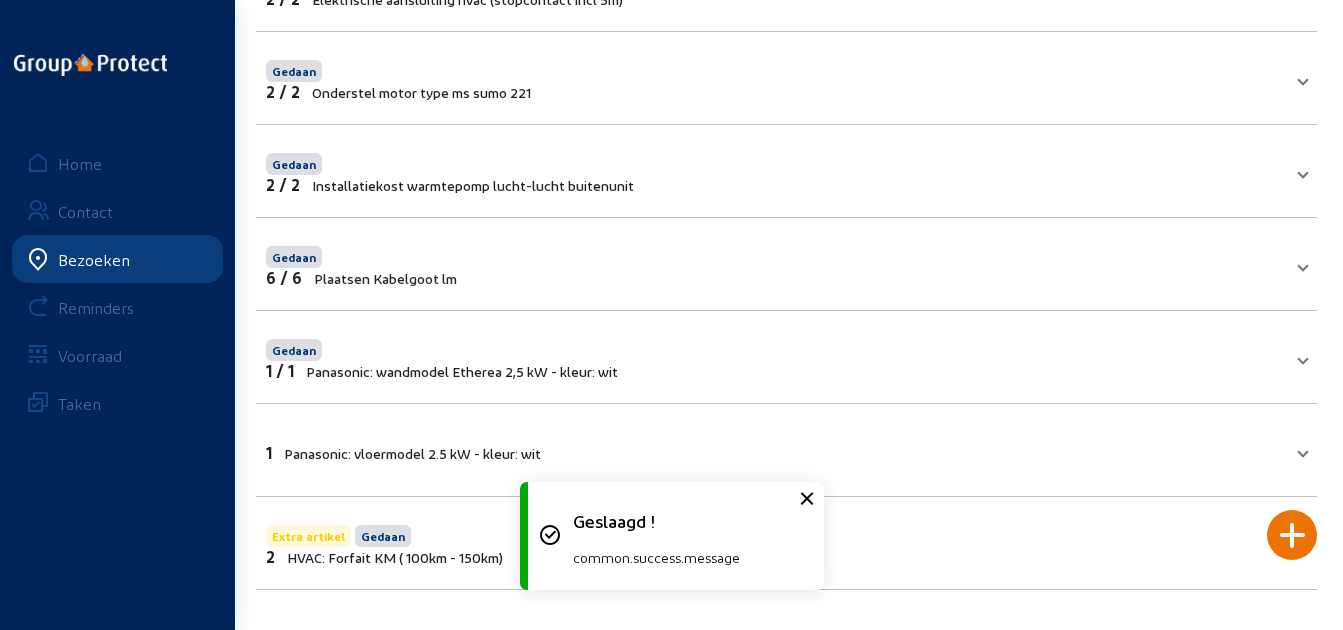 click on "1 Panasonic: vloermodel 2.5 kW - kleur: wit" at bounding box center [786, 450] 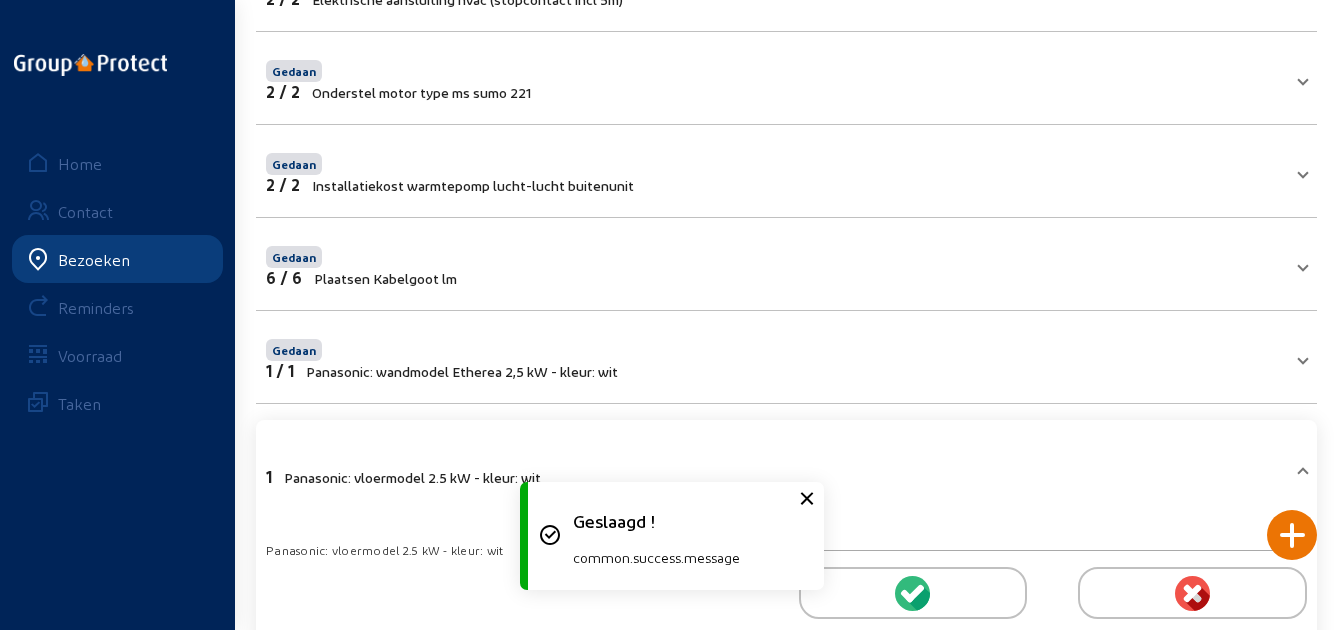 click at bounding box center (913, 593) 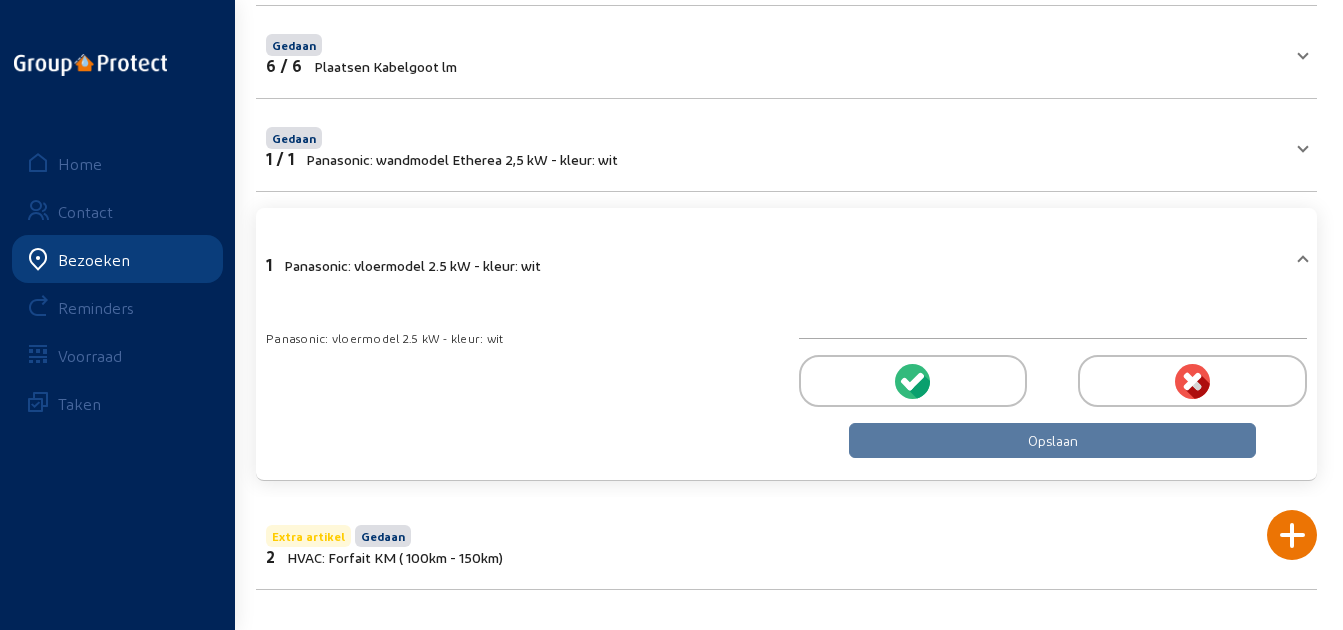 scroll, scrollTop: 740, scrollLeft: 0, axis: vertical 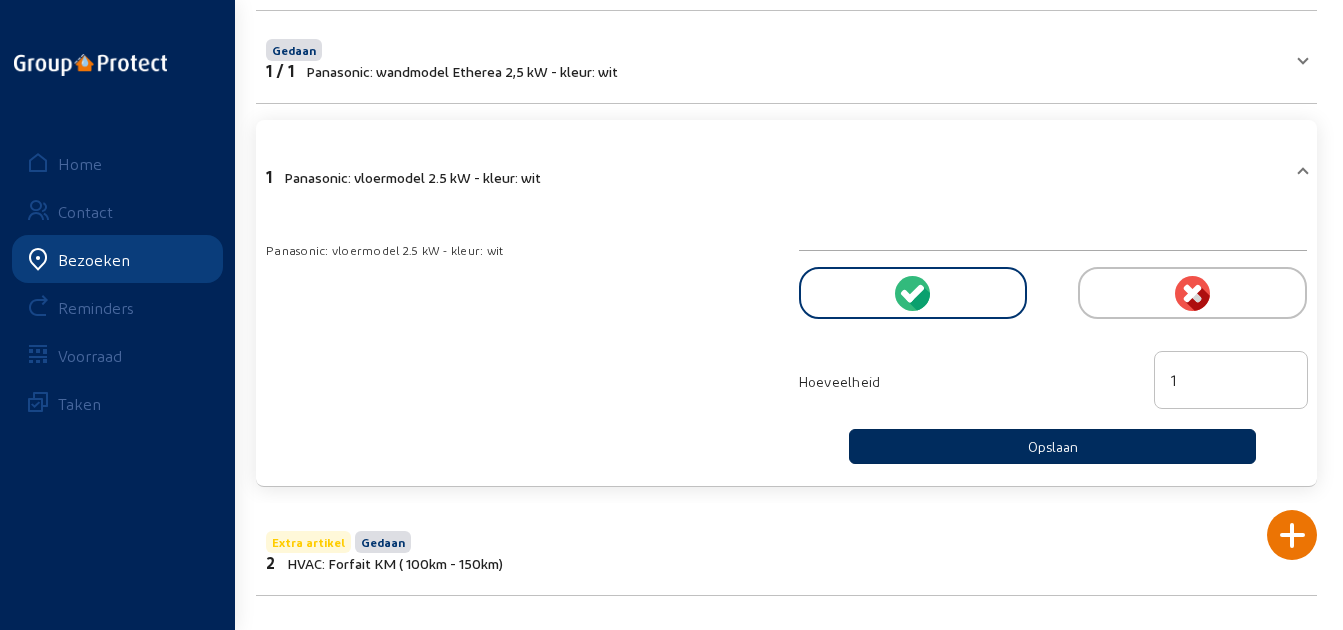 click on "Opslaan" at bounding box center [1052, 446] 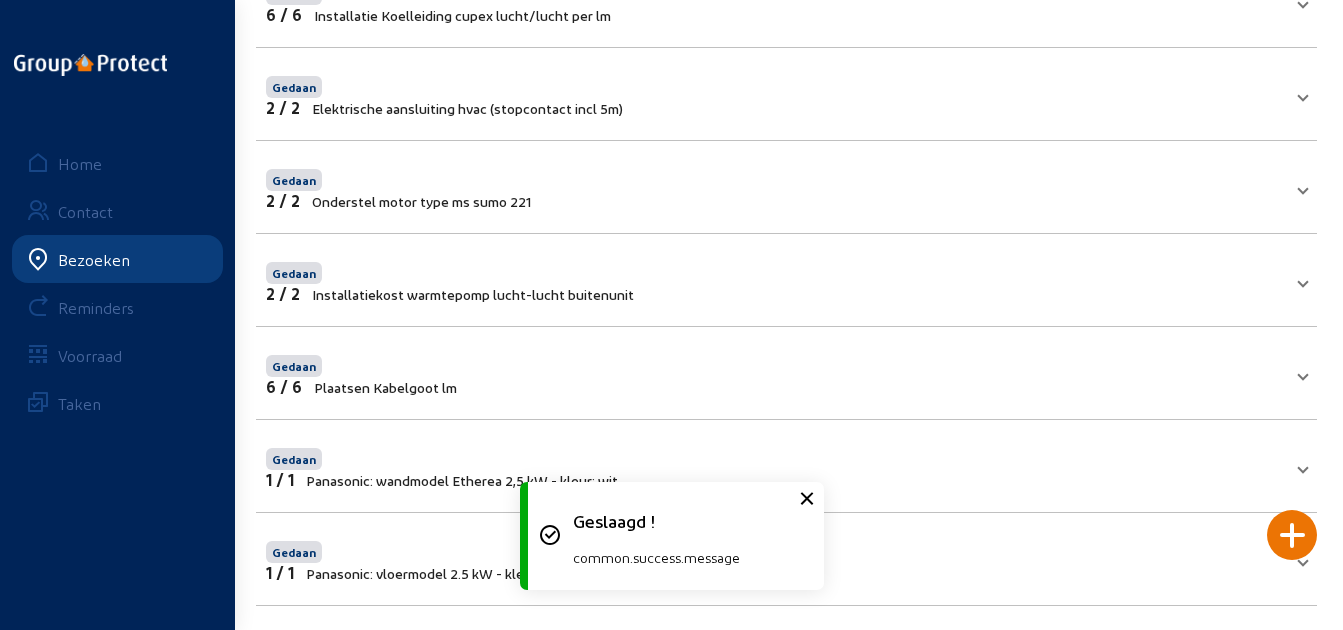 scroll, scrollTop: 528, scrollLeft: 0, axis: vertical 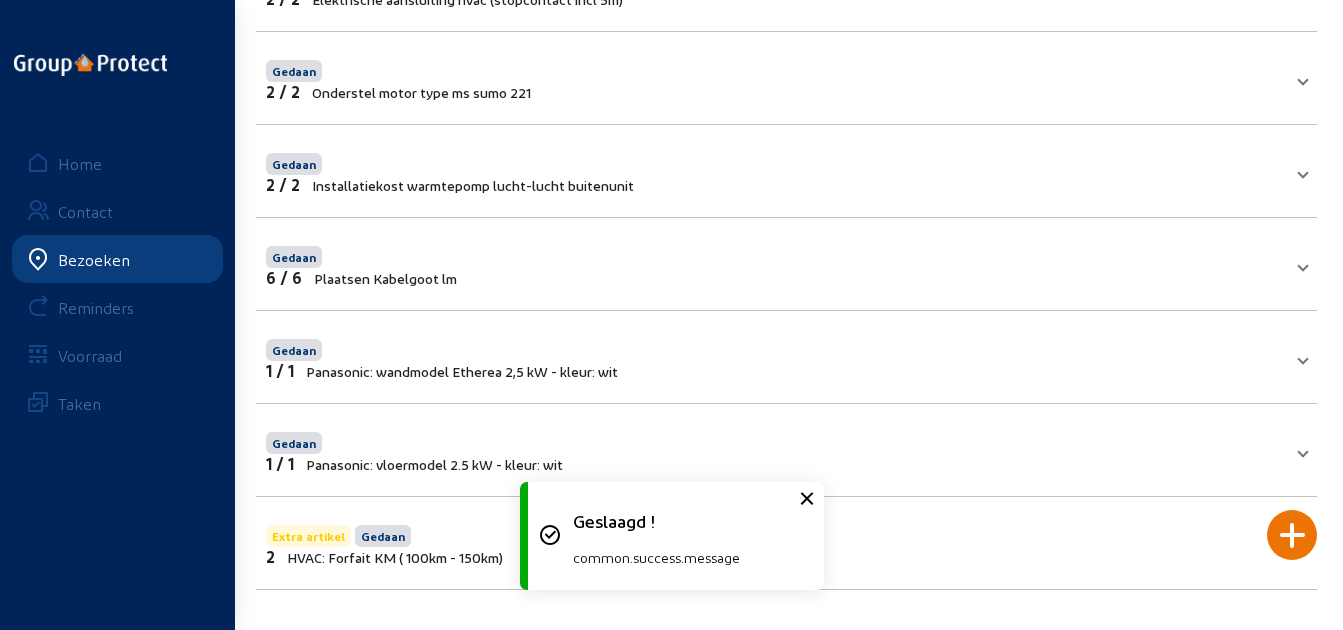 click on "Extra artikel Gedaan 2 HVAC: Forfait KM ( 100km - 150km)" at bounding box center [774, 543] 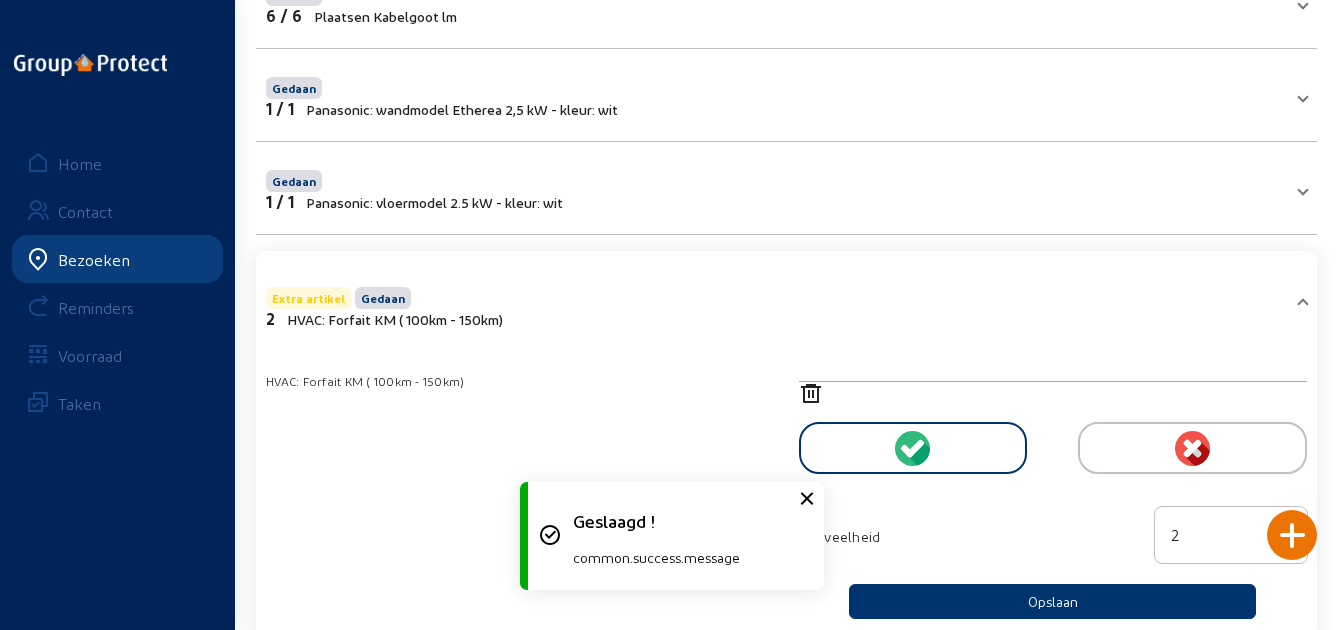 scroll, scrollTop: 842, scrollLeft: 0, axis: vertical 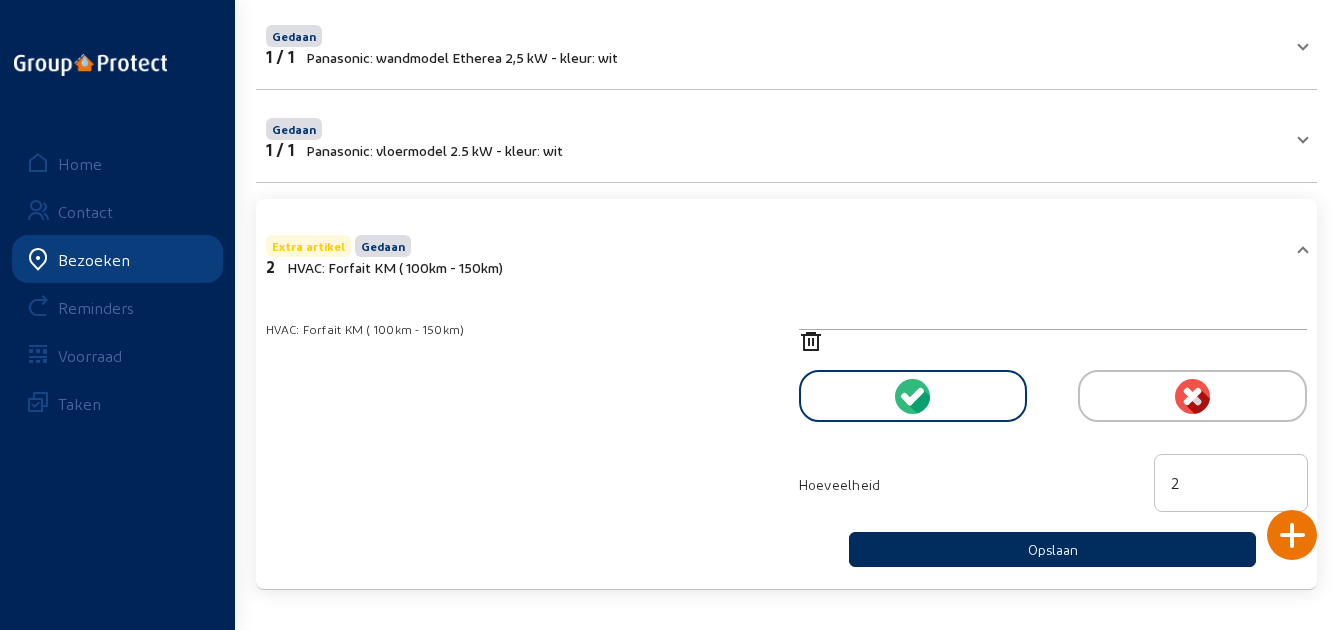 click on "Opslaan" at bounding box center (1052, 549) 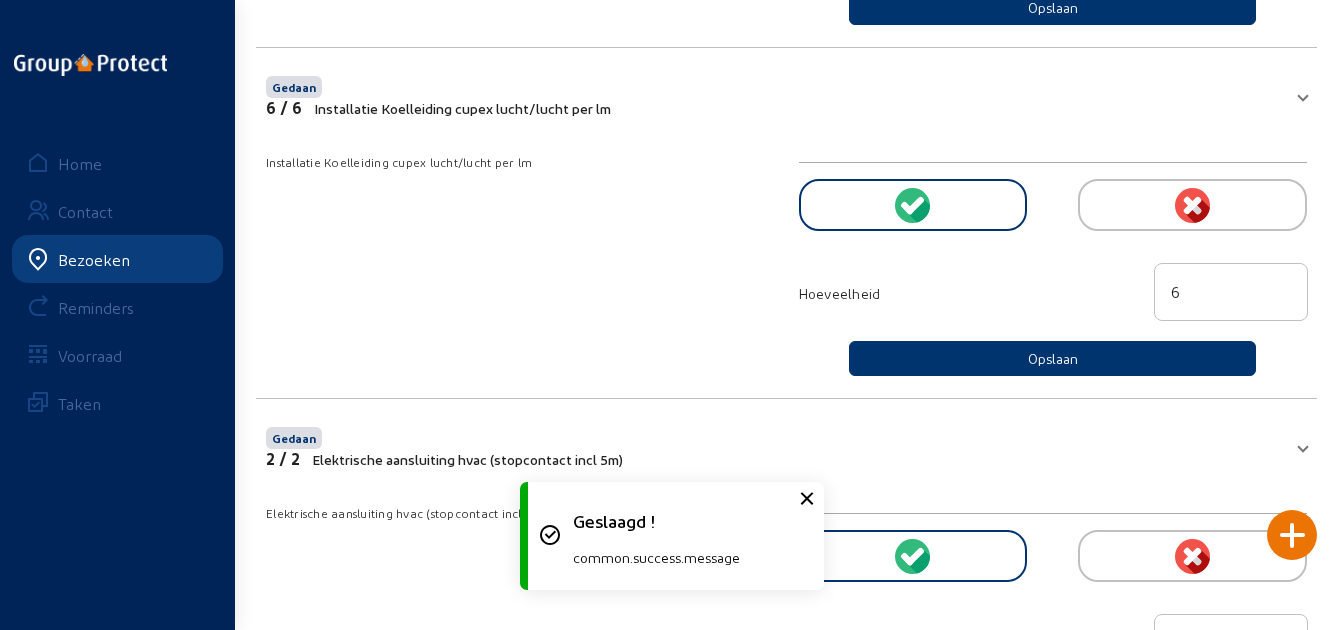 scroll, scrollTop: 0, scrollLeft: 0, axis: both 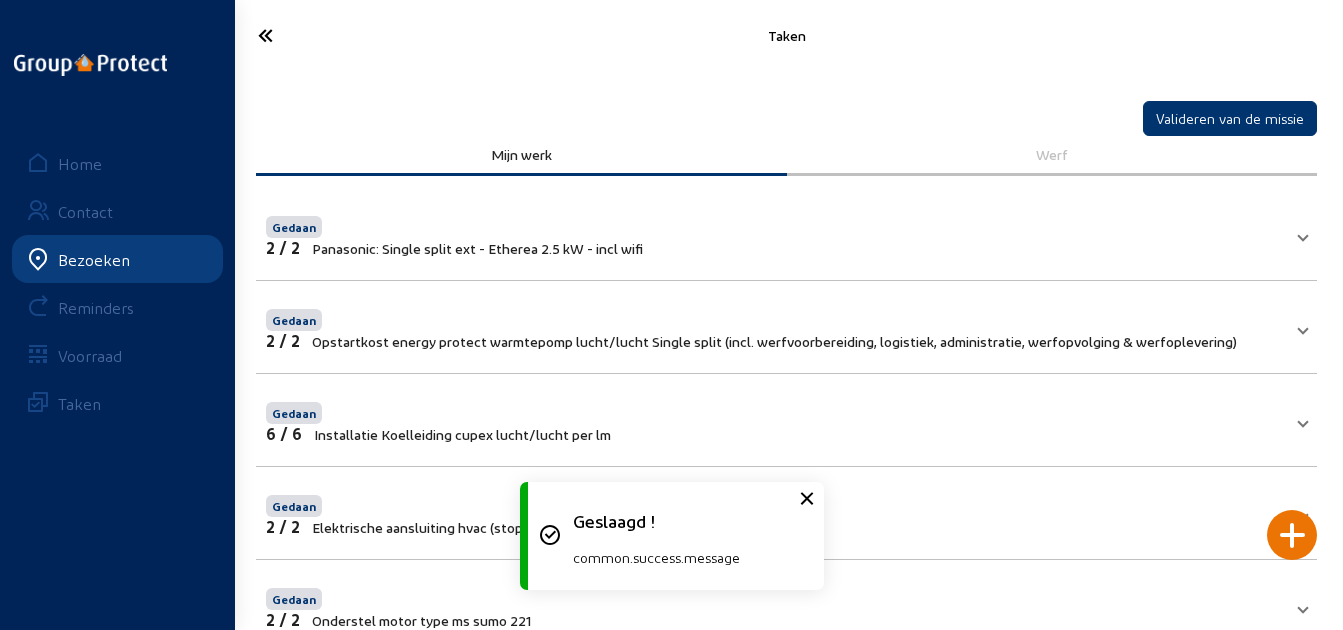 click 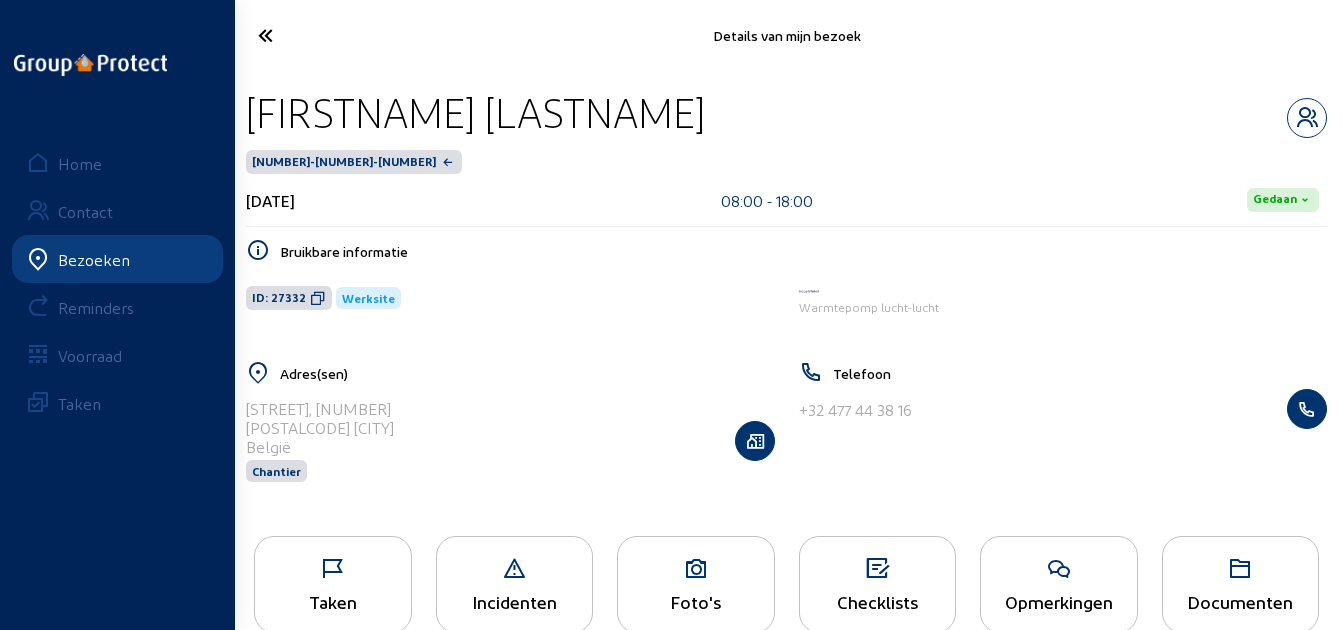 click 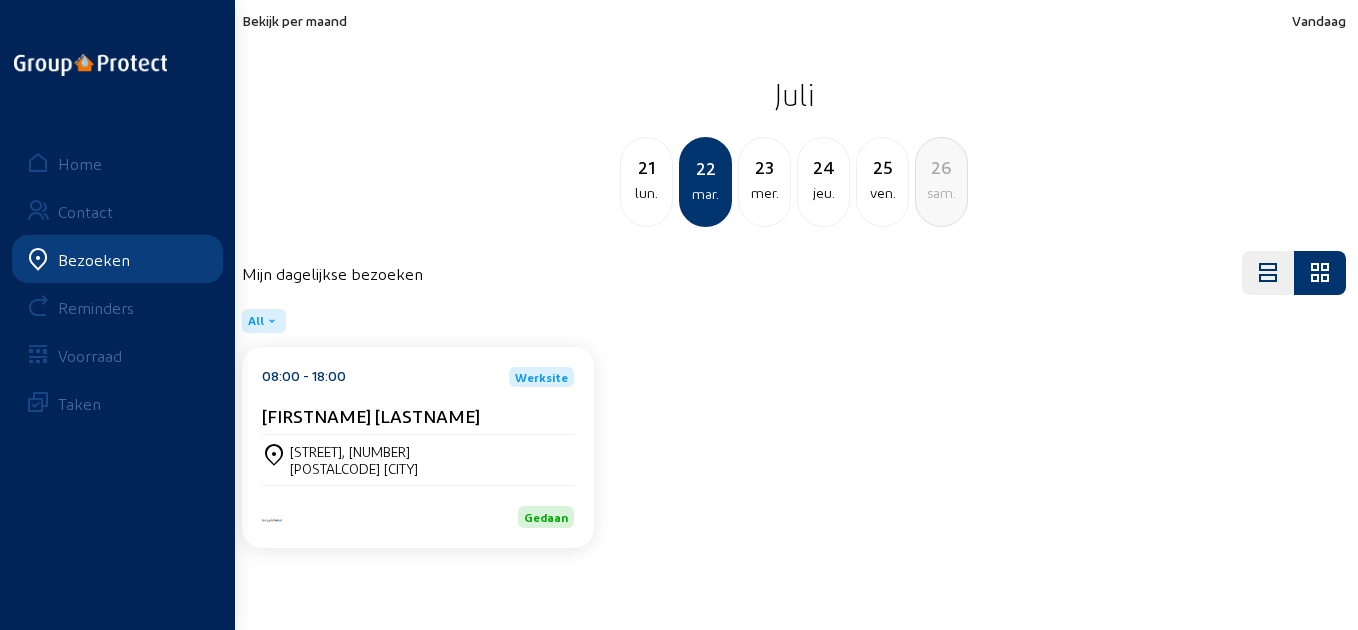 click on "mer." 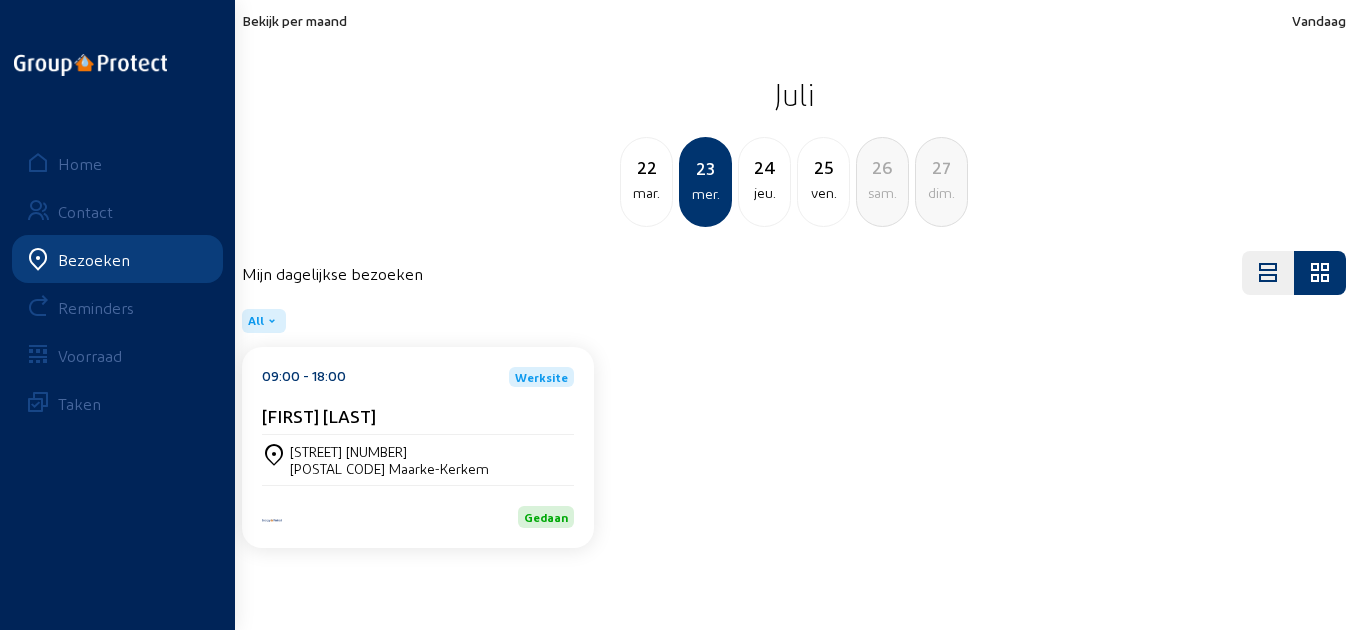 click on "jeu." 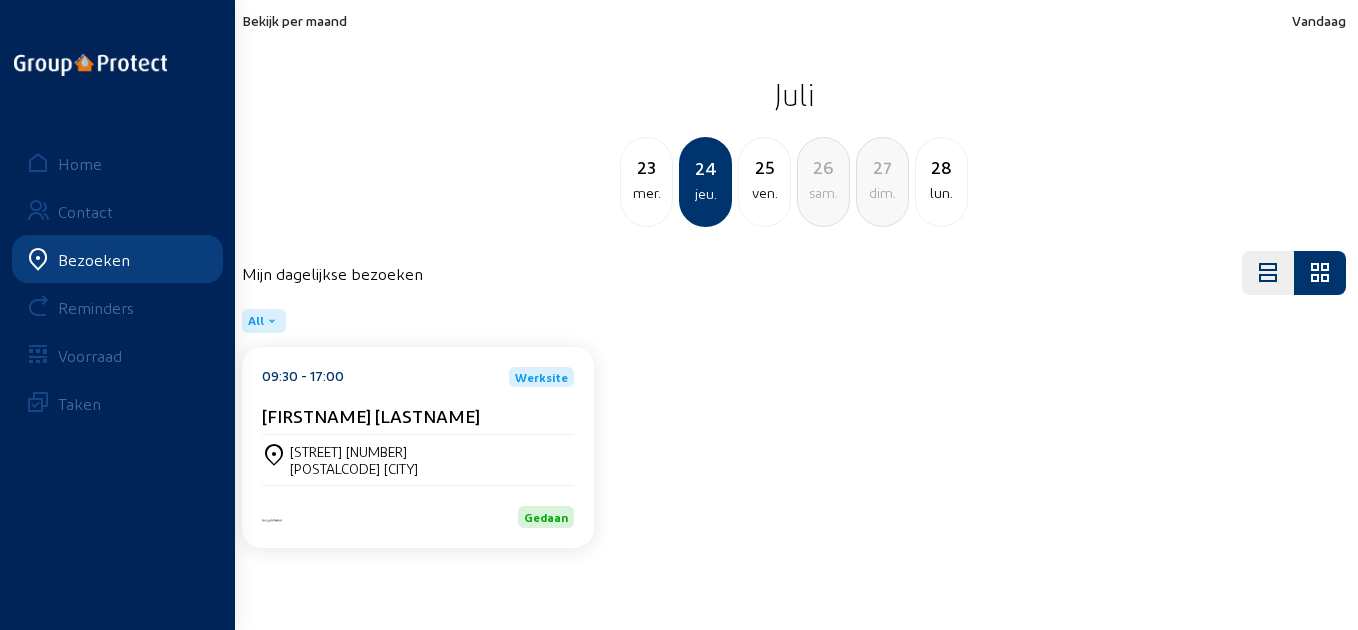 click on "ven." 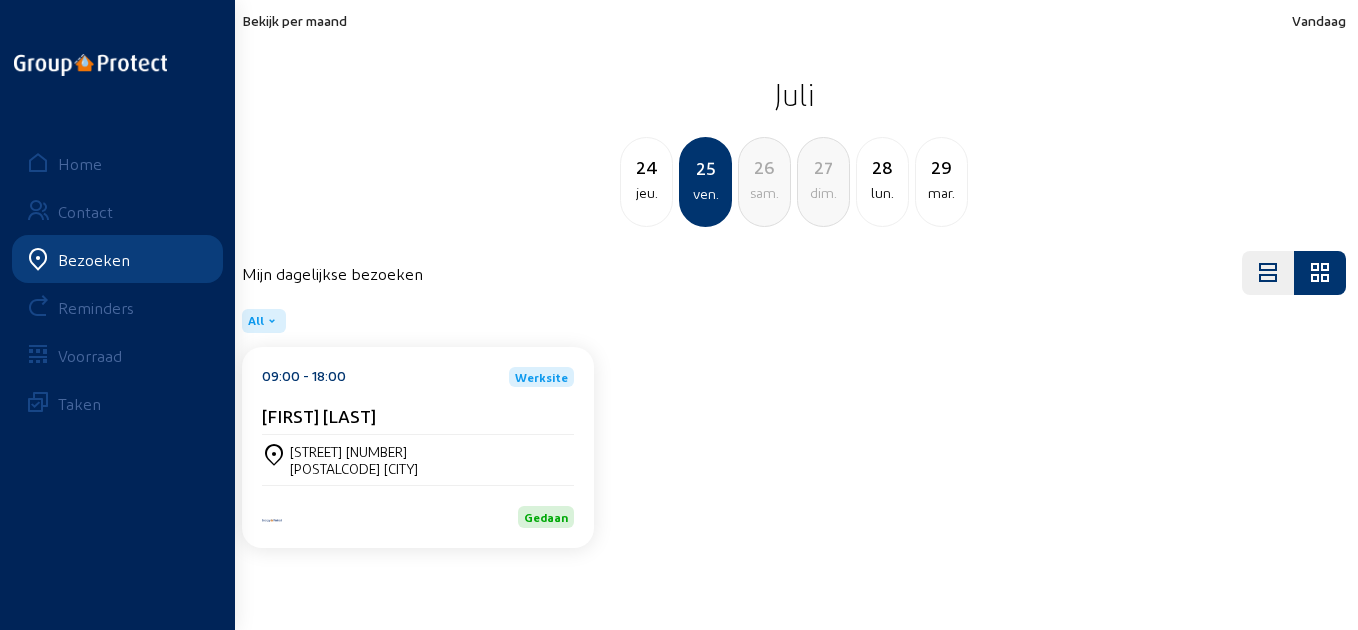 click on "lun." 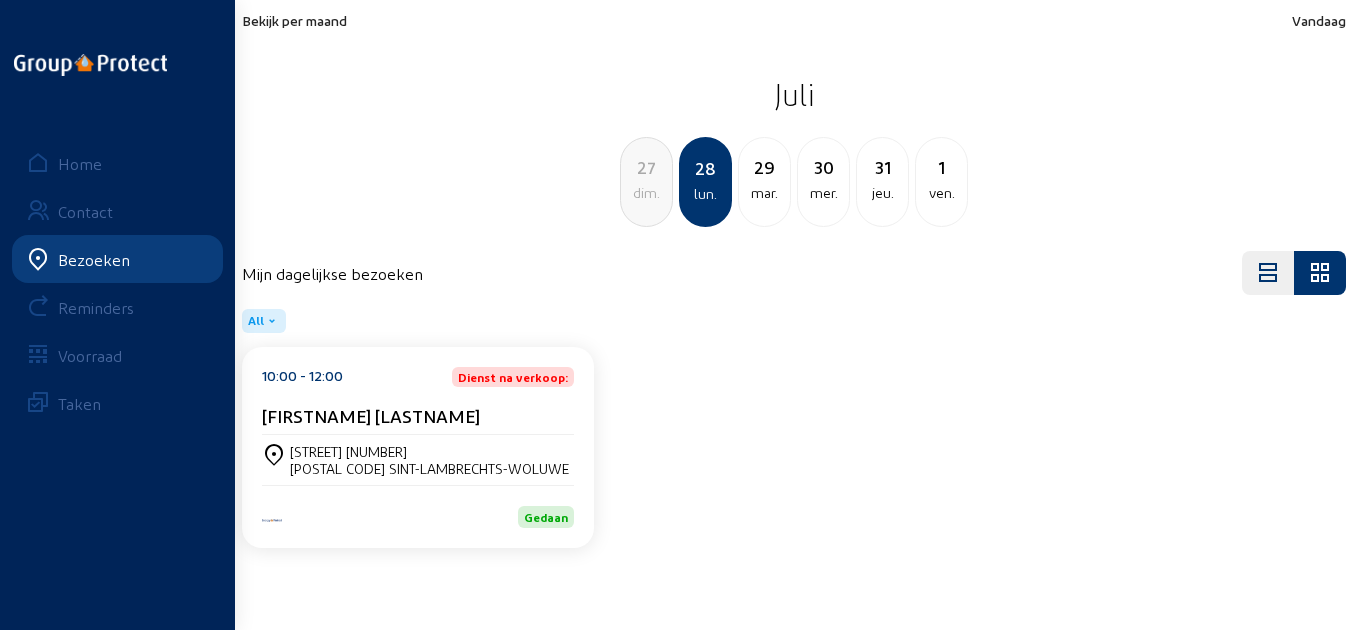 click on "mar." 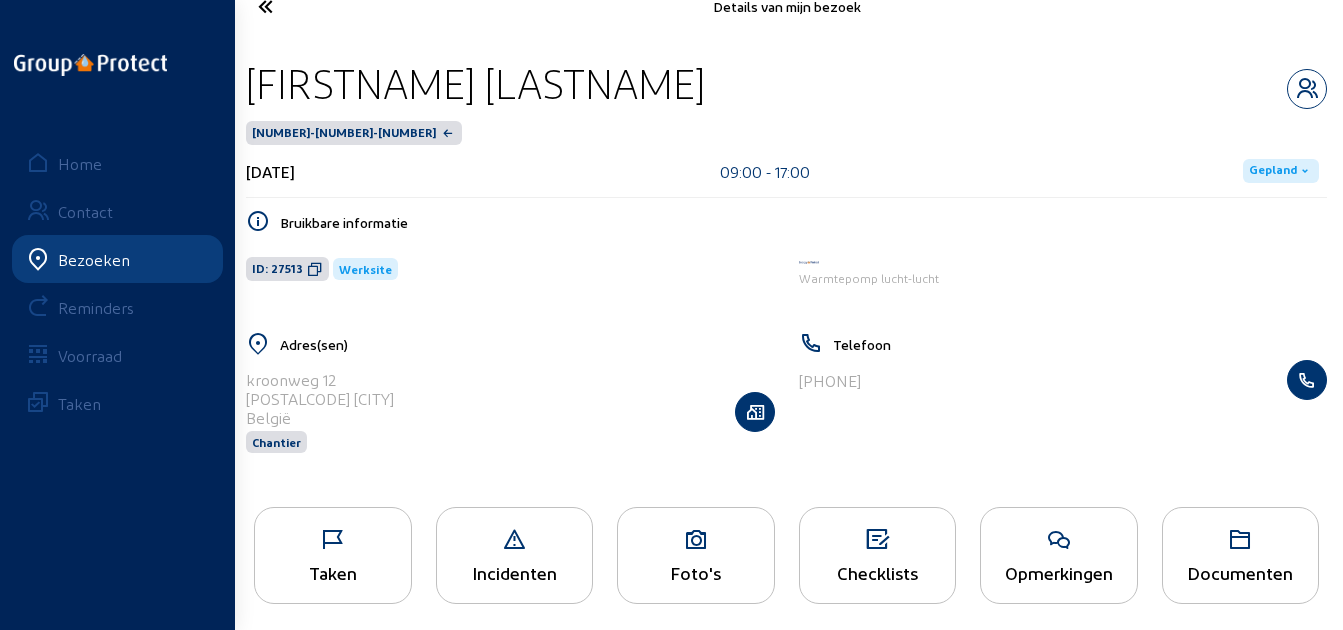 scroll, scrollTop: 41, scrollLeft: 0, axis: vertical 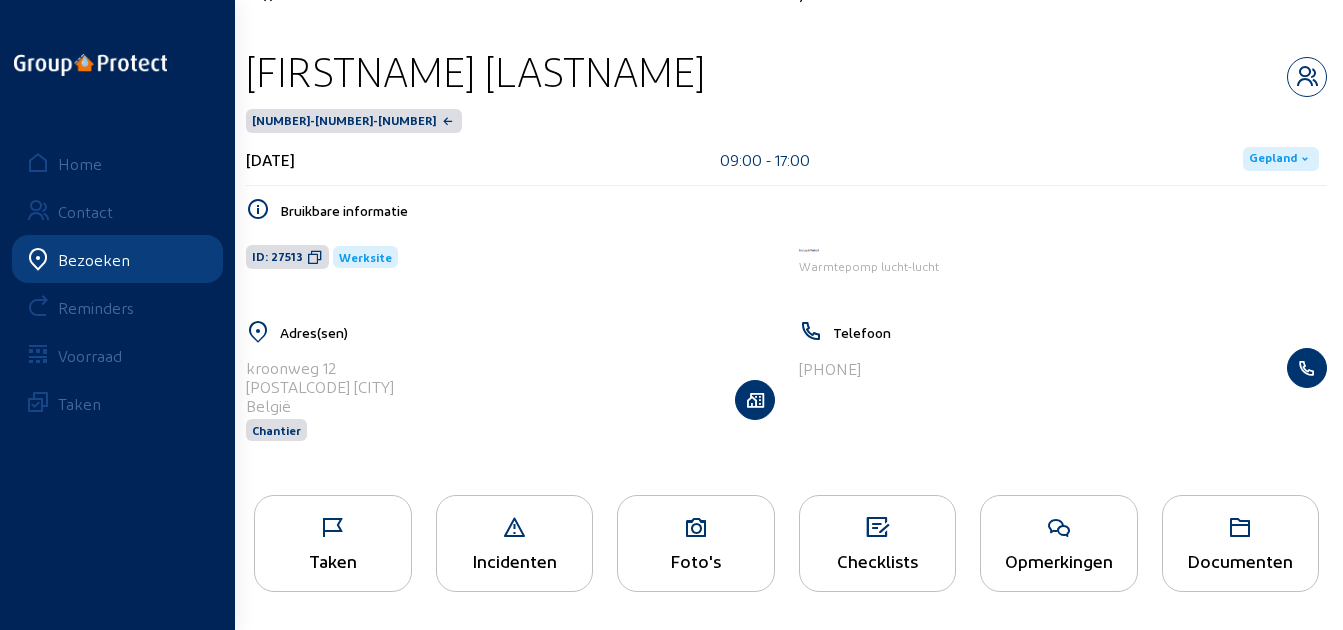 click on "Taken" 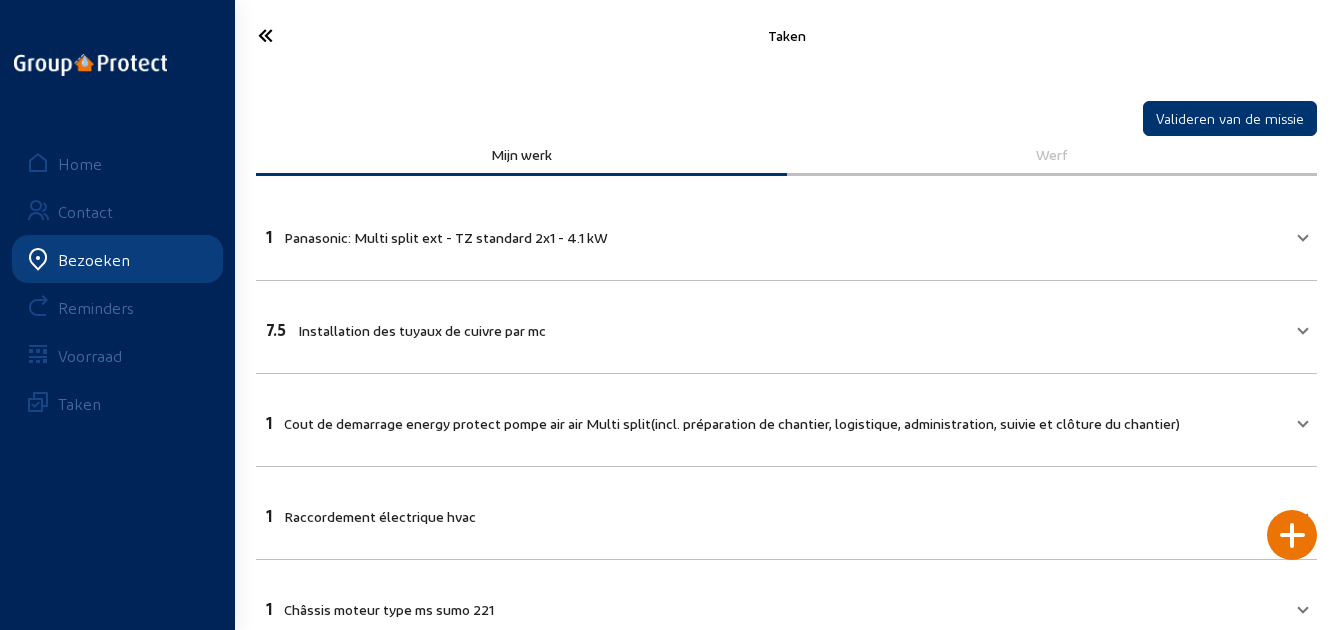 click on "1 Panasonic: Multi split ext - TZ standard 2x1 - 4.1 kW" at bounding box center [774, 234] 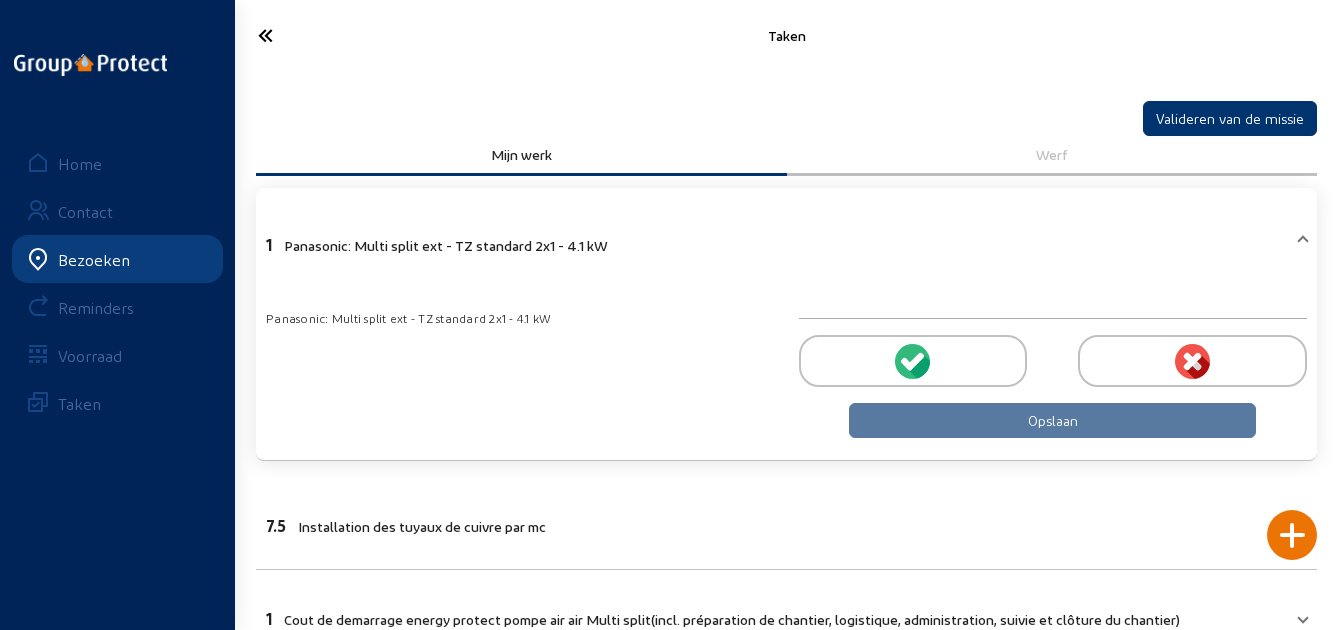 click at bounding box center [913, 361] 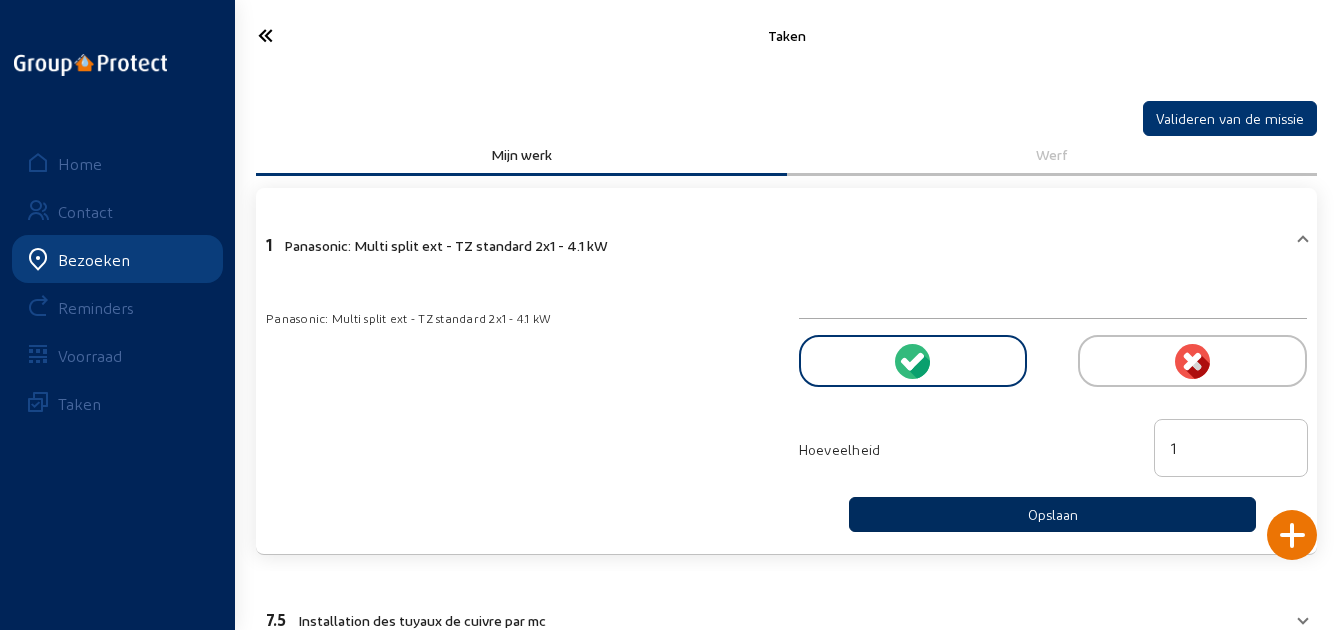 click on "Opslaan" at bounding box center [1052, 514] 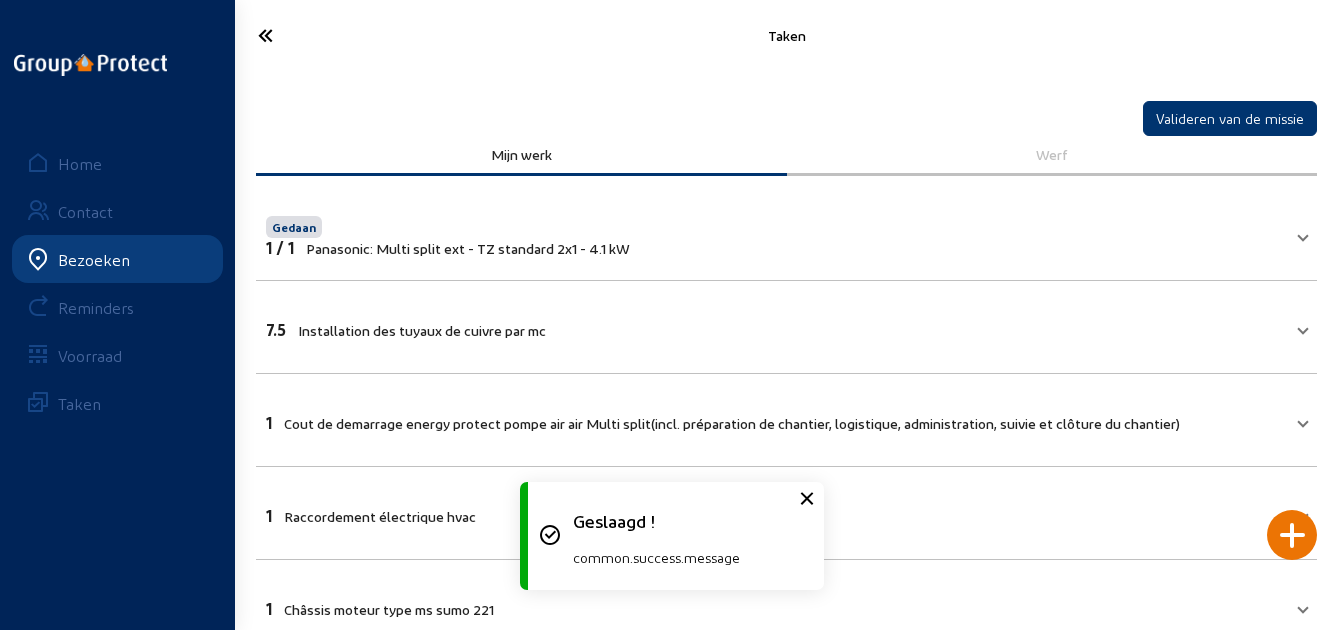 scroll, scrollTop: 300, scrollLeft: 0, axis: vertical 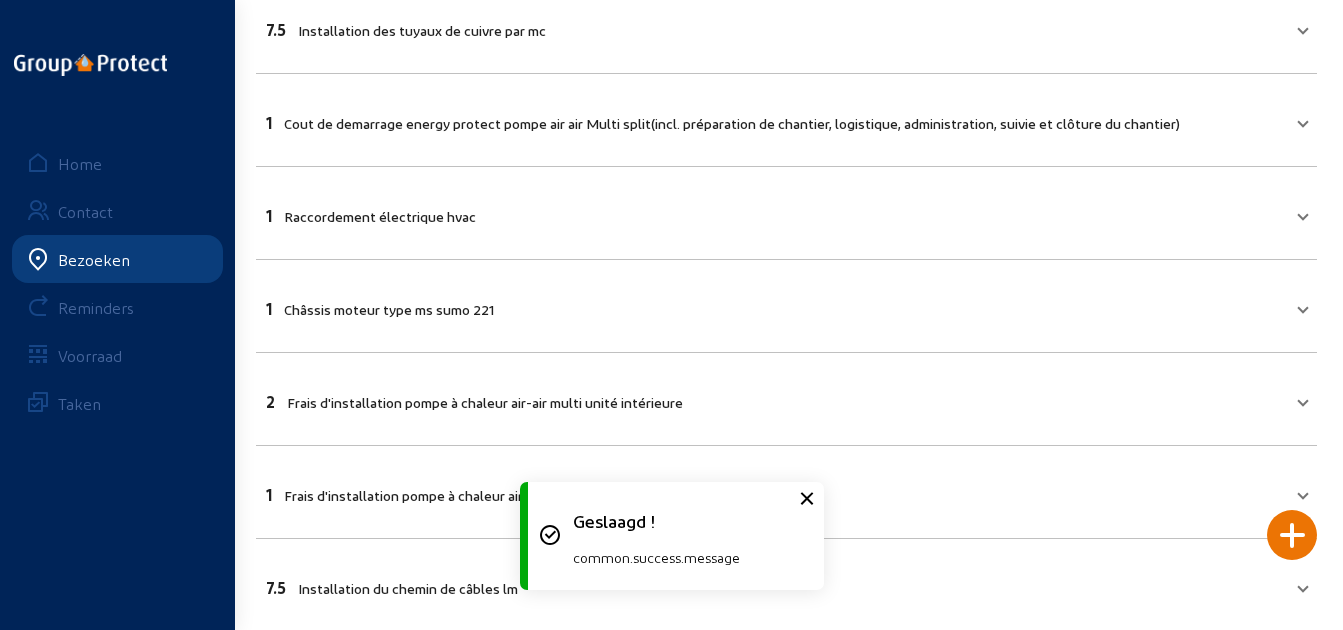 click on "7.5 Installation des tuyaux de cuivre par mc" at bounding box center [786, 27] 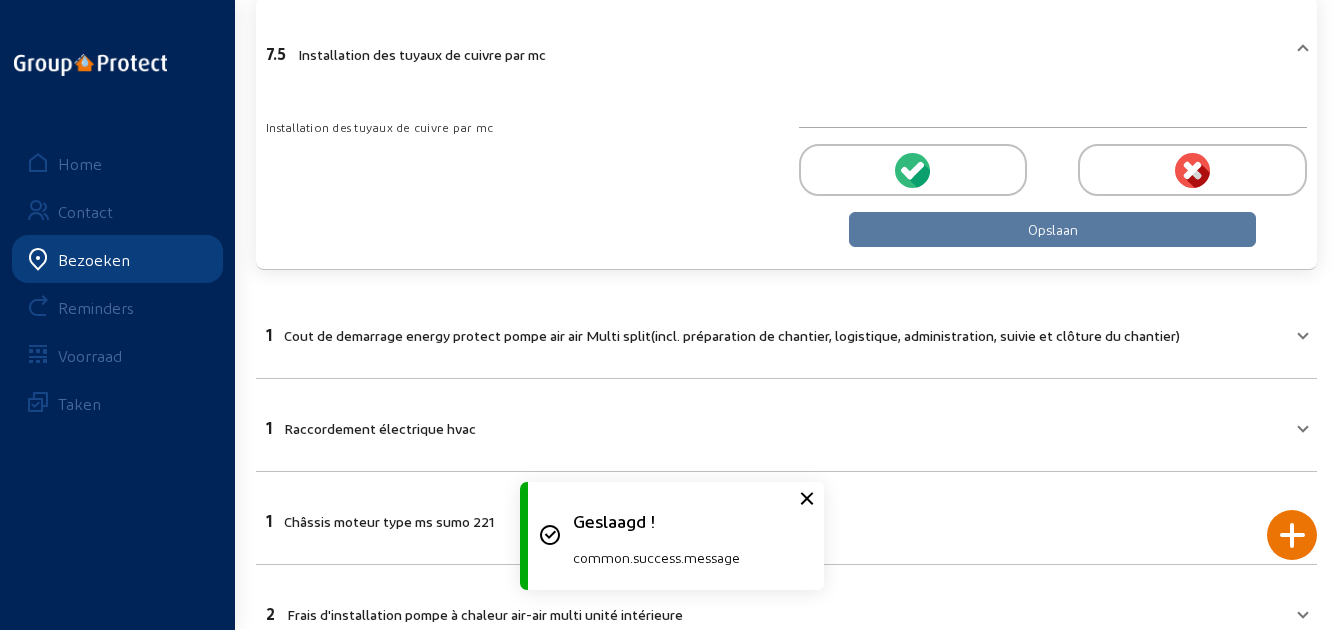 drag, startPoint x: 849, startPoint y: 172, endPoint x: 907, endPoint y: 206, distance: 67.23094 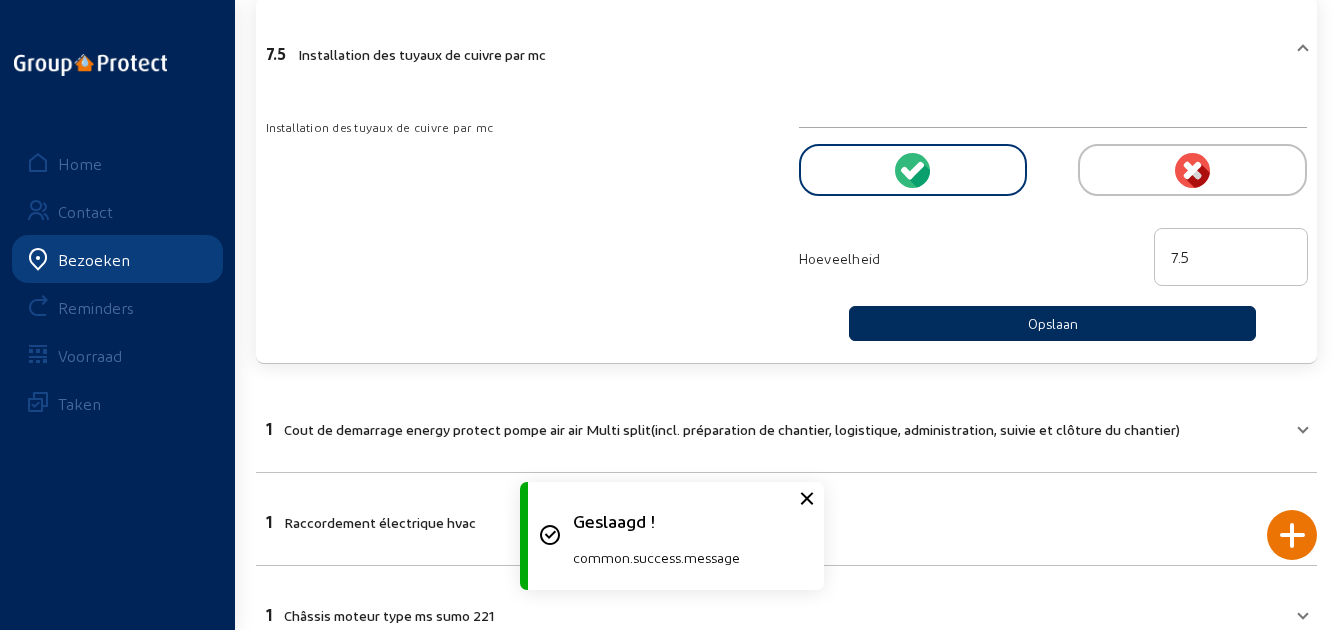 click on "Opslaan" at bounding box center (1052, 323) 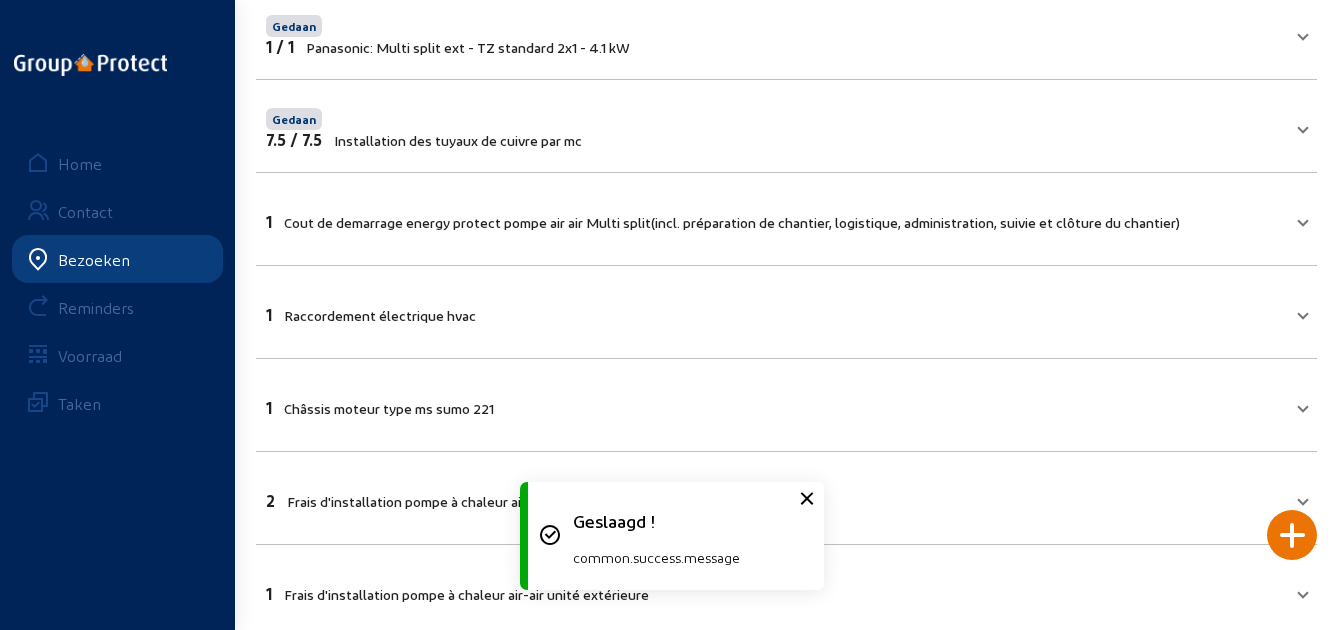 scroll, scrollTop: 200, scrollLeft: 0, axis: vertical 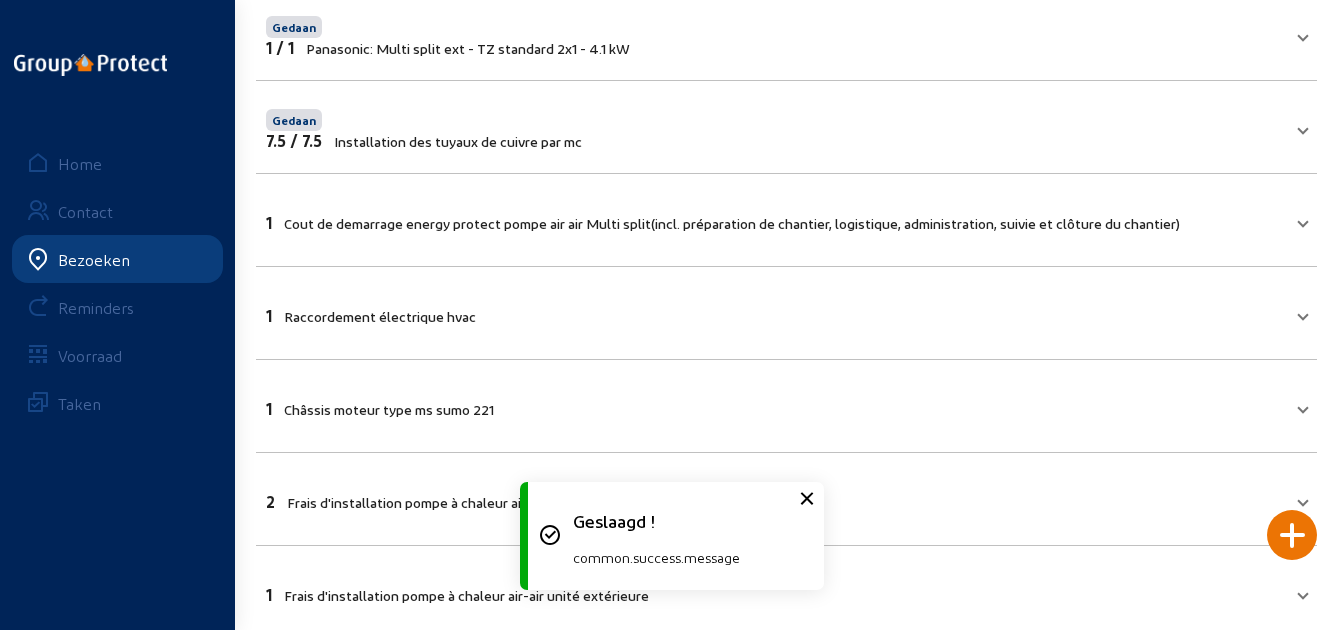 click on "Cout de demarrage energy protect pompe air air Multi split(incl. préparation de chantier, logistique, administration, suivie et clôture du chantier)" at bounding box center (732, 223) 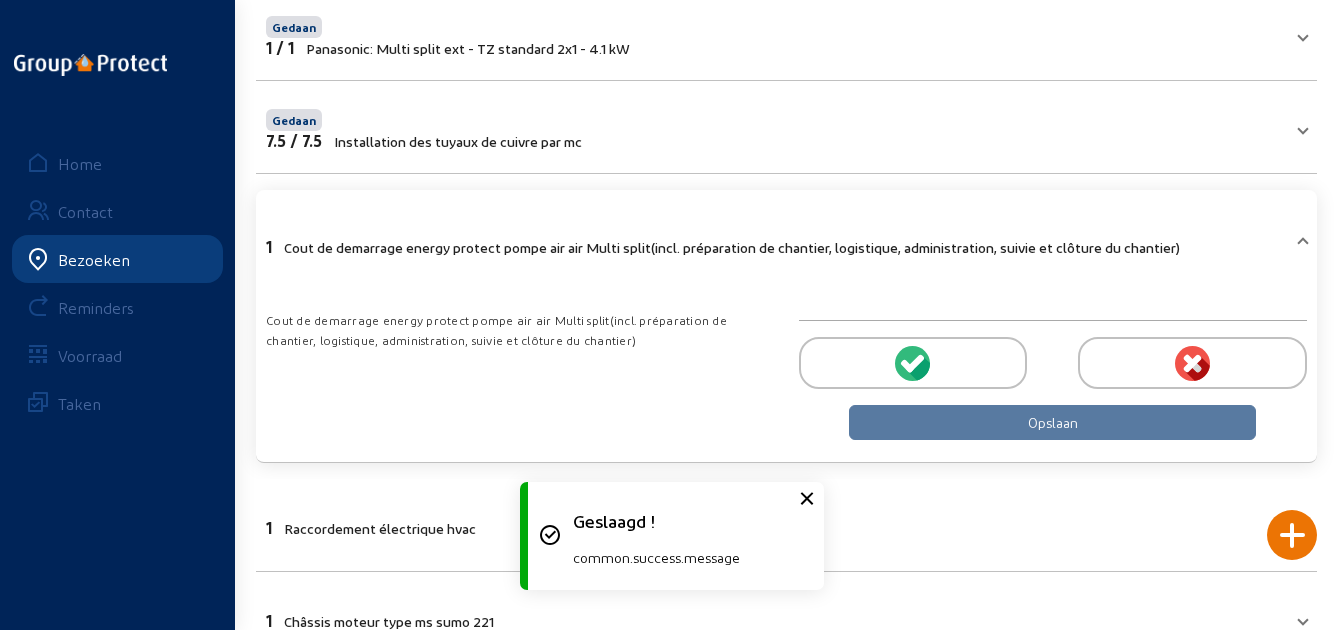 click at bounding box center (1053, 363) 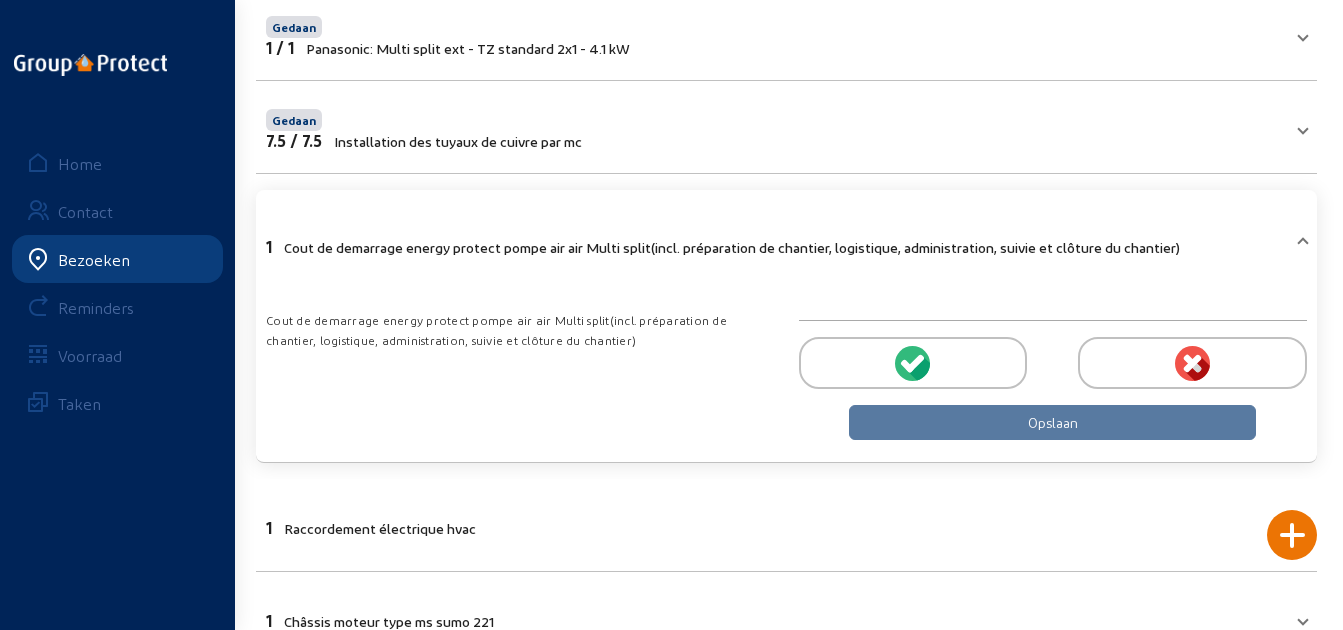 click at bounding box center [913, 363] 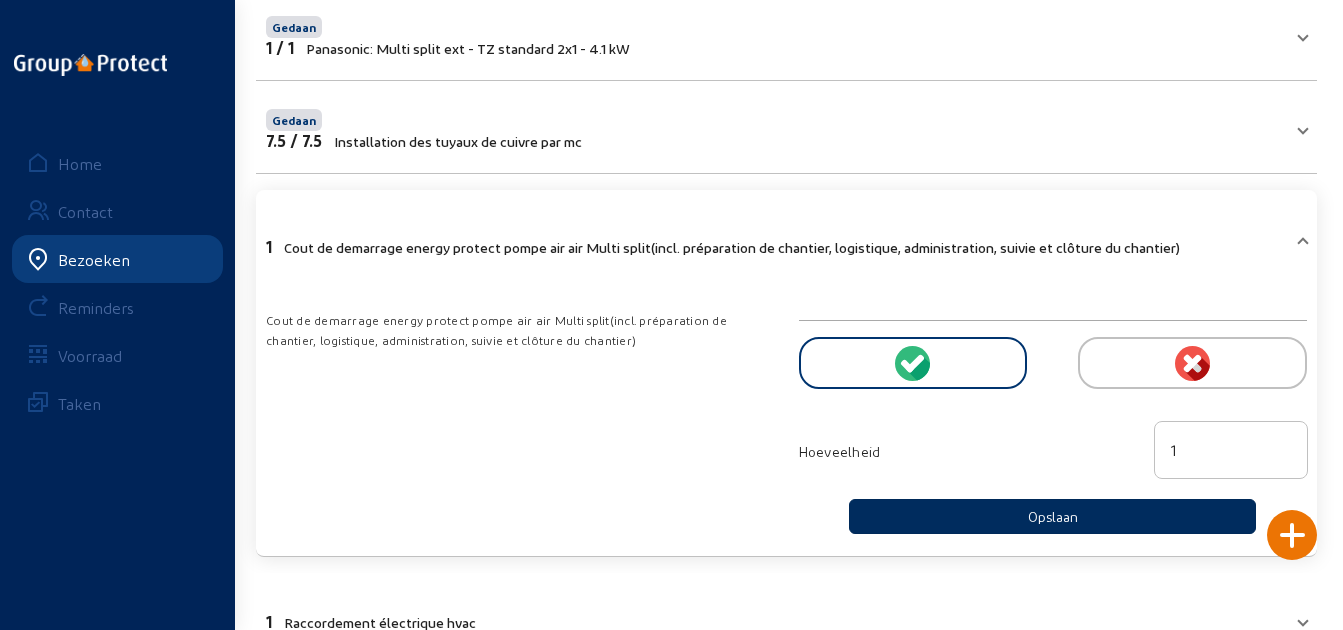 click on "Opslaan" at bounding box center [1052, 516] 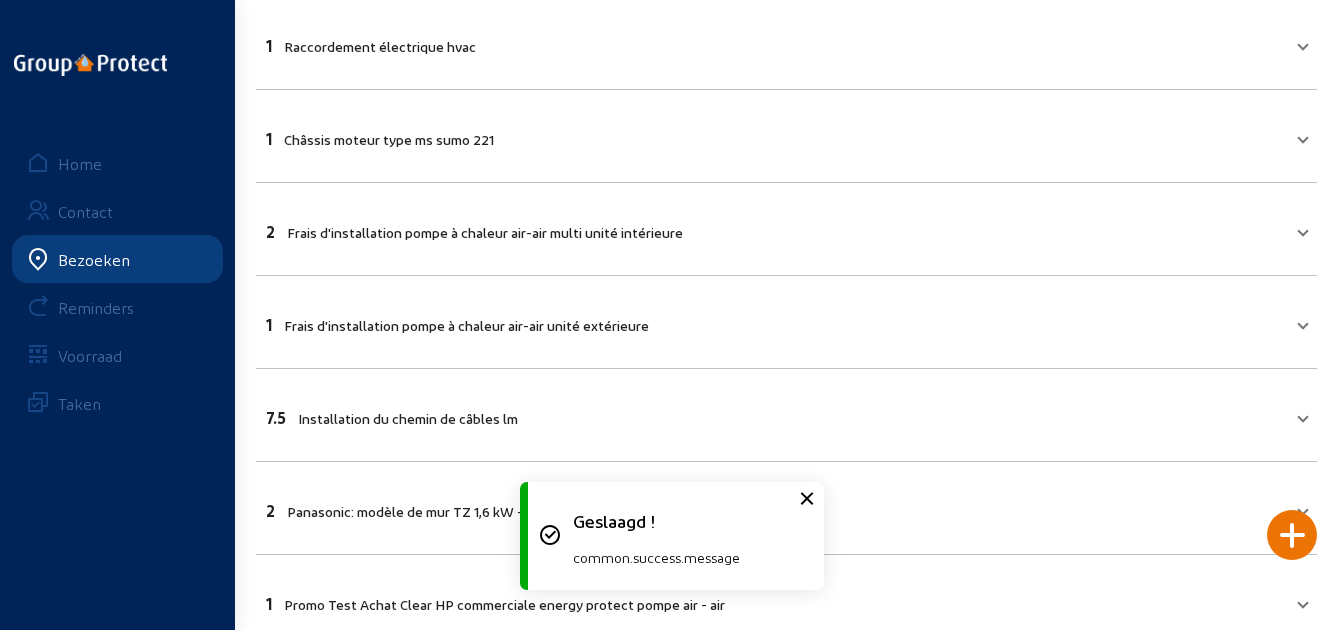scroll, scrollTop: 500, scrollLeft: 0, axis: vertical 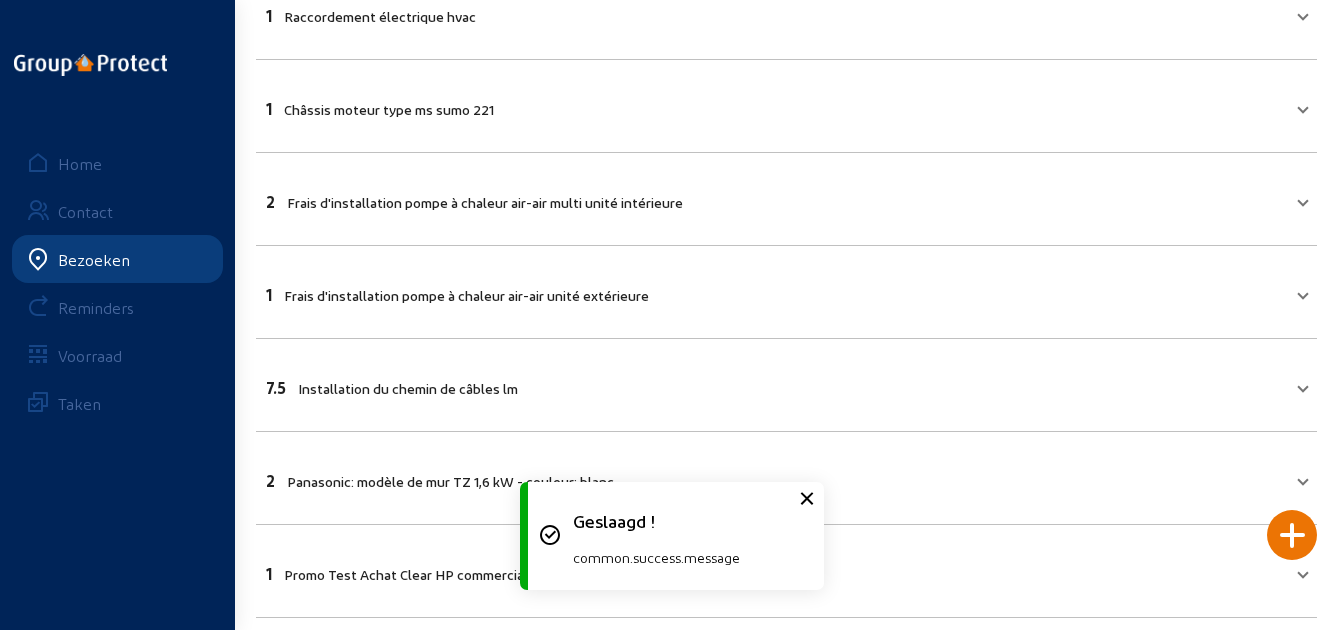 click on "1 Châssis moteur type ms sumo 221" at bounding box center [786, 106] 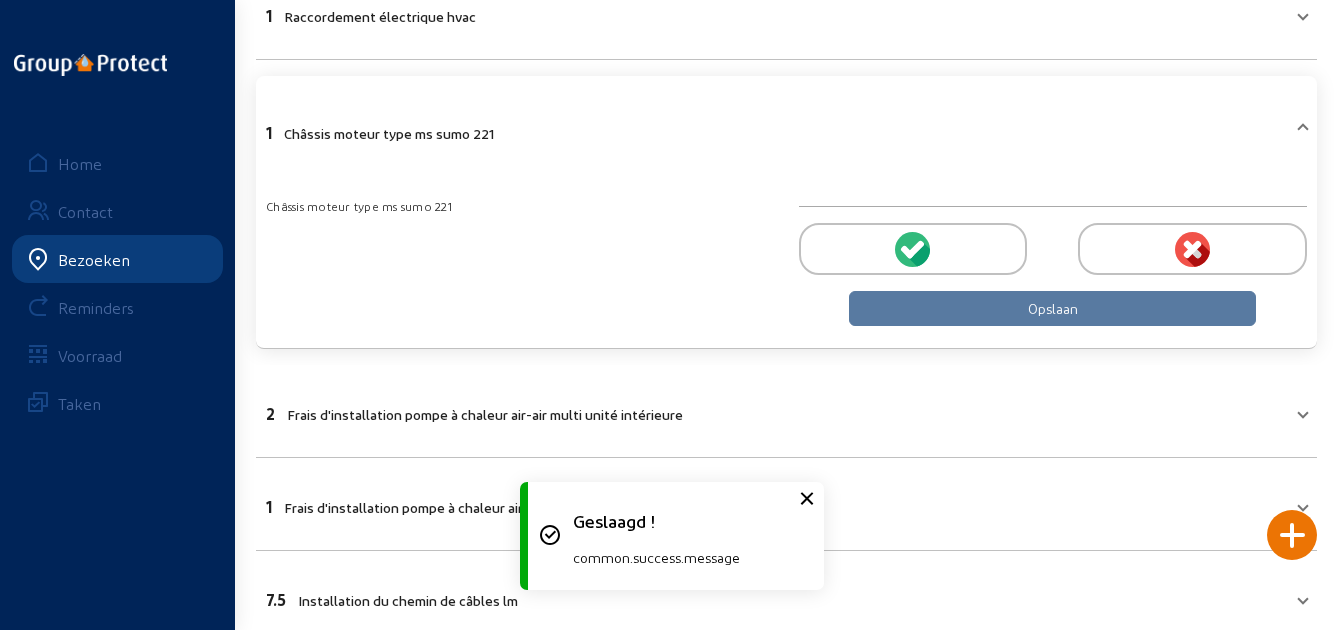 drag, startPoint x: 831, startPoint y: 243, endPoint x: 850, endPoint y: 264, distance: 28.319605 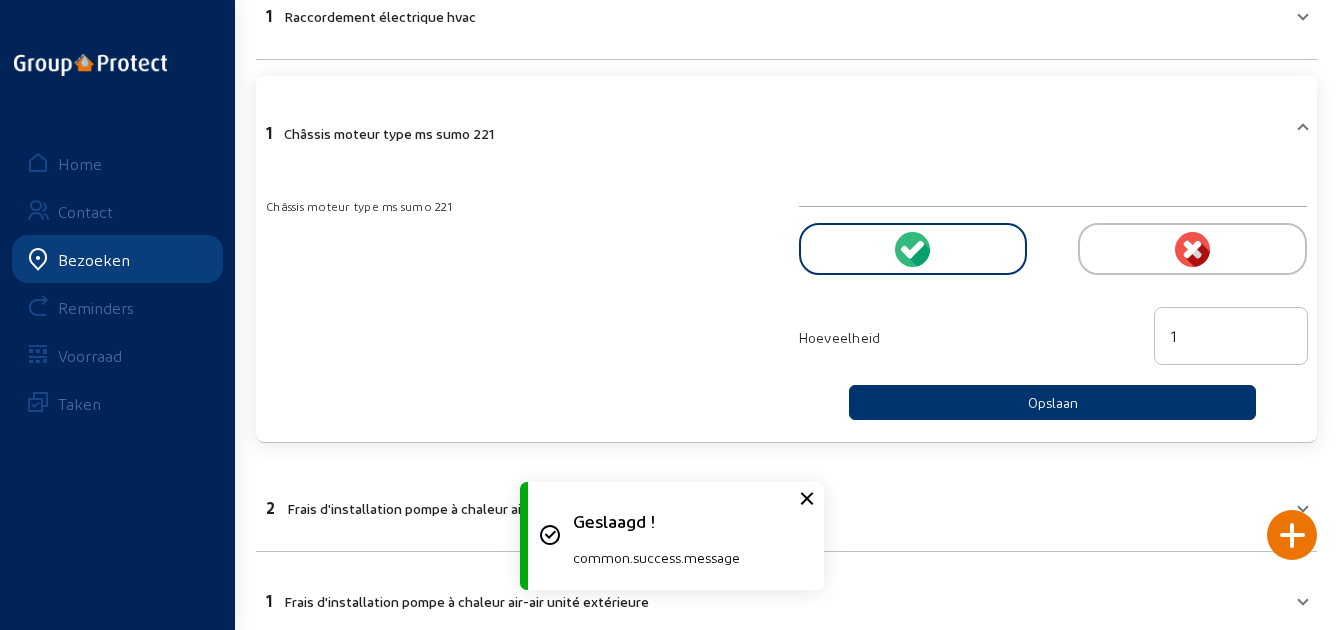 click on "Châssis moteur type ms sumo 221       Hoeveelheid 1  Opslaan" at bounding box center [786, 301] 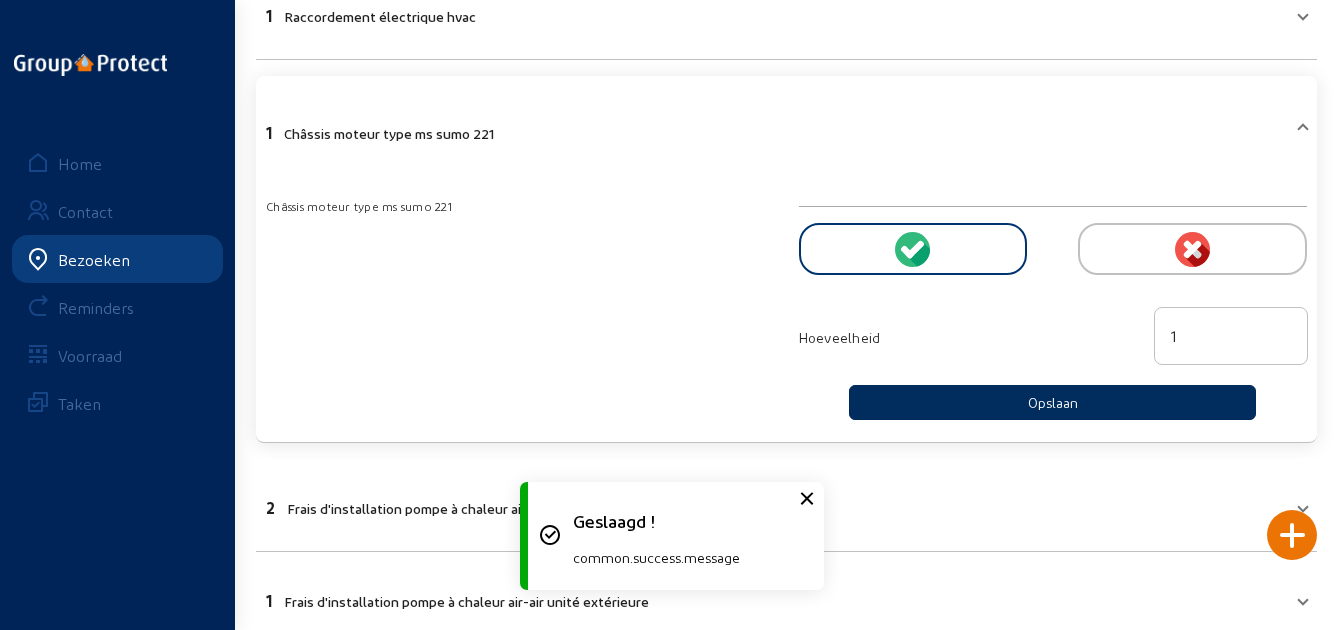 click on "Opslaan" at bounding box center [1052, 402] 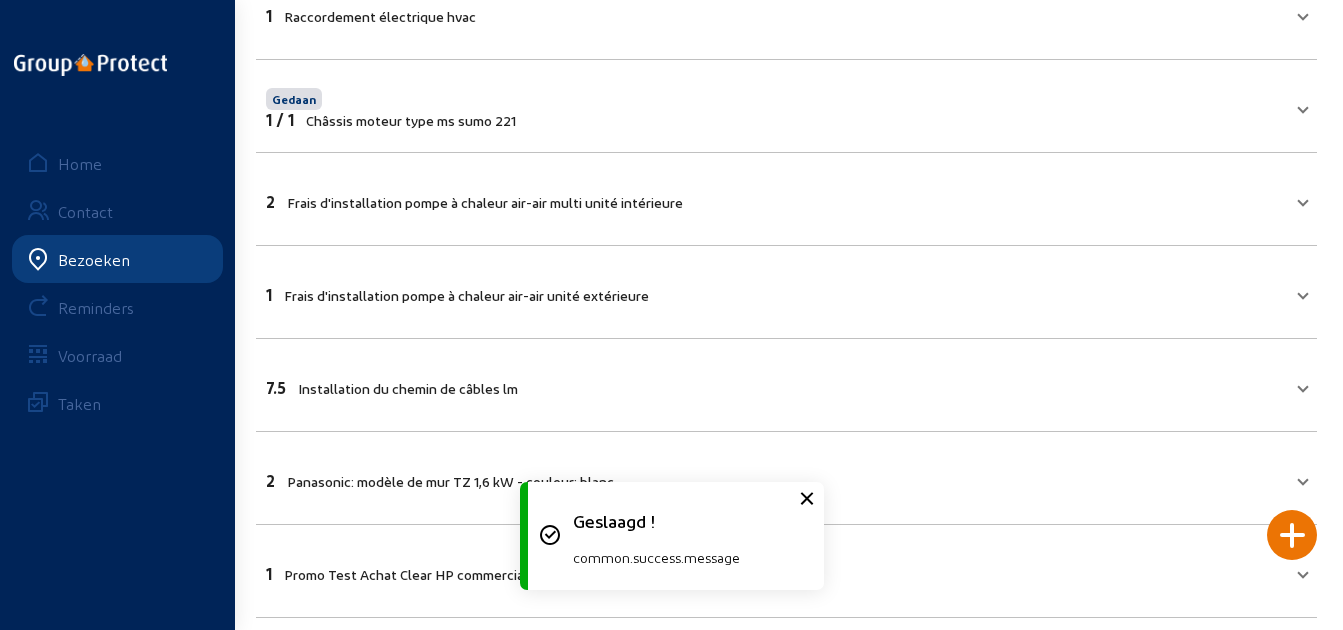 scroll, scrollTop: 400, scrollLeft: 0, axis: vertical 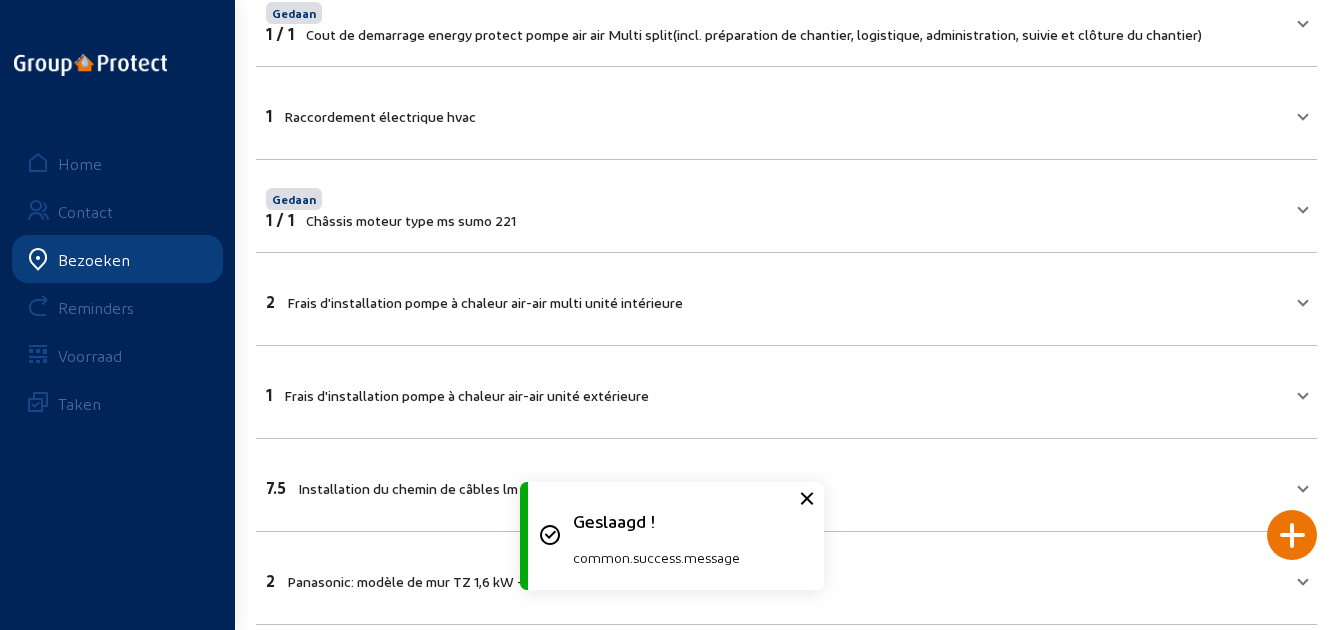 click on "1 Raccordement électrique hvac" at bounding box center [774, 113] 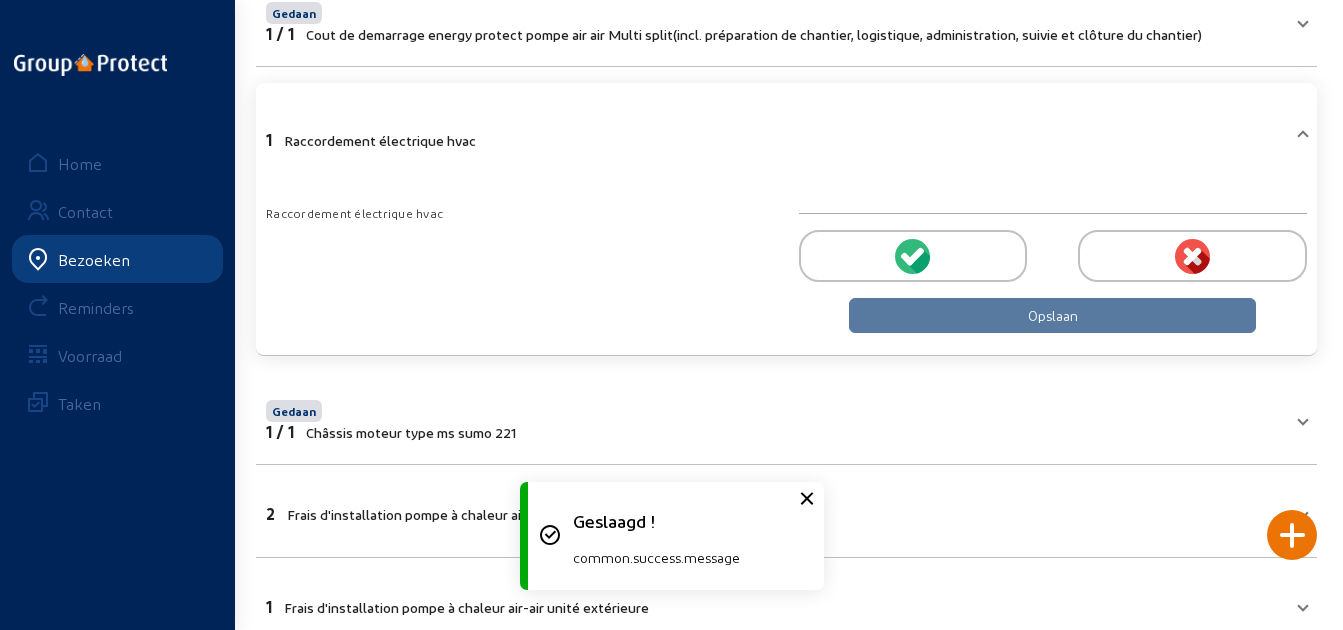 click at bounding box center (913, 256) 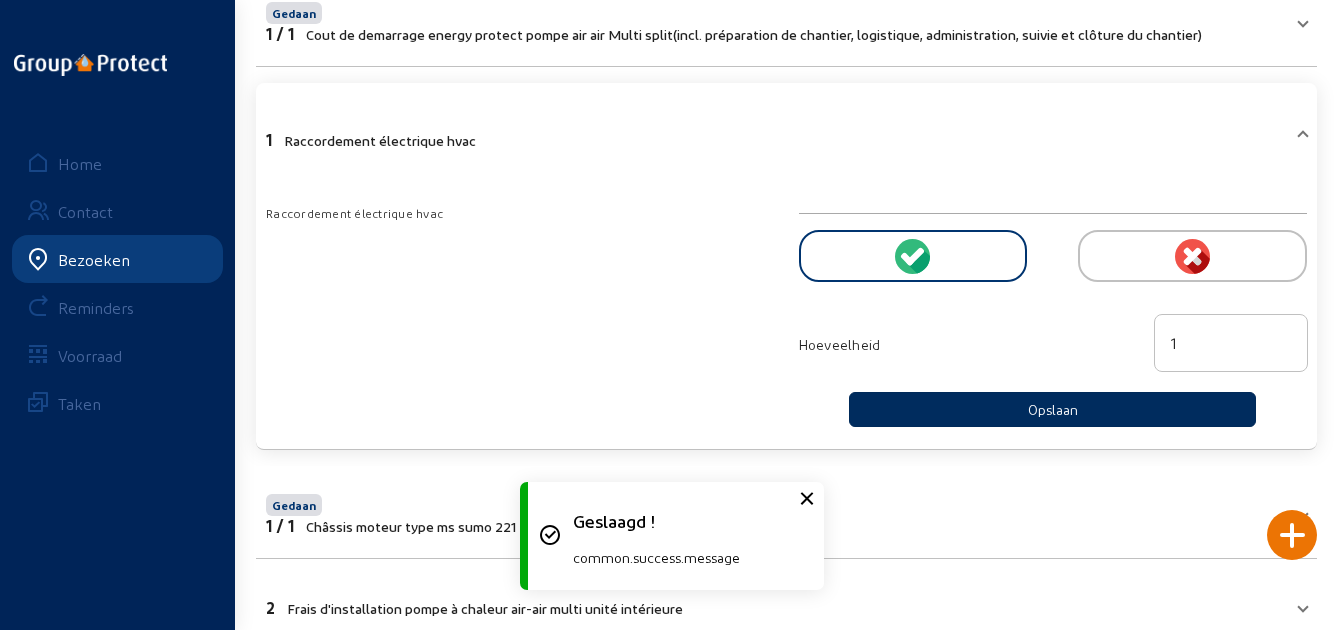 click on "Opslaan" at bounding box center [1052, 409] 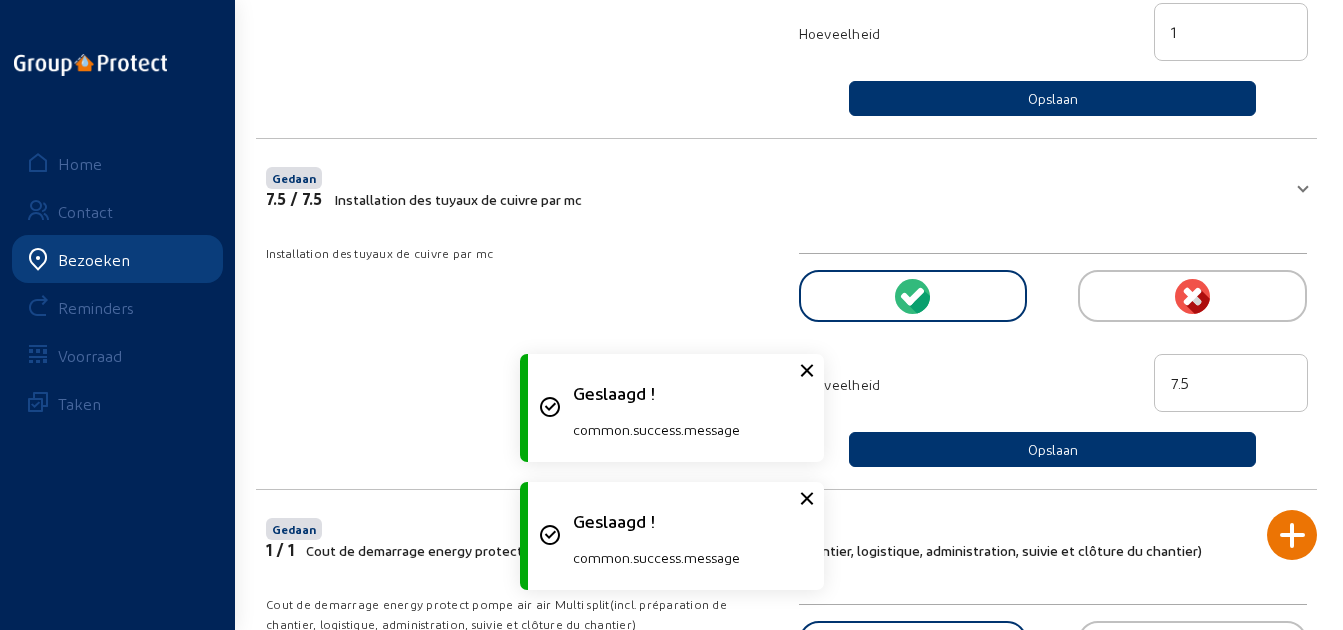 scroll, scrollTop: 528, scrollLeft: 0, axis: vertical 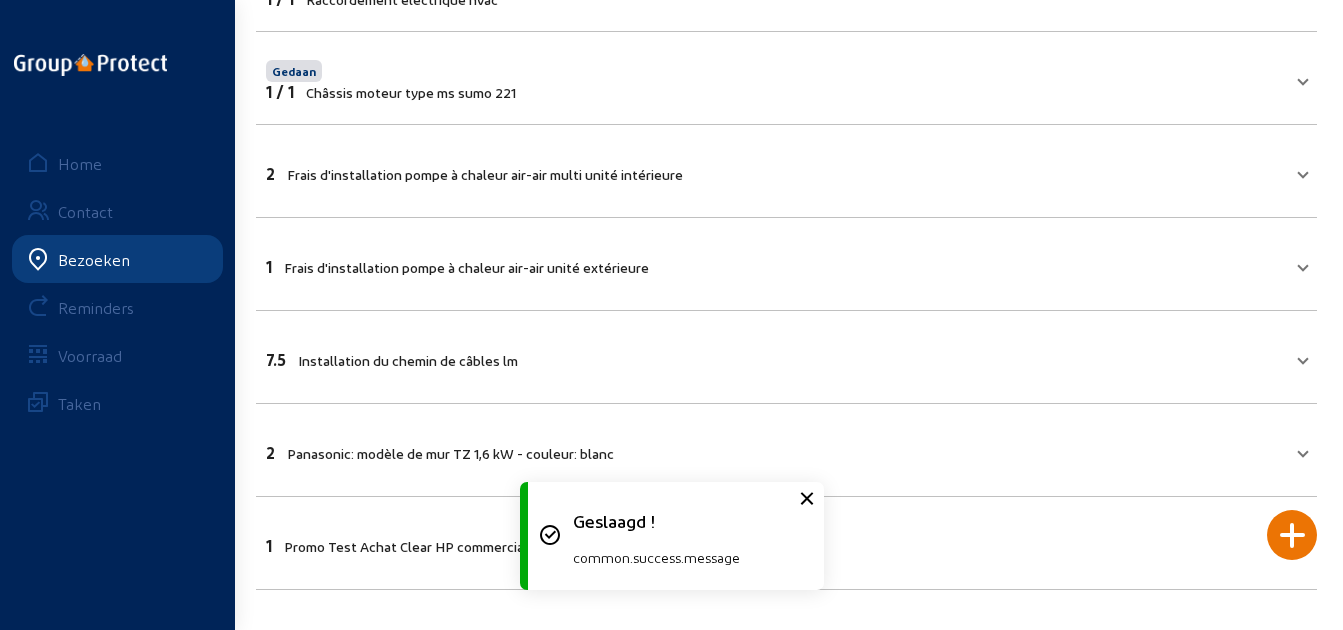 click on "2 Frais d'installation pompe à chaleur air-air multi unité intérieure" at bounding box center [774, 171] 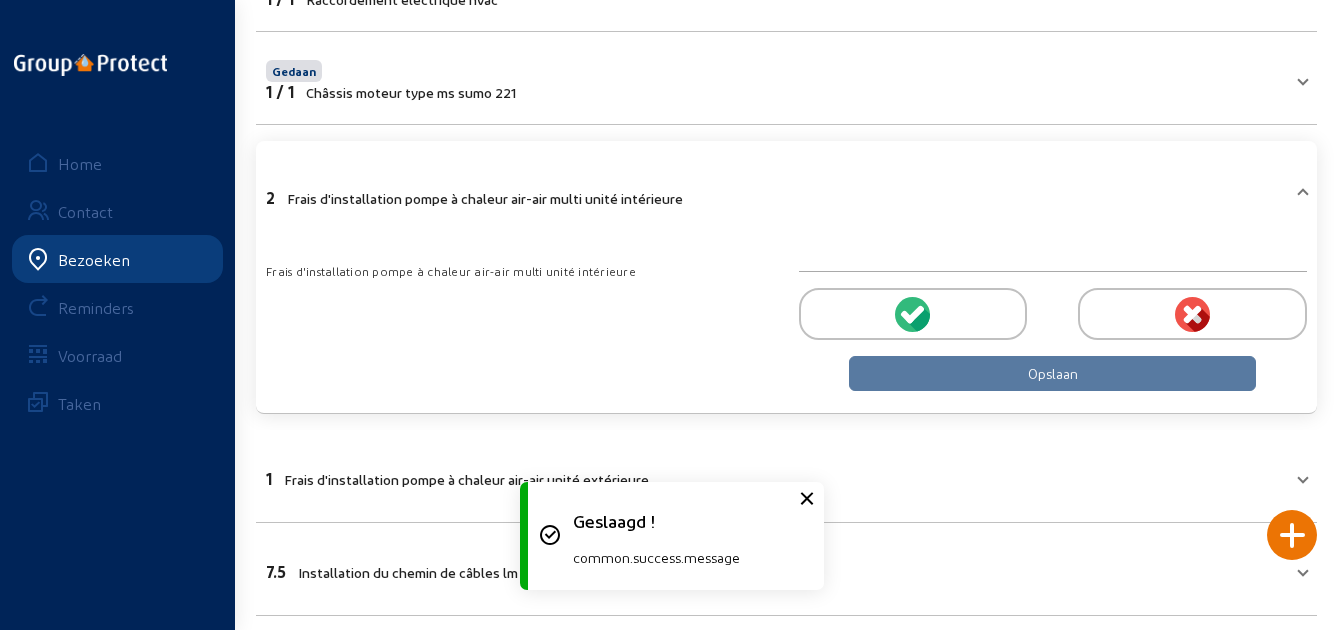 click at bounding box center [913, 314] 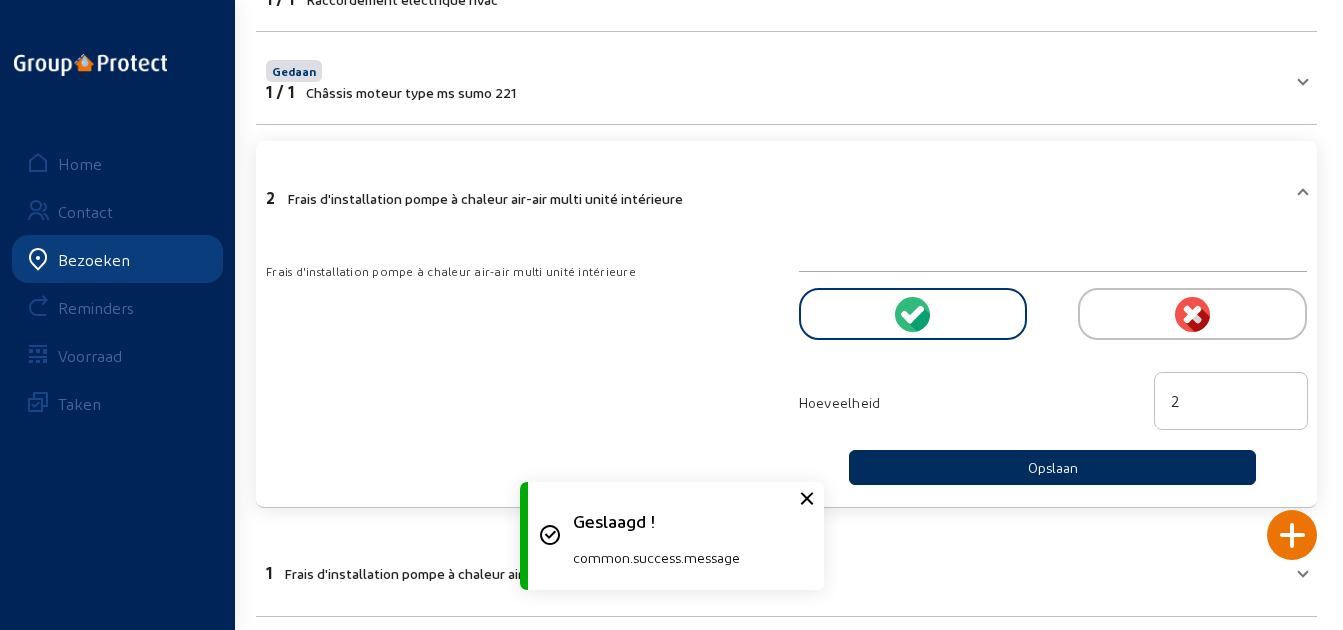 click on "Opslaan" at bounding box center [1052, 467] 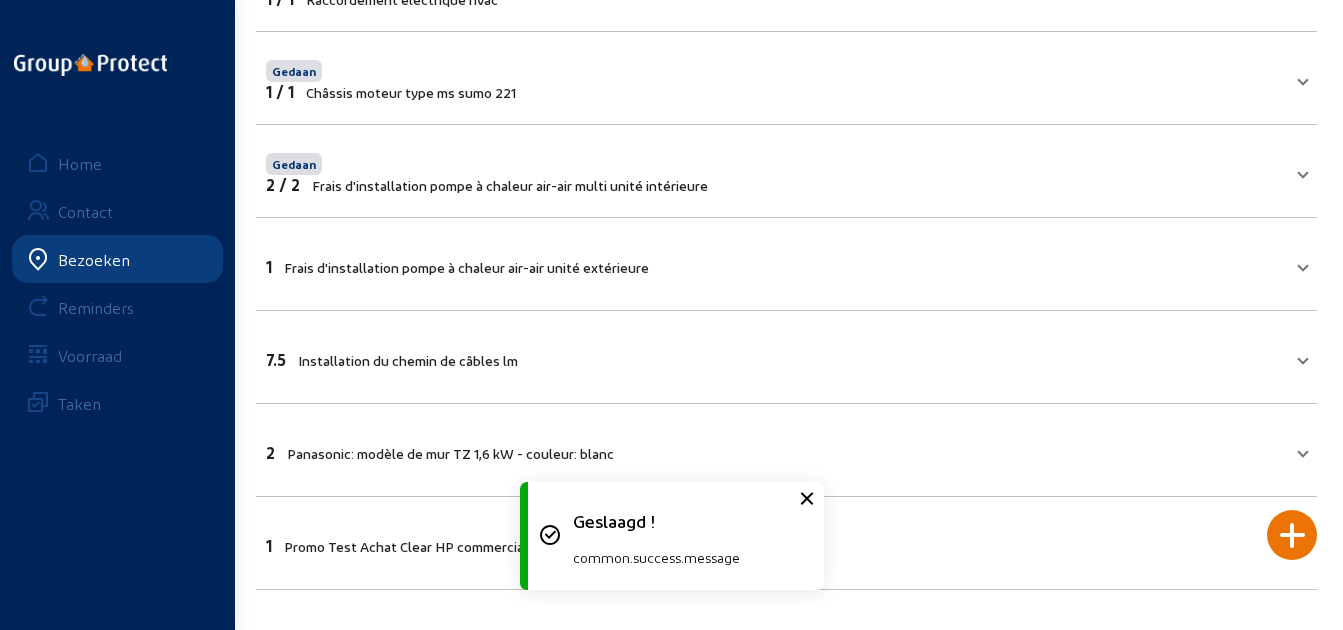 click on "1 Frais d'installation pompe à chaleur air-air unité extérieure" at bounding box center (774, 264) 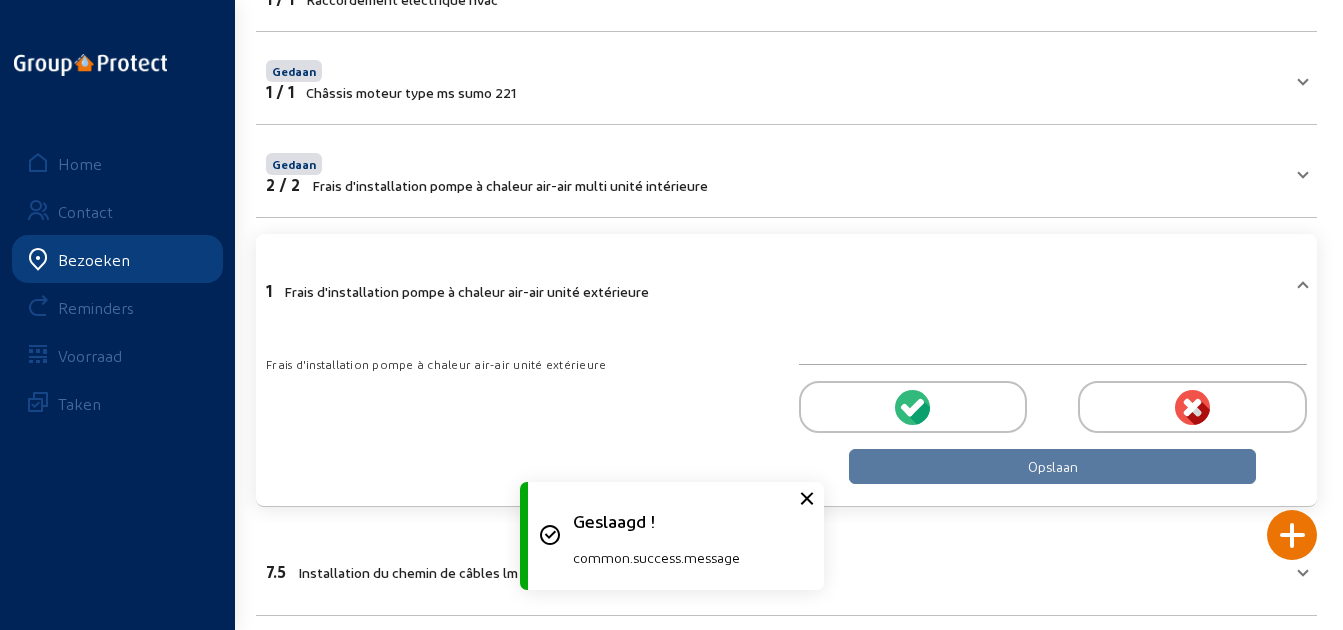 click at bounding box center [913, 407] 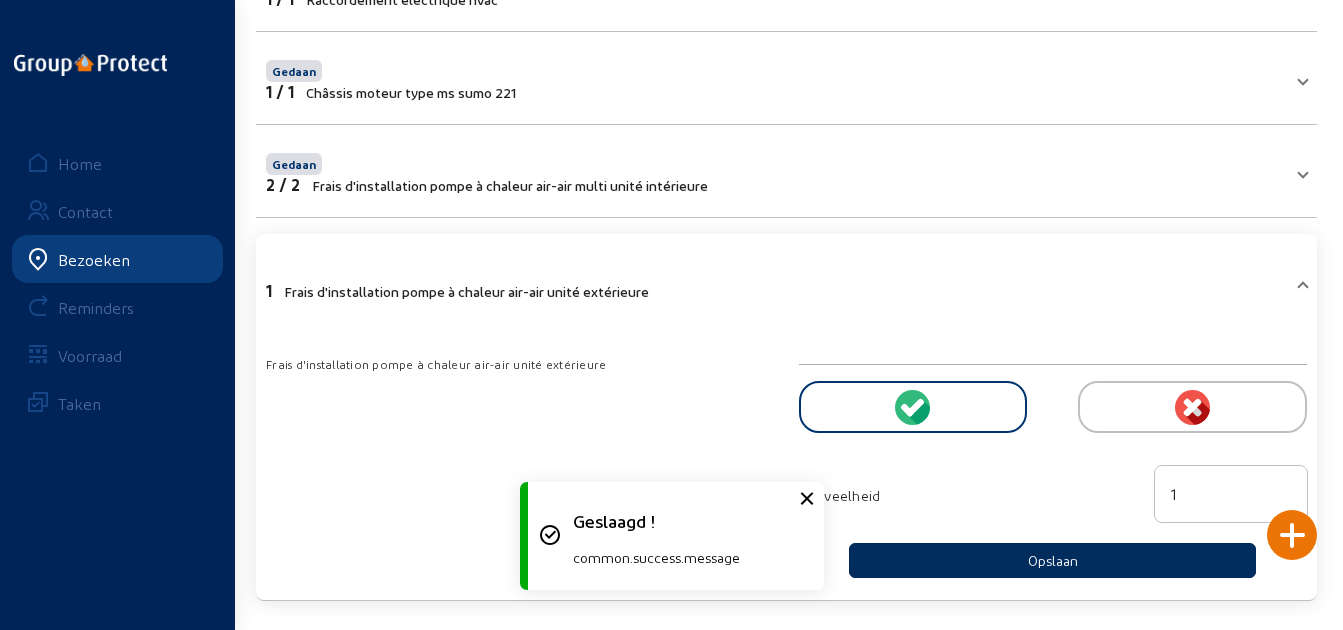 click on "Opslaan" at bounding box center (1052, 560) 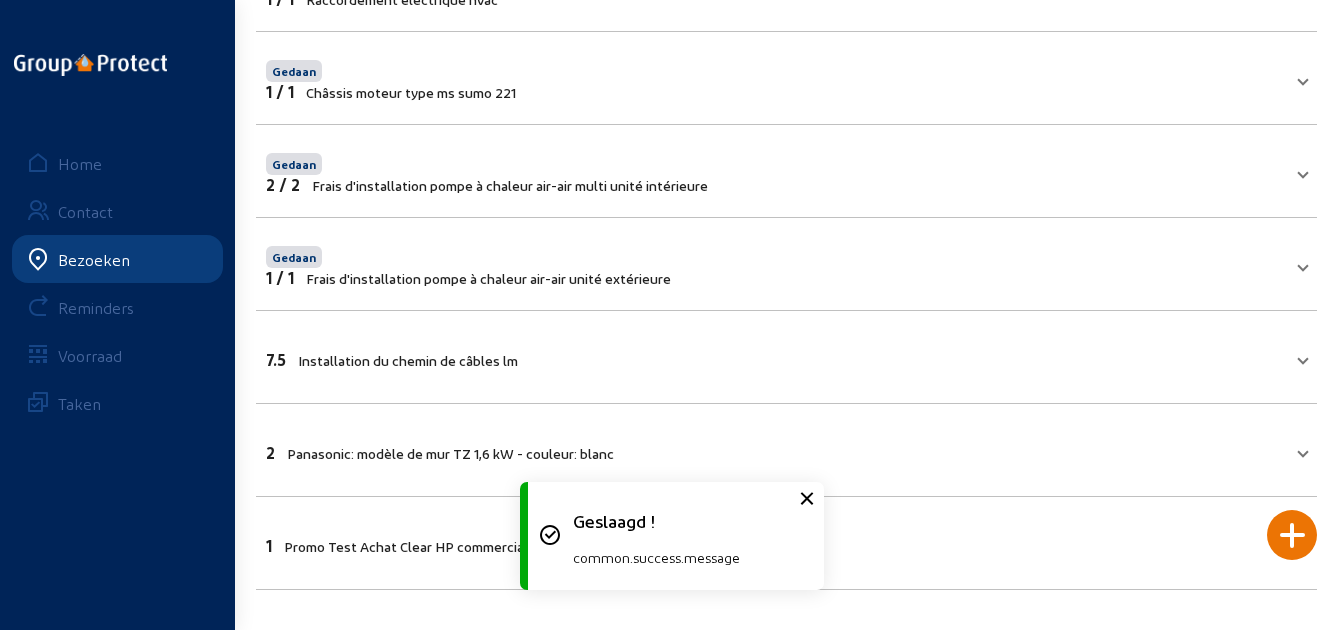 click on "7.5 Installation du chemin de câbles lm" at bounding box center [774, 357] 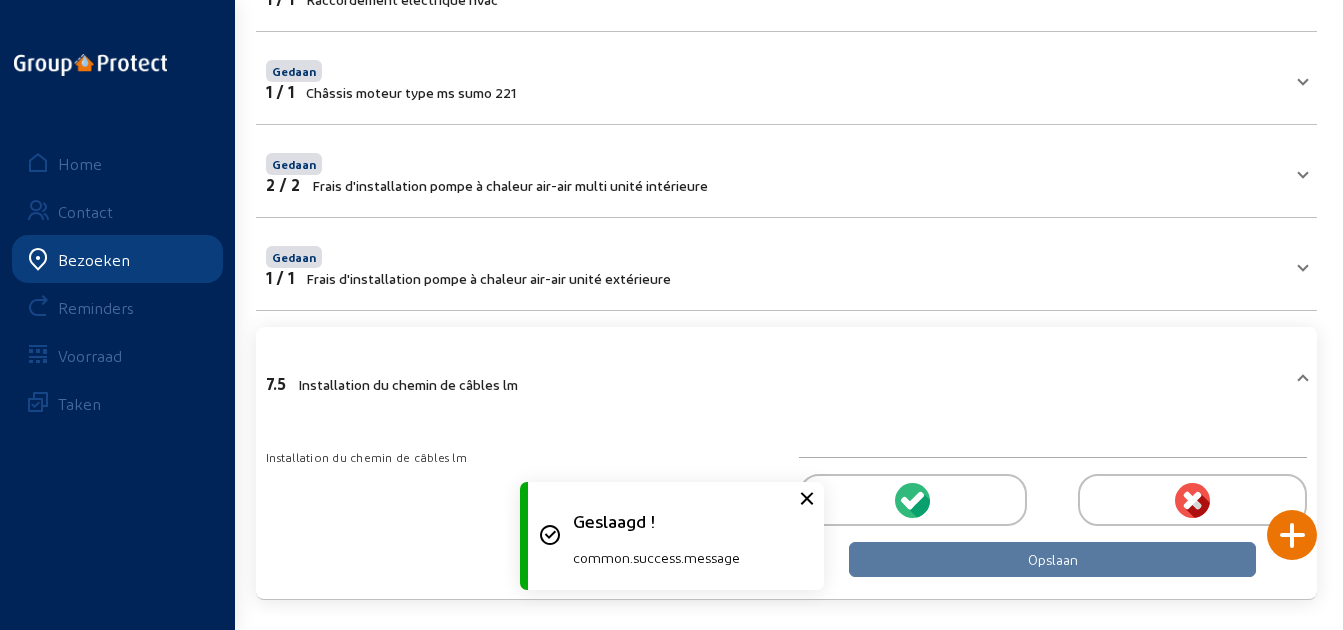 click at bounding box center [913, 500] 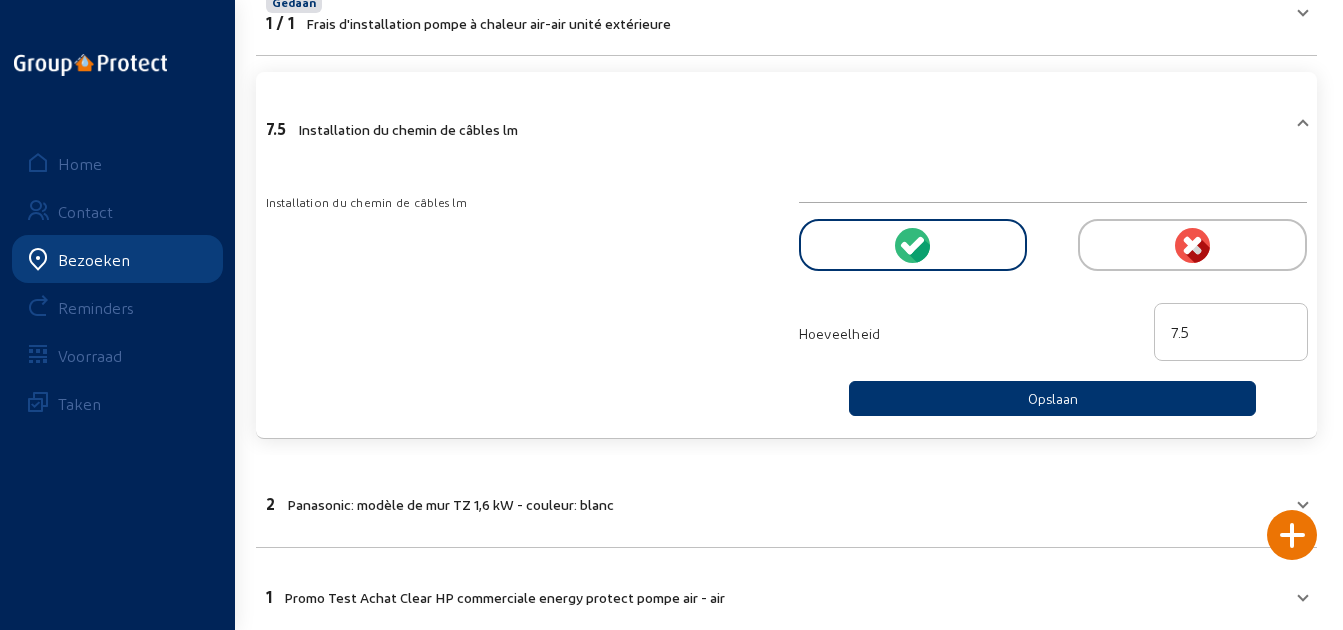 scroll, scrollTop: 828, scrollLeft: 0, axis: vertical 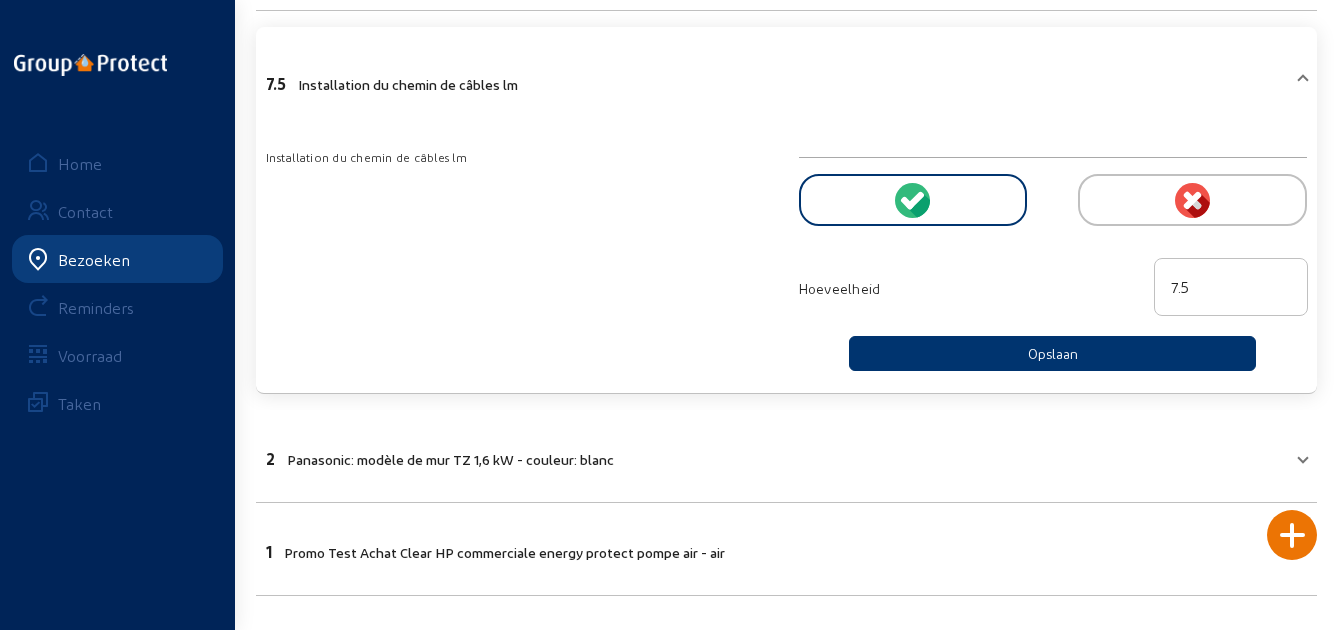 click on "Installation du chemin de câbles lm       Hoeveelheid 7.5  Opslaan" at bounding box center [786, 252] 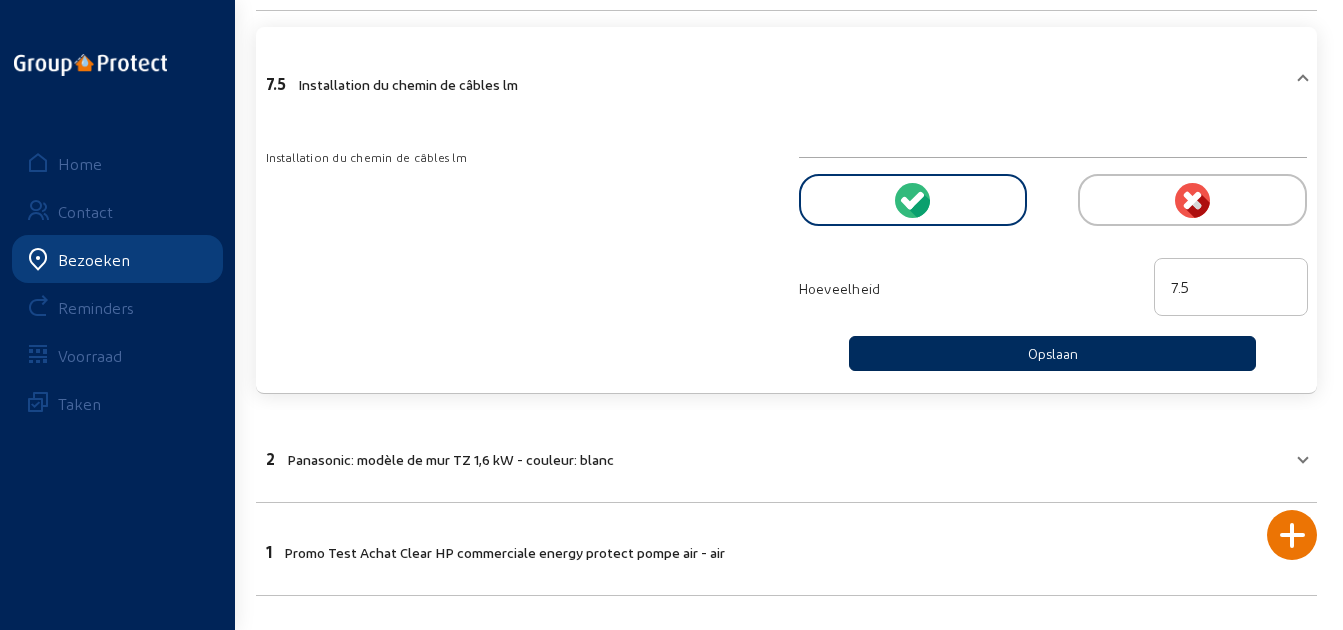 click on "Opslaan" at bounding box center (1052, 353) 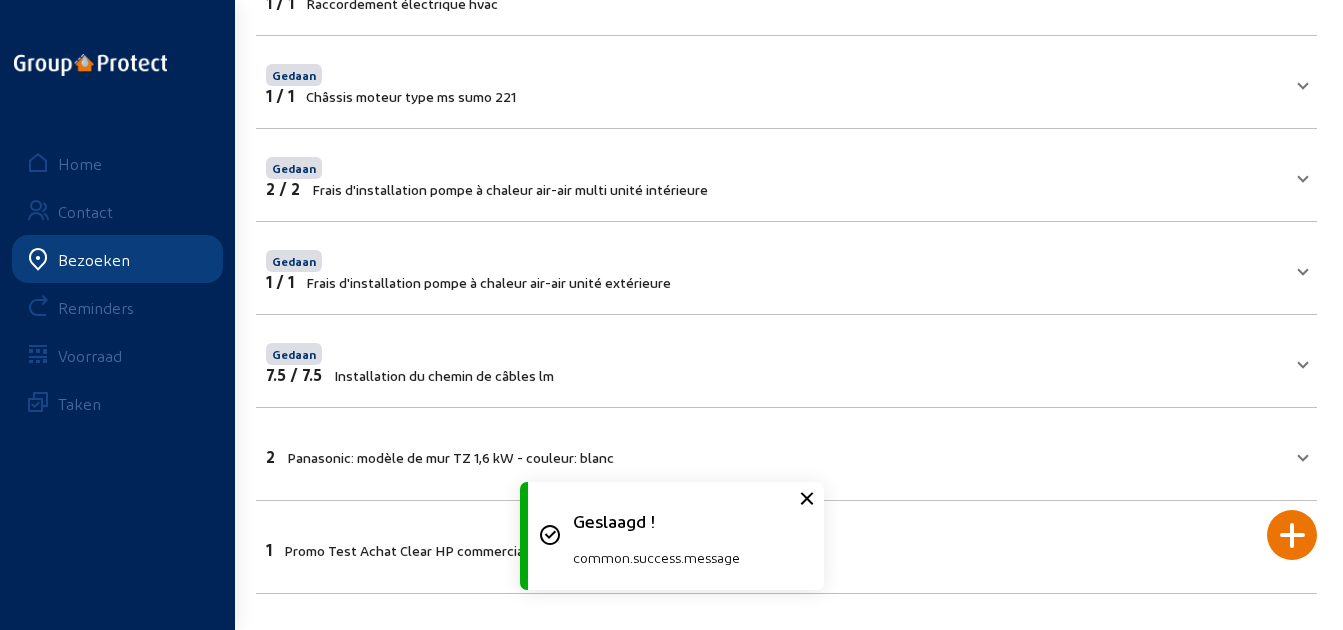 scroll, scrollTop: 528, scrollLeft: 0, axis: vertical 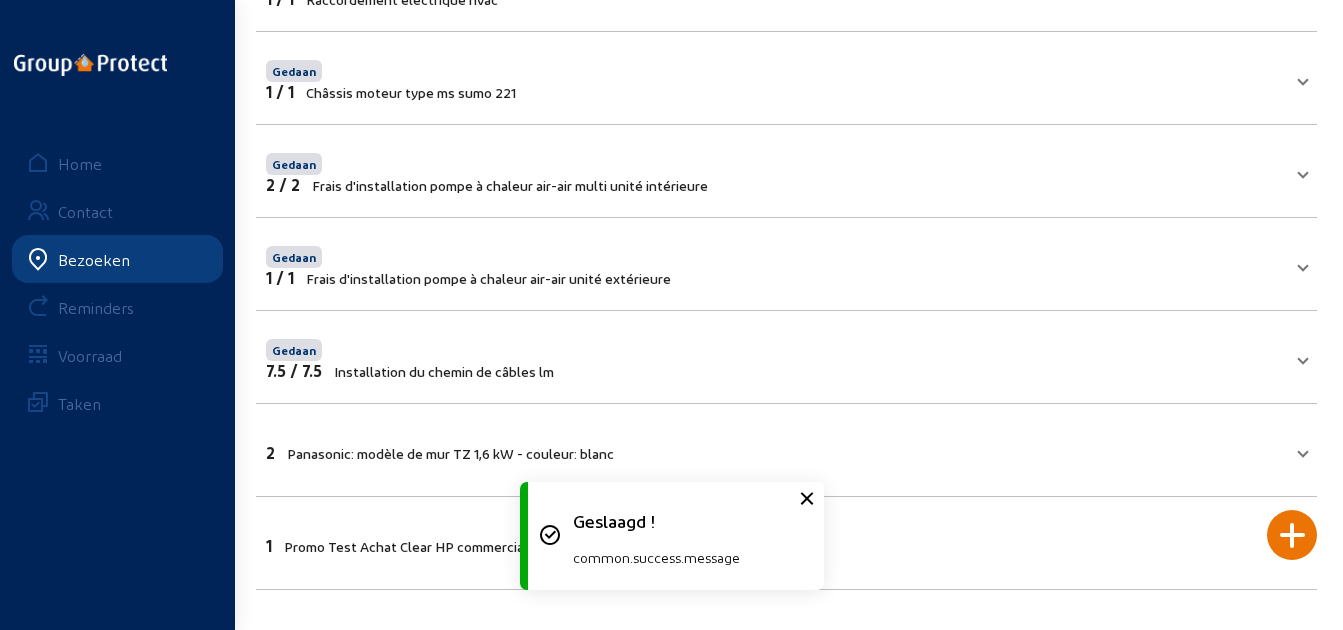 click on "2 Panasonic: modèle de mur TZ 1,6 kW - couleur: blanc" at bounding box center (774, 450) 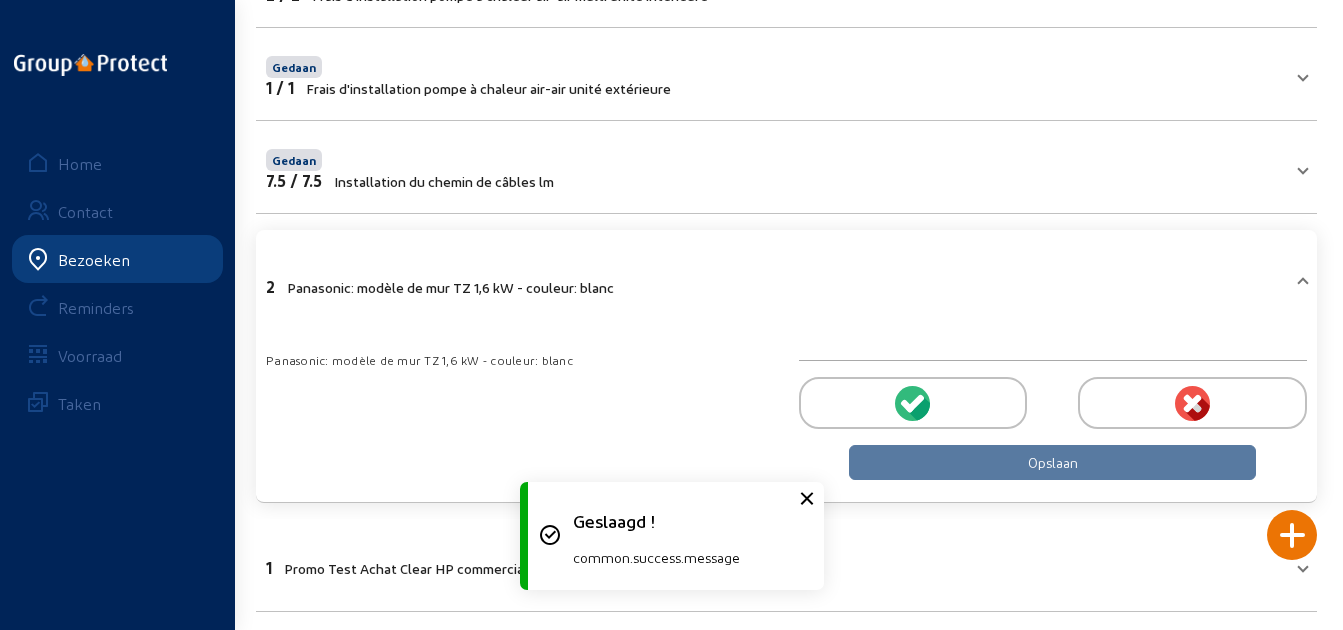 scroll, scrollTop: 740, scrollLeft: 0, axis: vertical 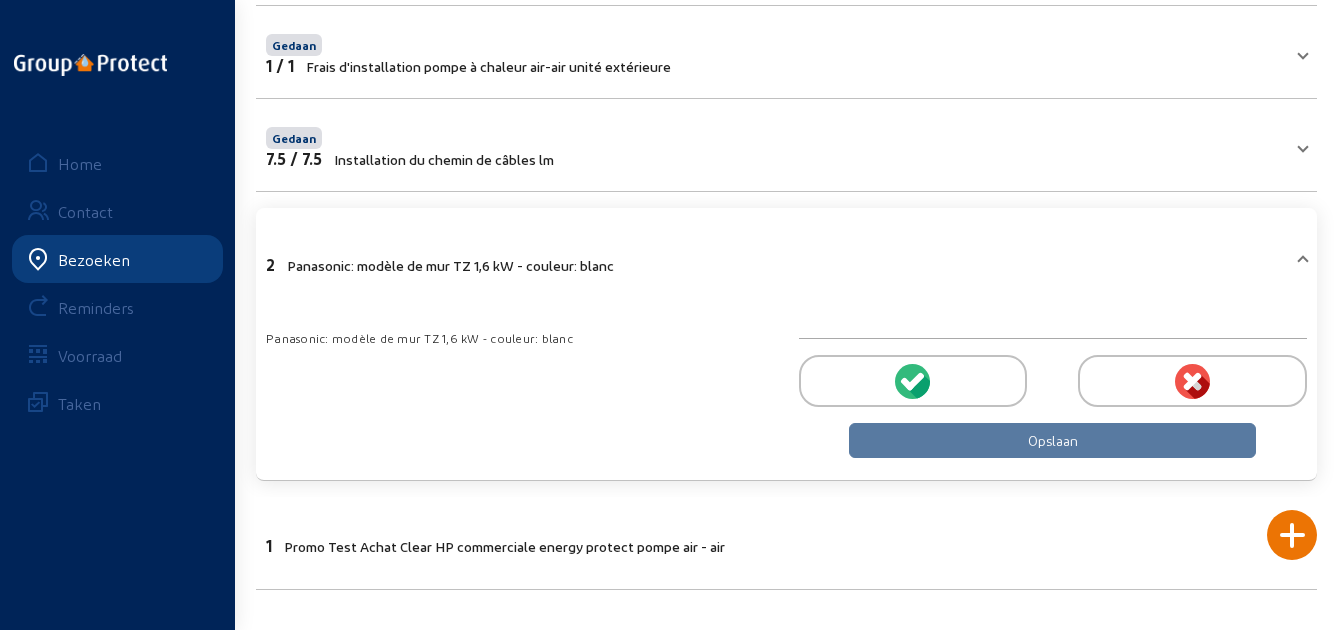 click at bounding box center [913, 381] 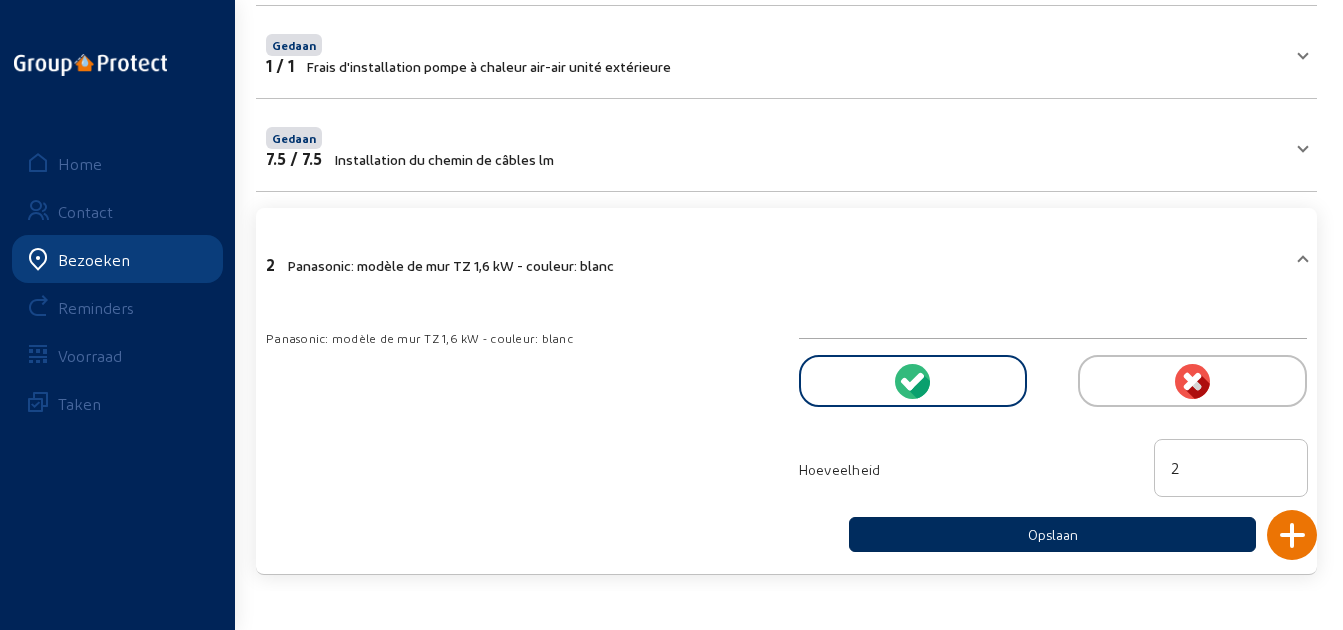 click on "Opslaan" at bounding box center (1052, 534) 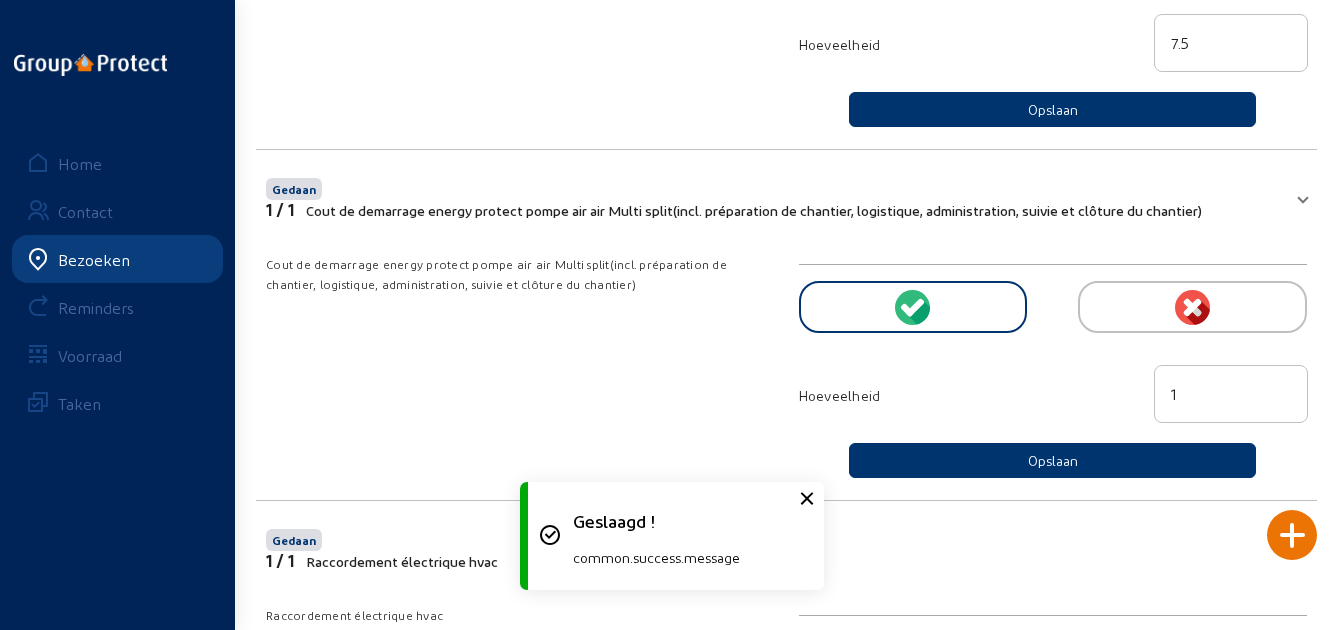 scroll, scrollTop: 528, scrollLeft: 0, axis: vertical 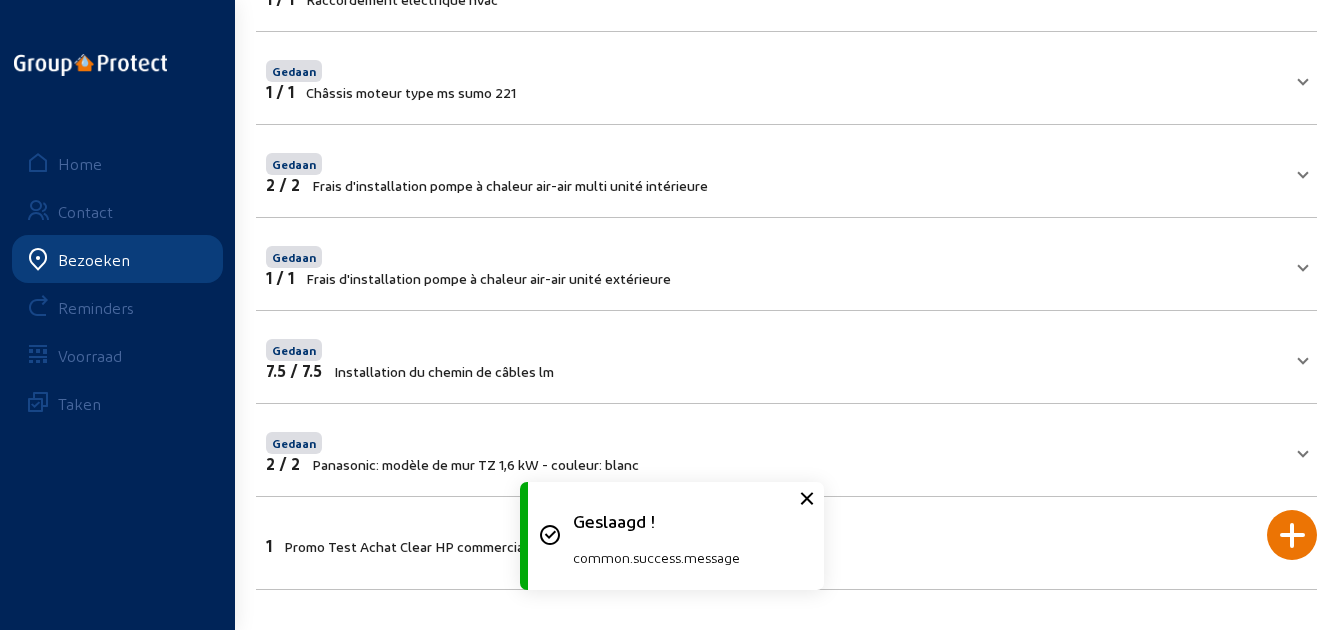 click on "1 Promo Test Achat Clear HP commerciale energy protect pompe air - air" at bounding box center [786, 543] 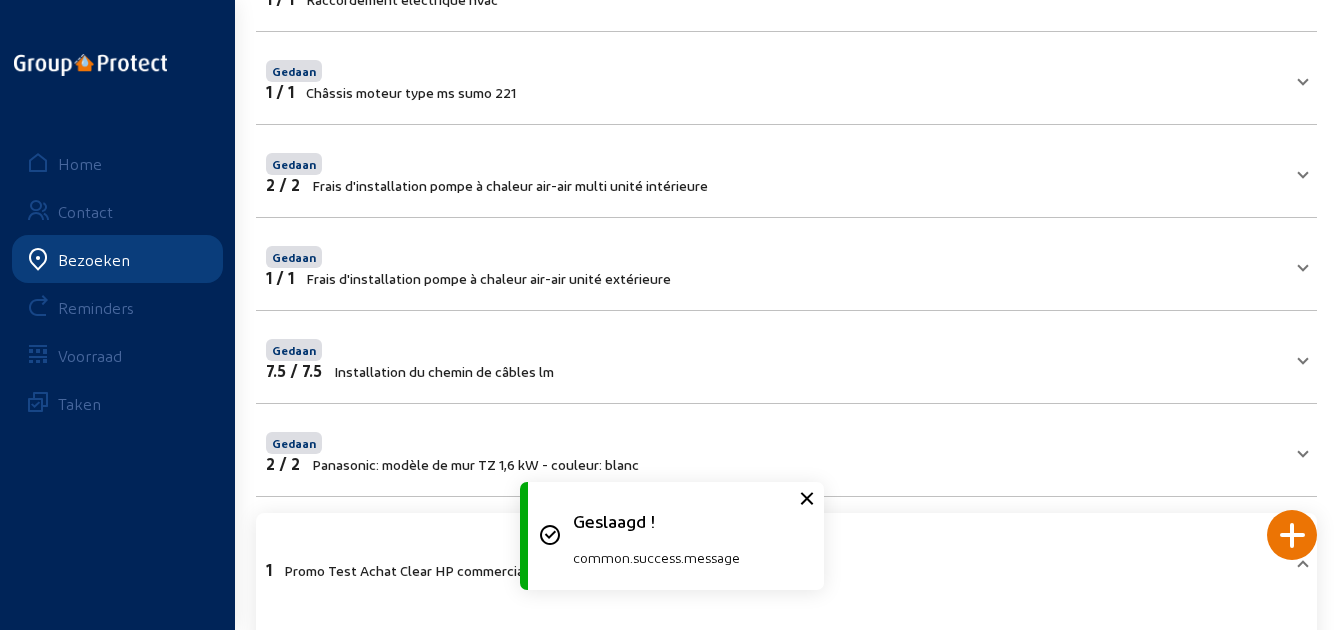 scroll, scrollTop: 724, scrollLeft: 0, axis: vertical 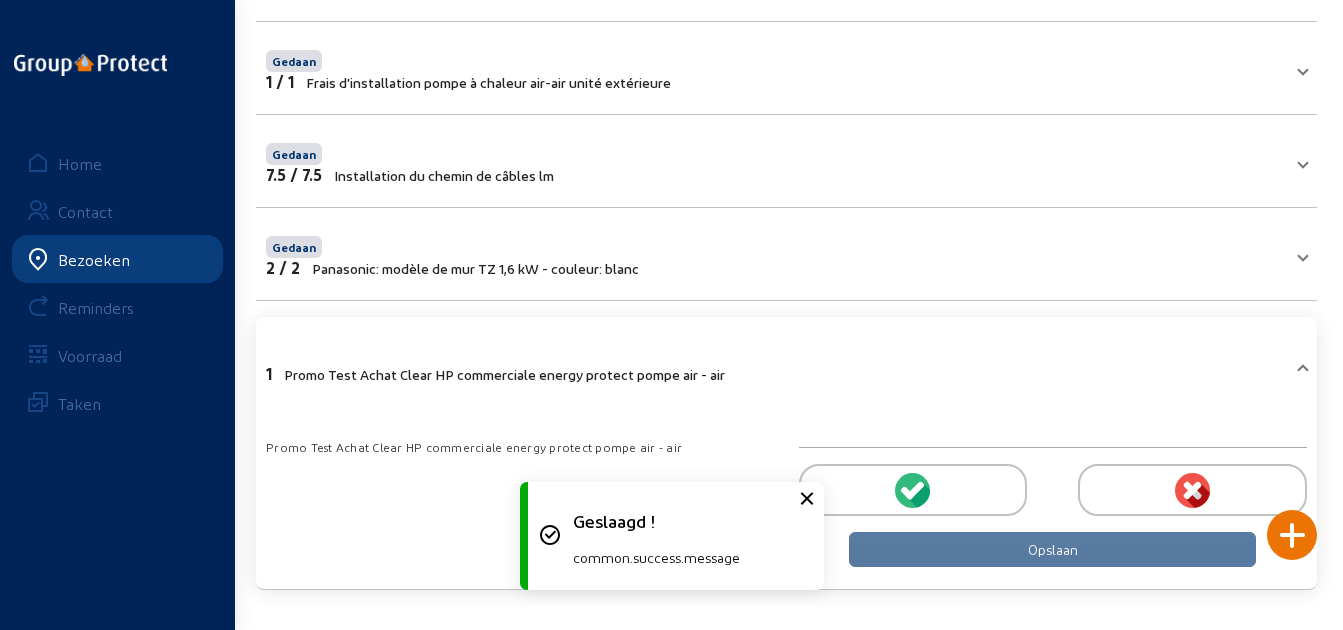 click at bounding box center (913, 490) 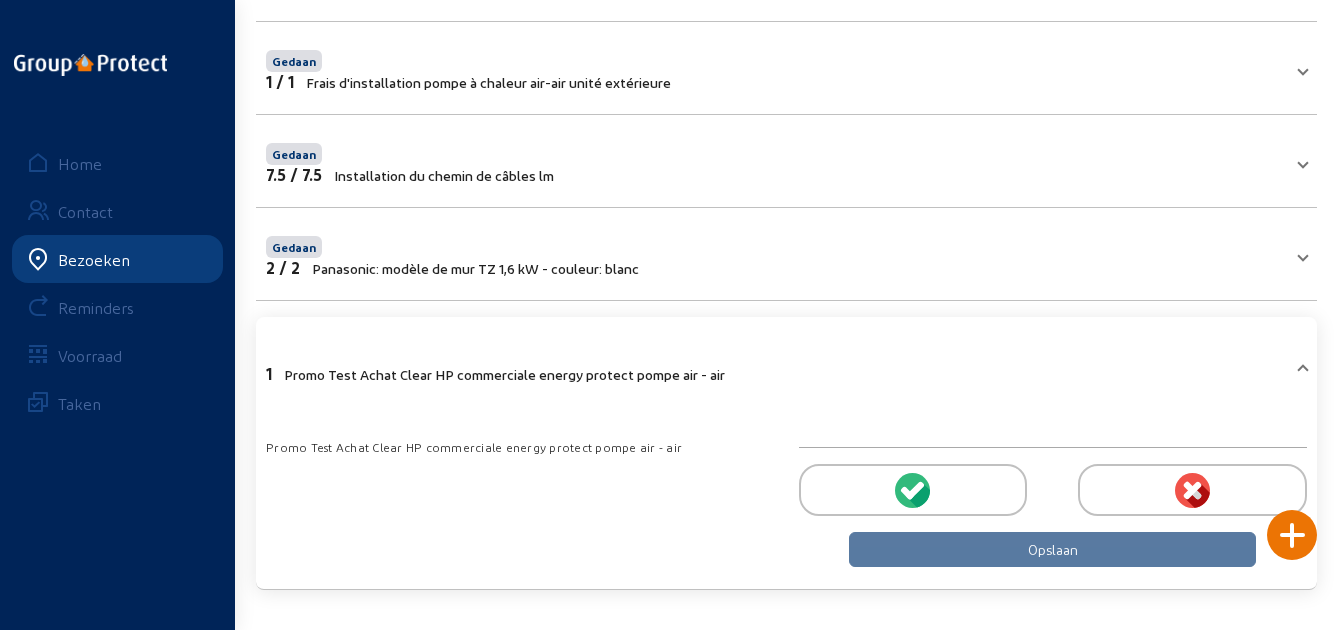 click 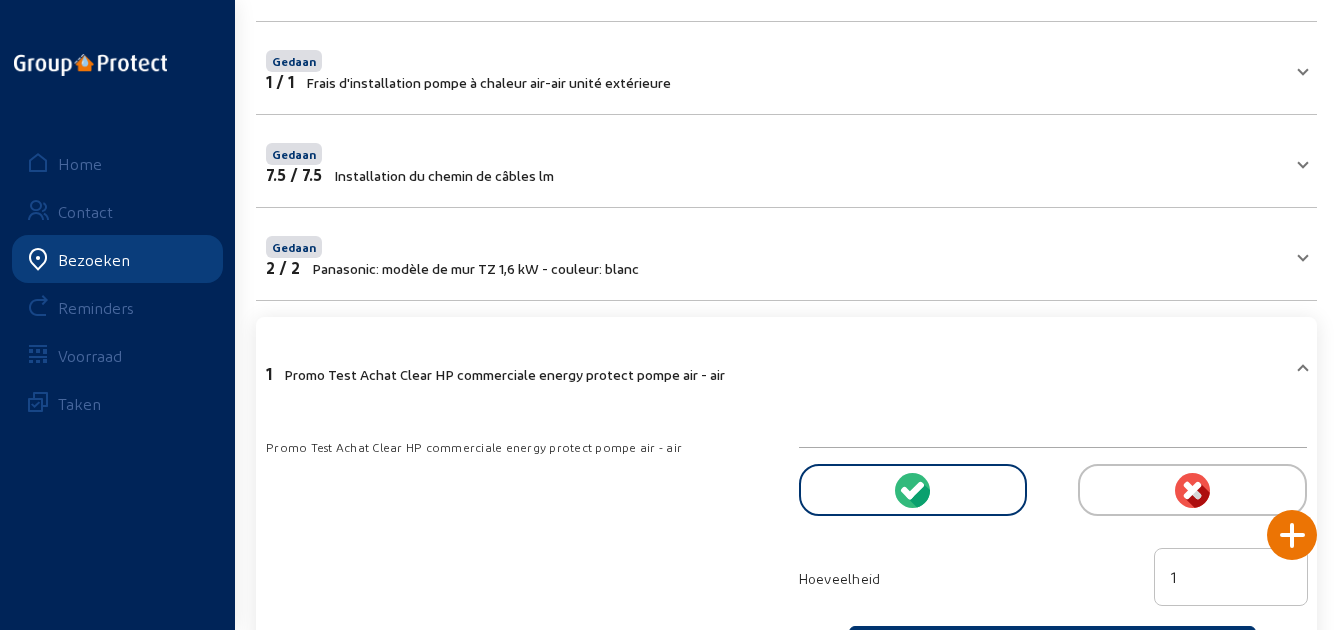 scroll, scrollTop: 818, scrollLeft: 0, axis: vertical 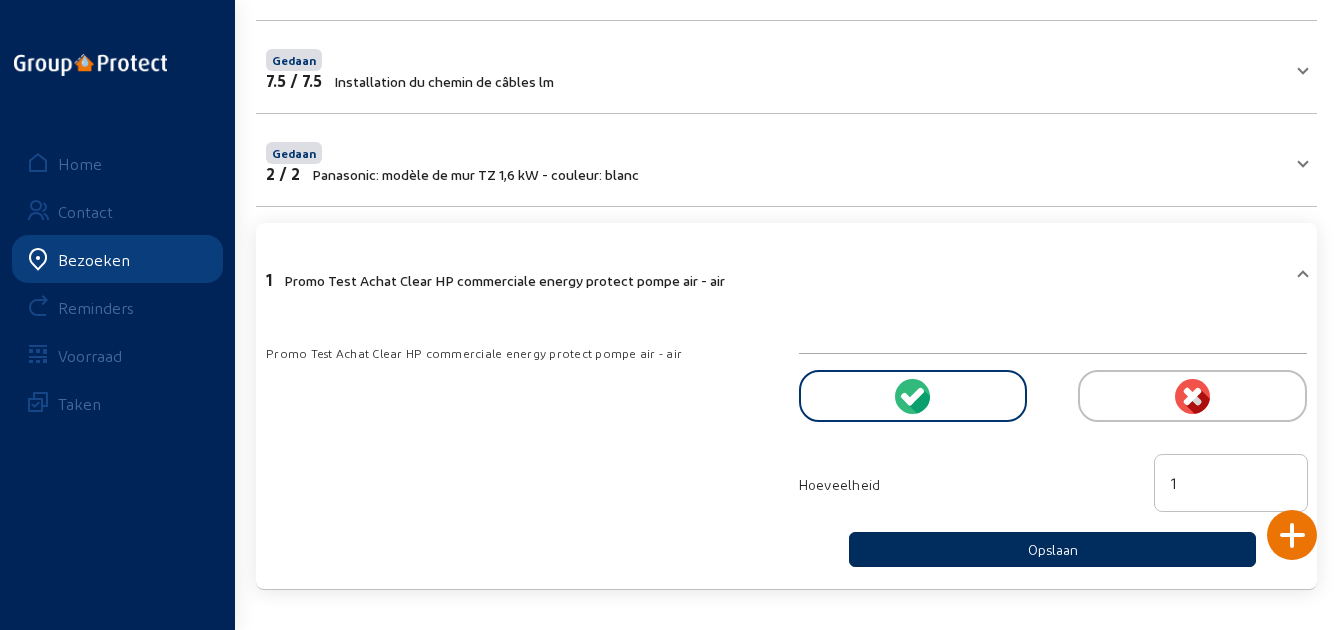 click on "Opslaan" at bounding box center [1052, 549] 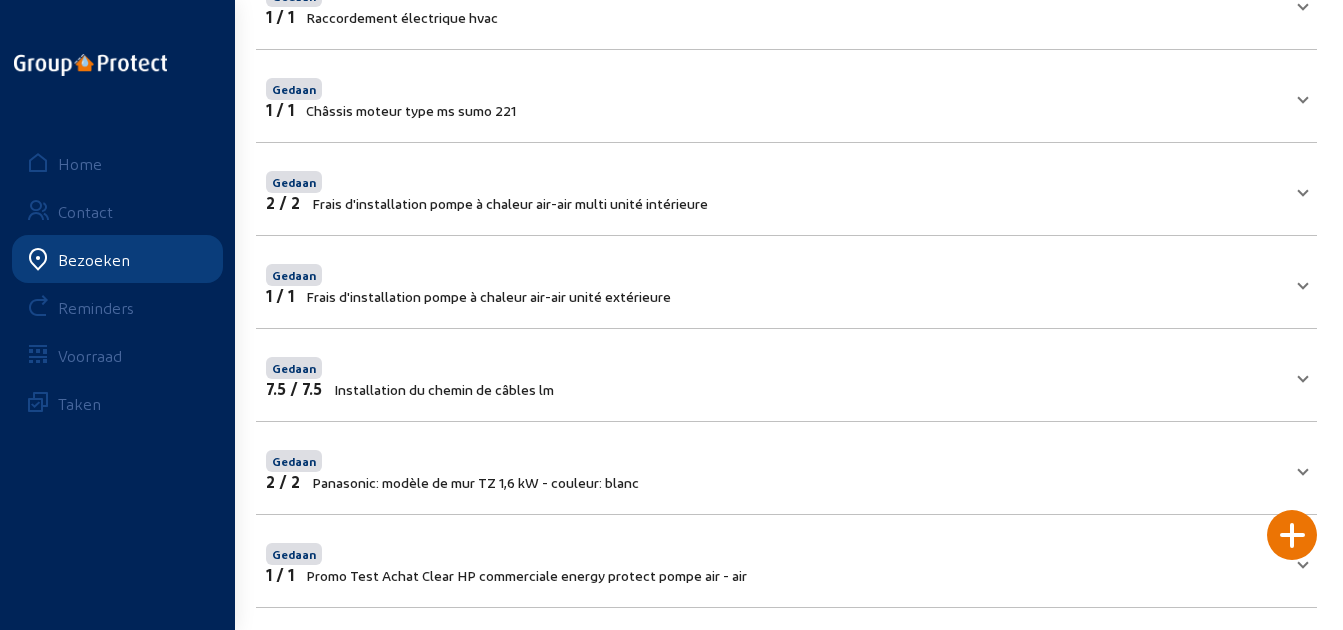 scroll, scrollTop: 528, scrollLeft: 0, axis: vertical 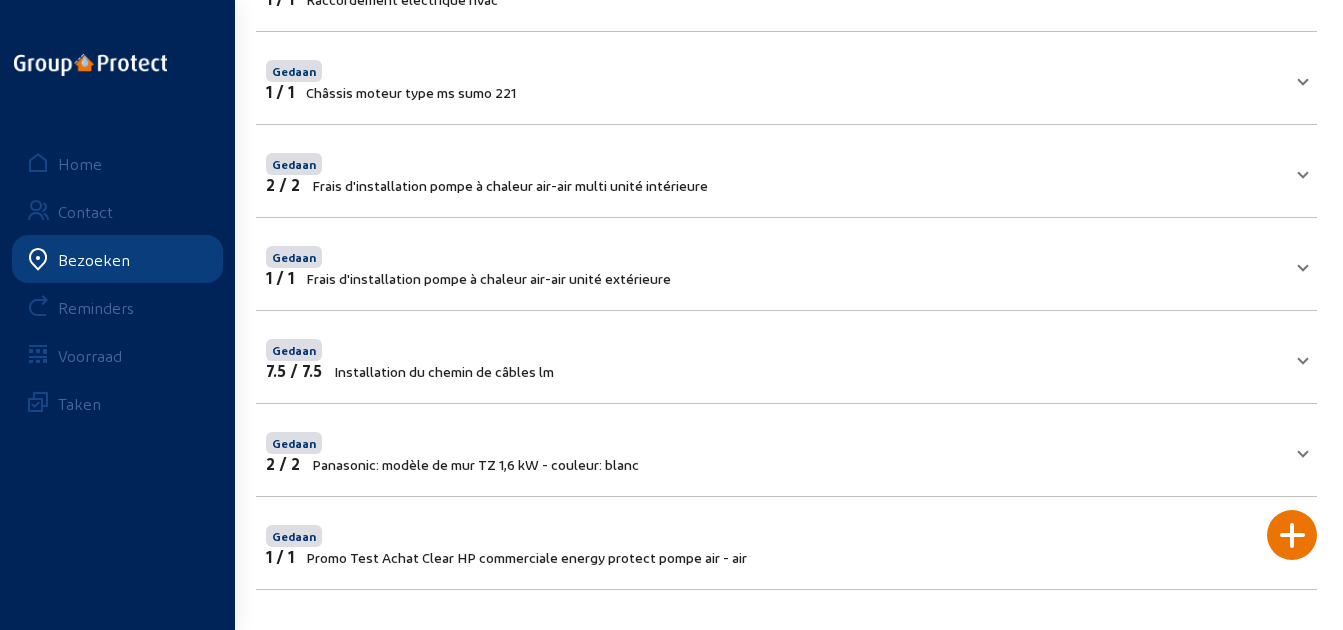 click 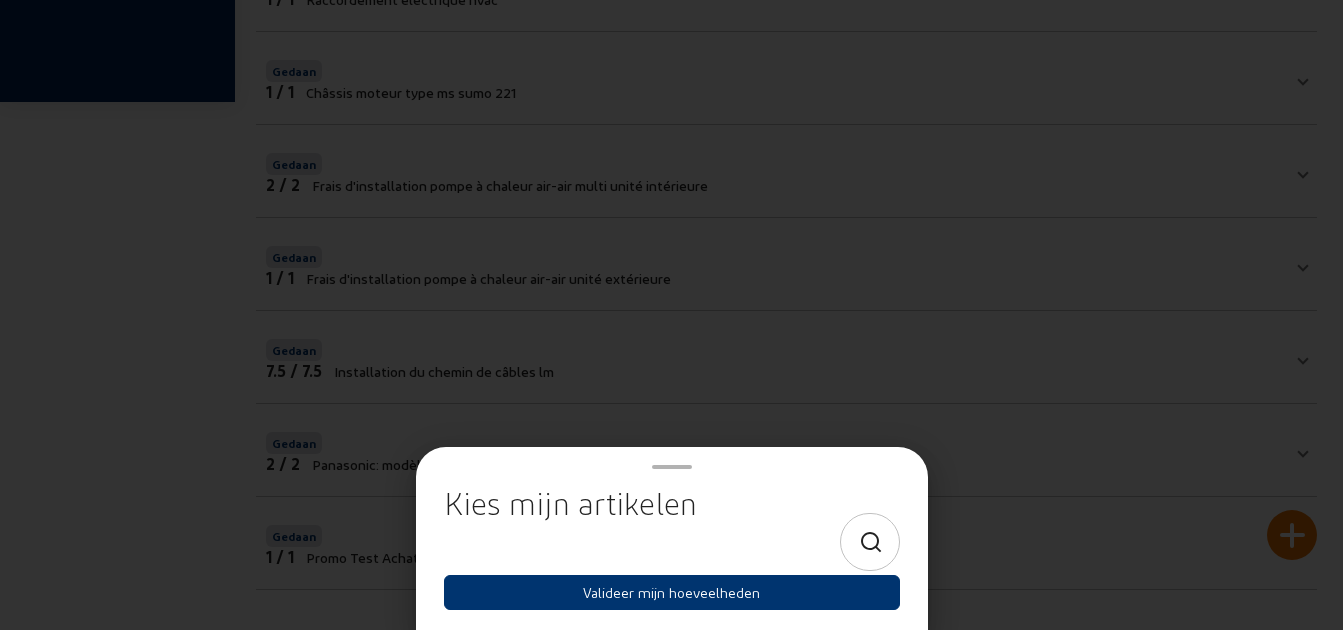 scroll, scrollTop: 0, scrollLeft: 0, axis: both 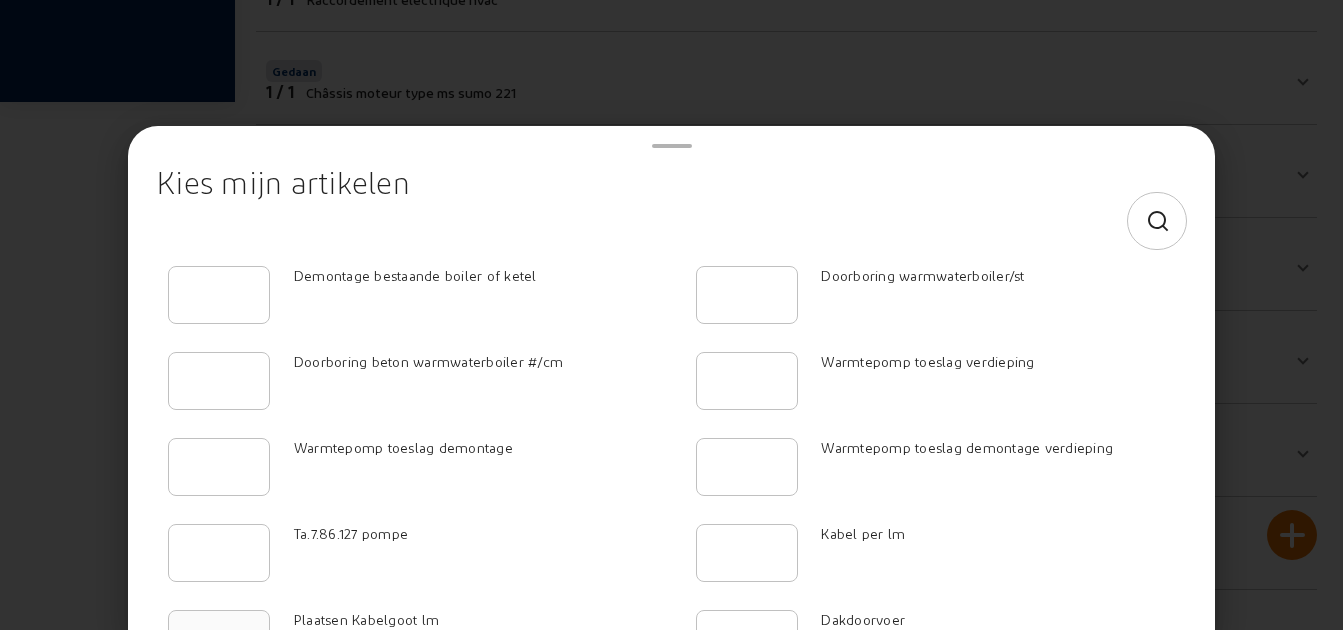 click 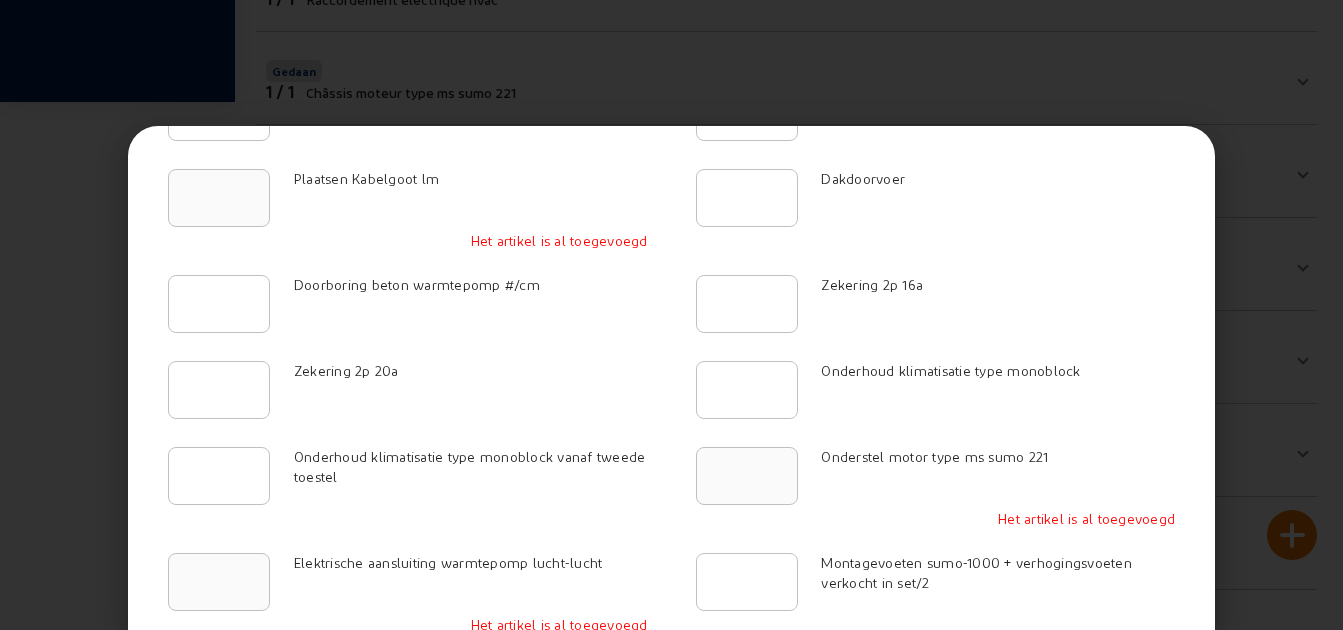 scroll, scrollTop: 0, scrollLeft: 0, axis: both 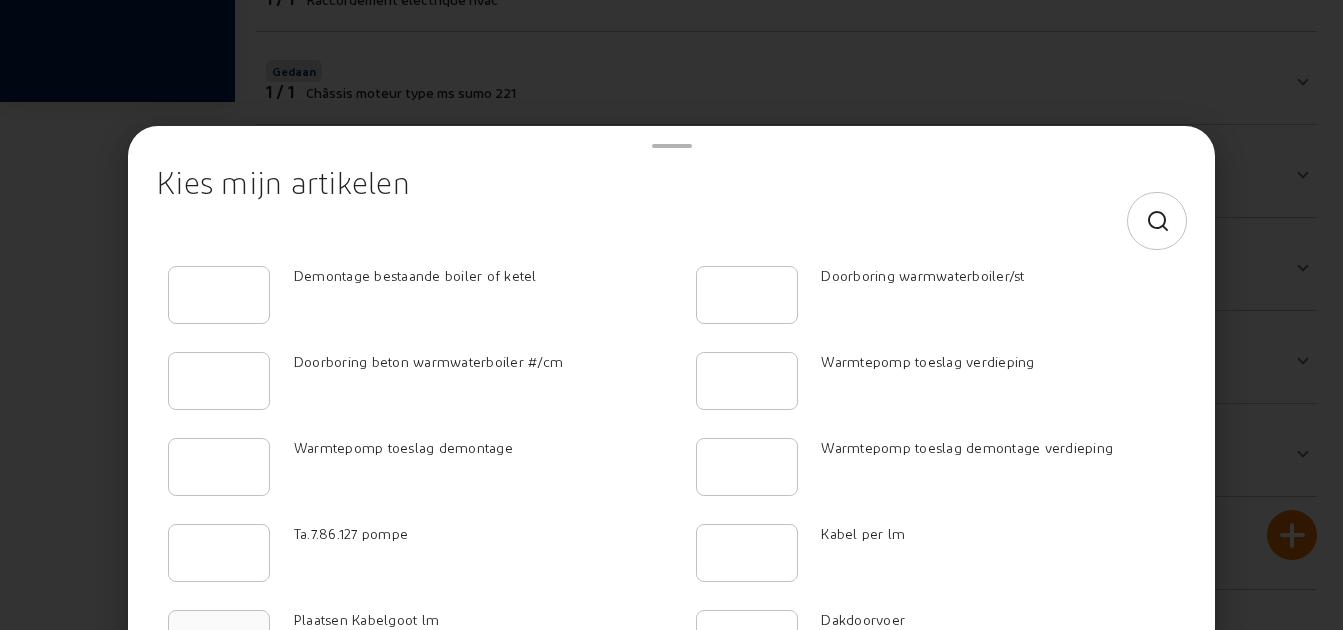 click 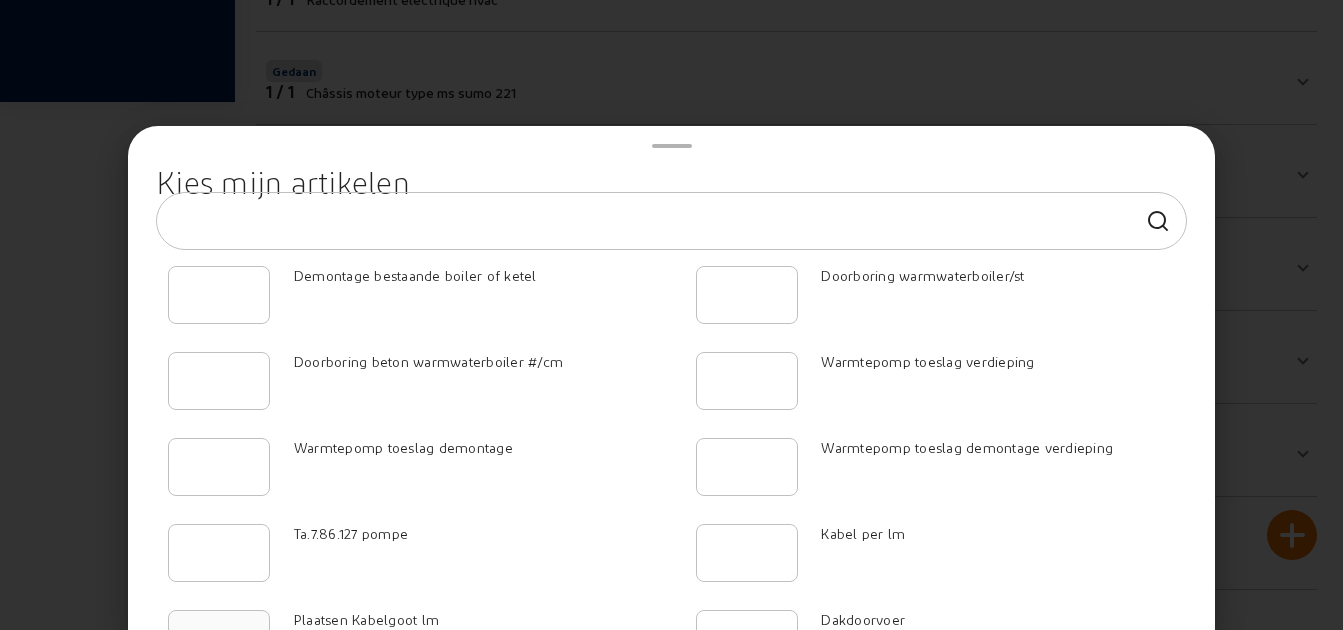 click 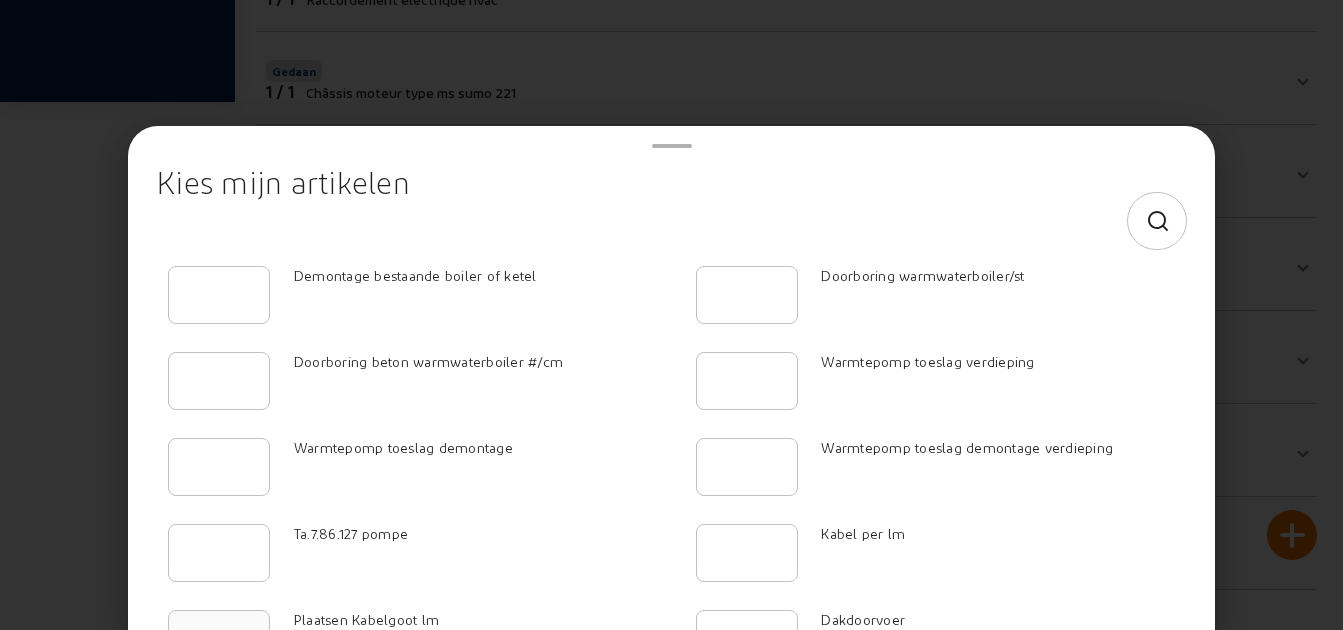 click 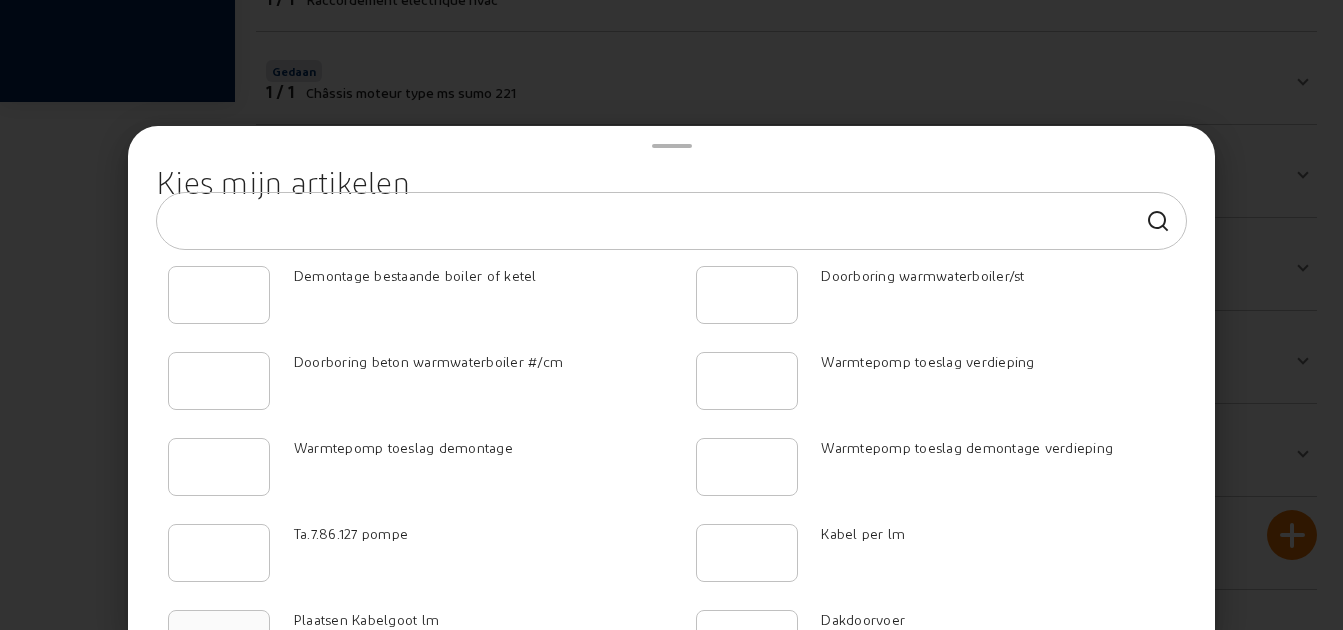 click 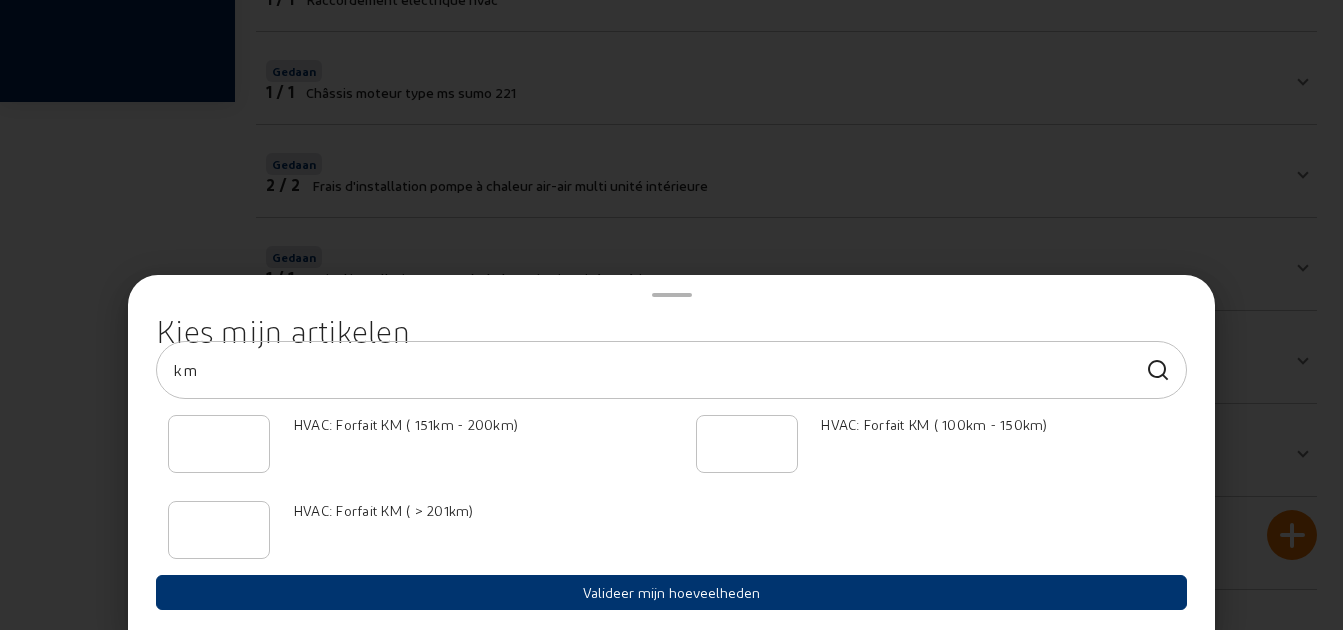 type on "km" 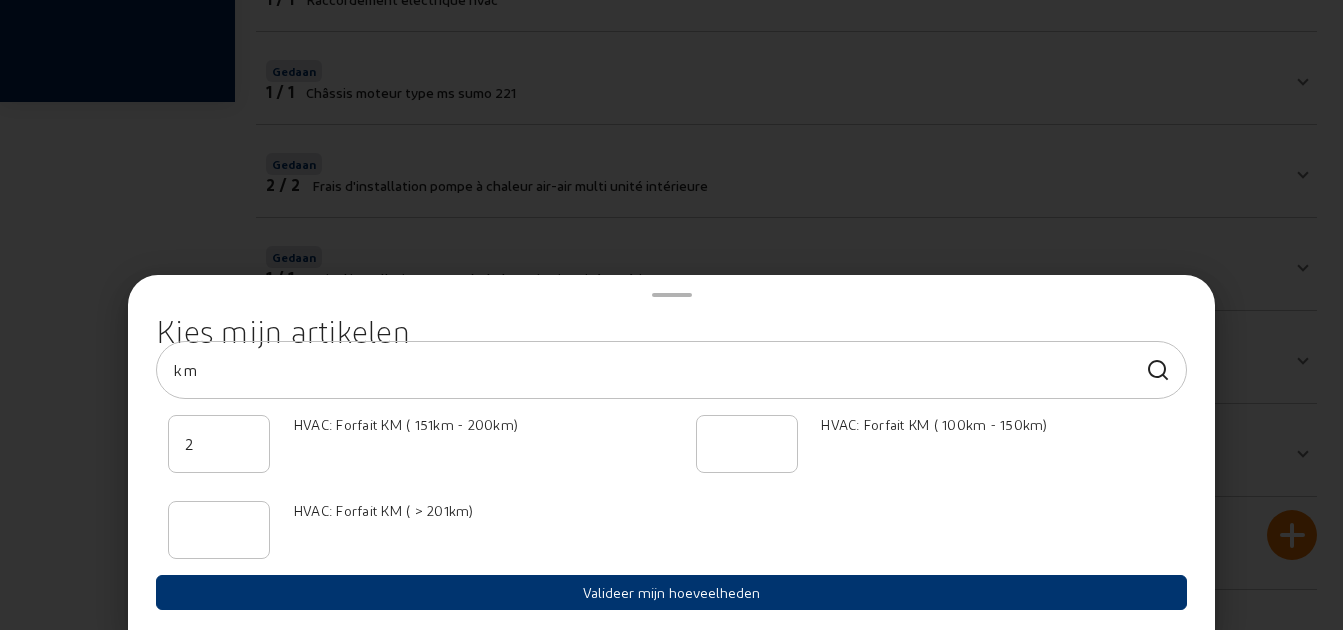 type on "2" 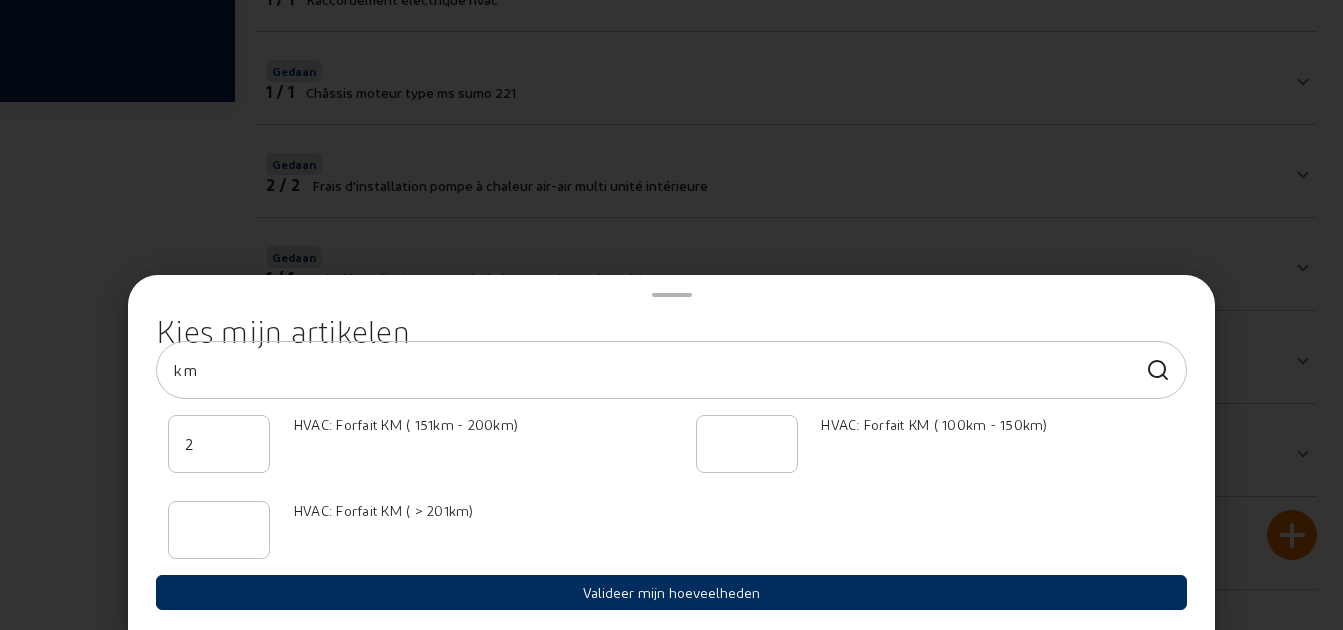 click on "Valideer mijn hoeveelheden" 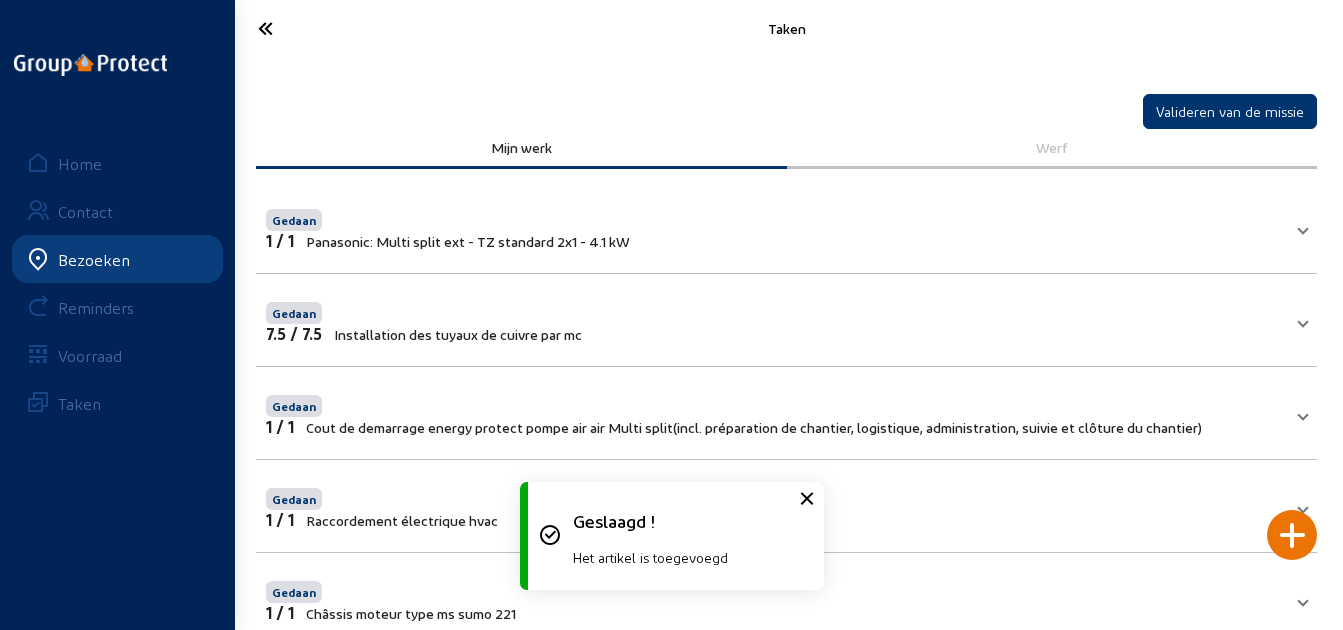 scroll, scrollTop: 0, scrollLeft: 0, axis: both 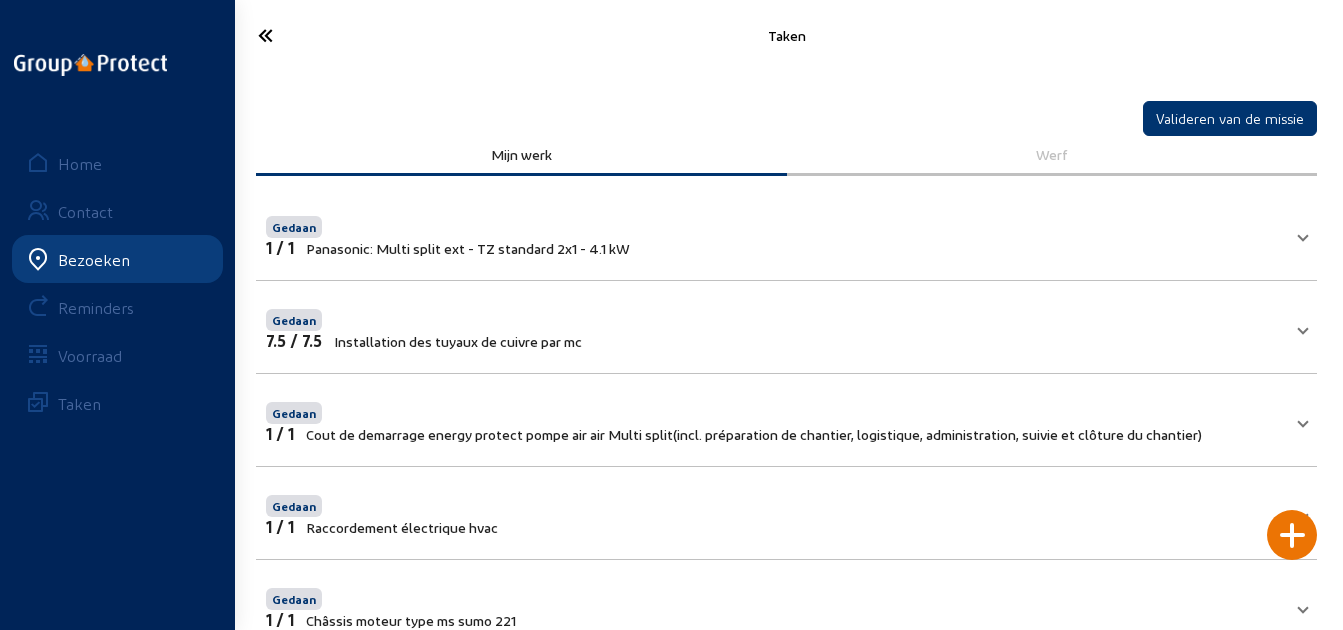 drag, startPoint x: 274, startPoint y: 37, endPoint x: 370, endPoint y: 51, distance: 97.015465 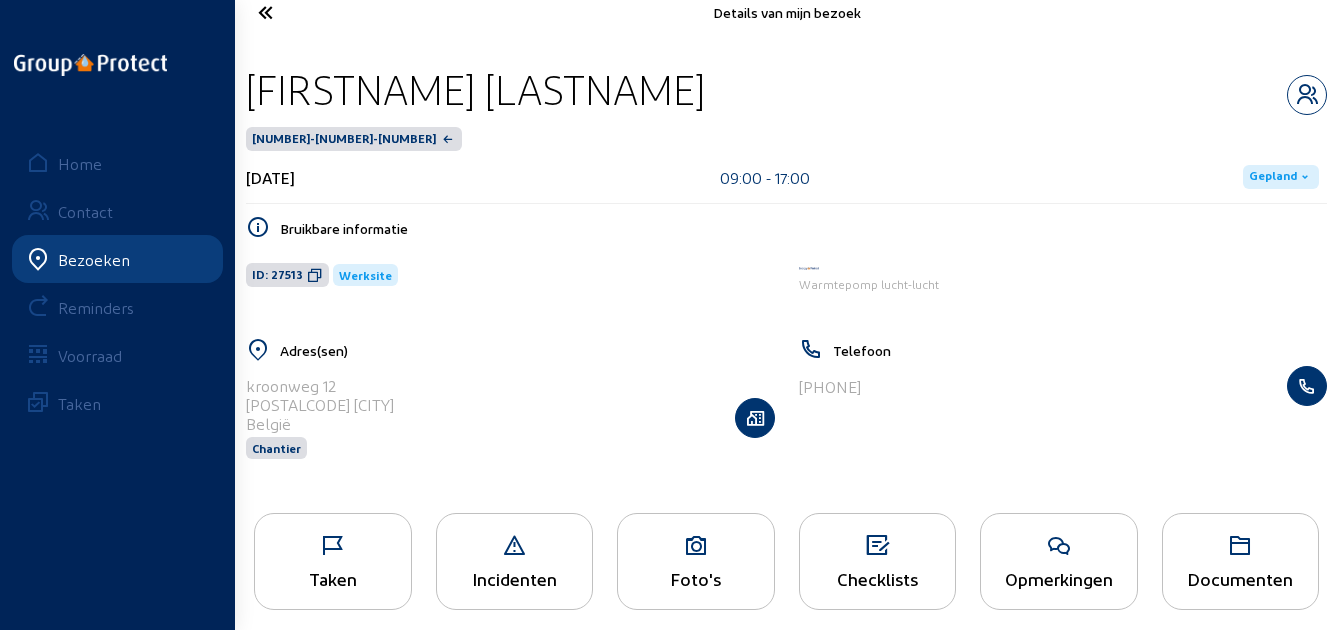 scroll, scrollTop: 41, scrollLeft: 0, axis: vertical 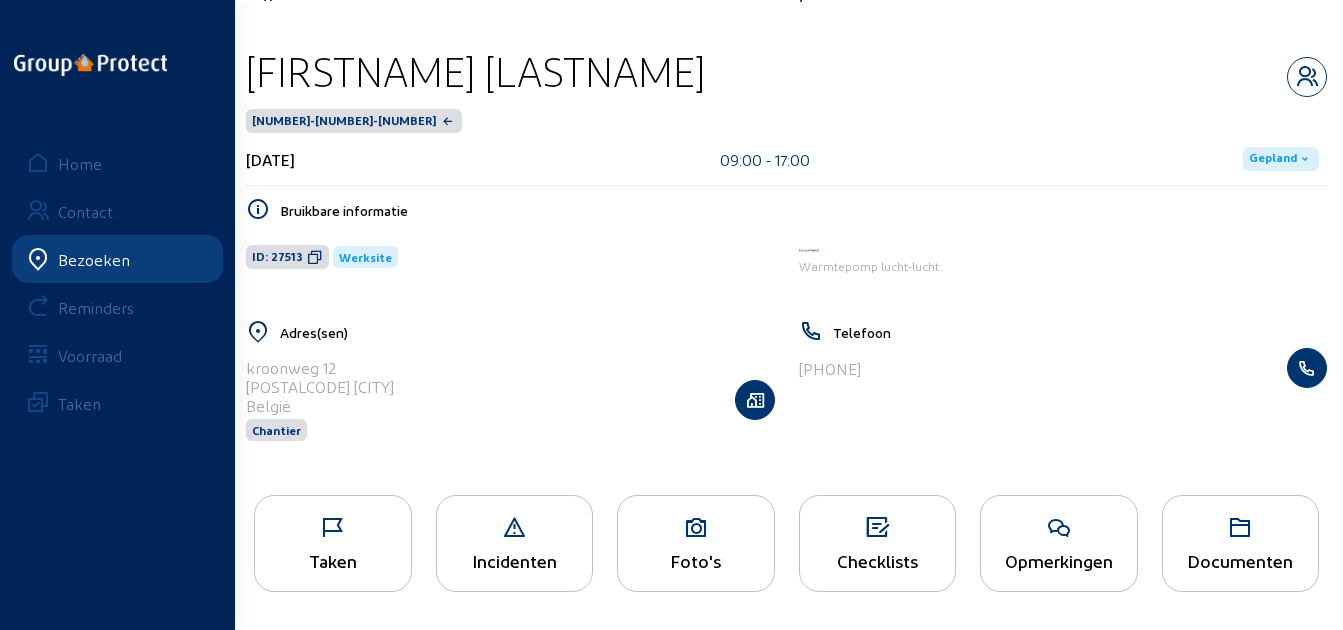 click on "Opmerkingen" 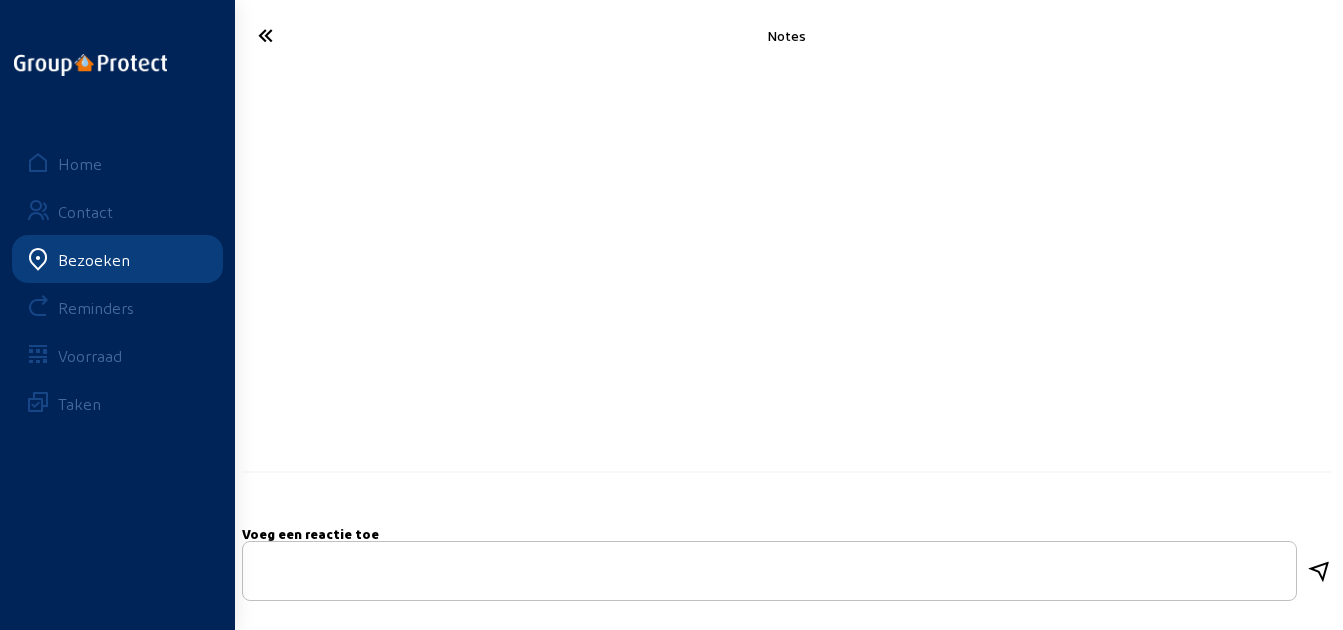 scroll, scrollTop: 0, scrollLeft: 0, axis: both 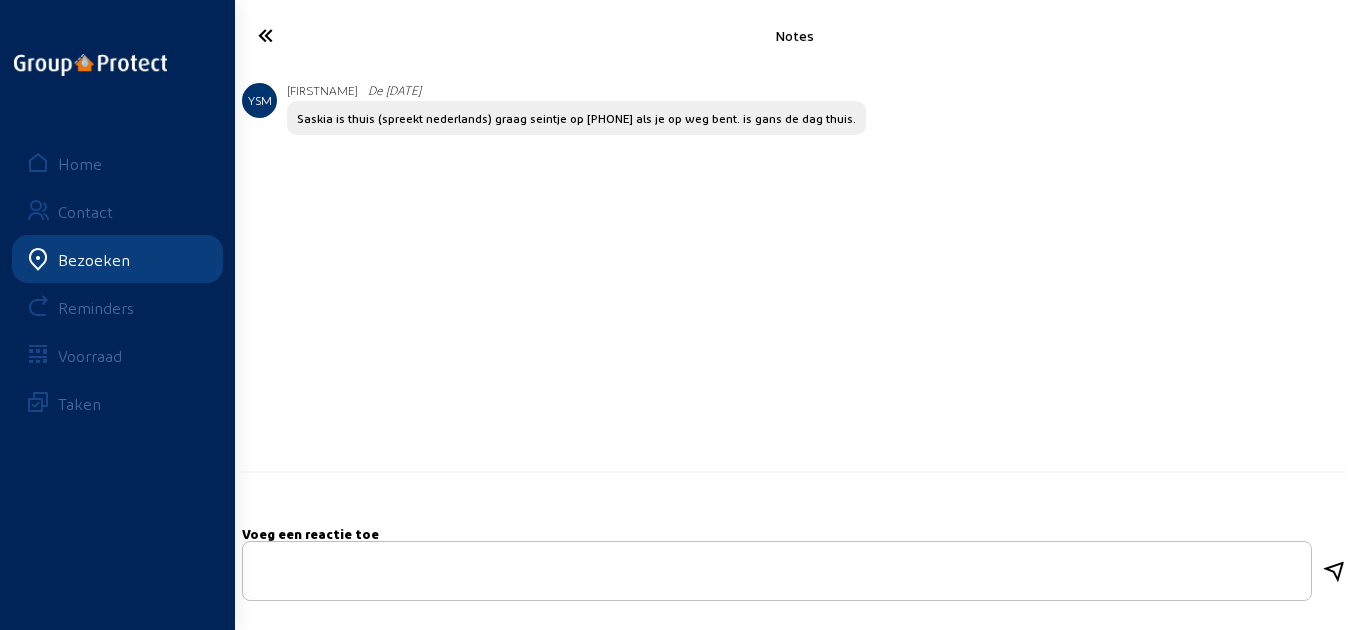 click 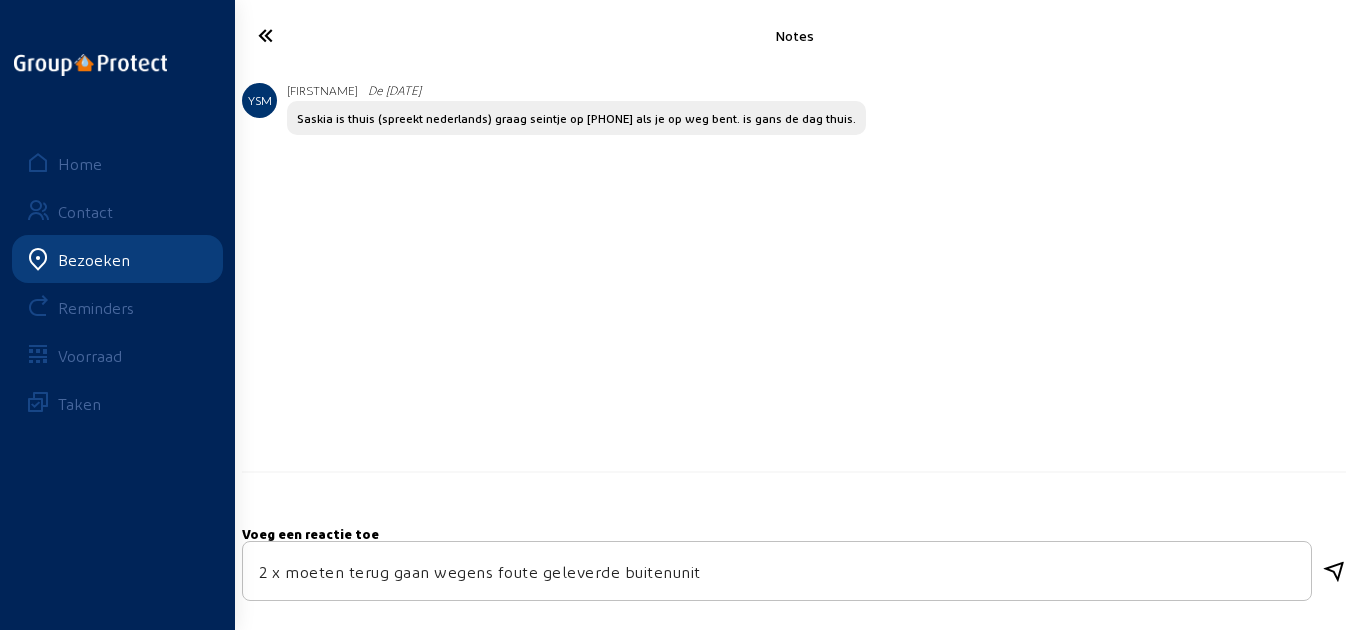 type on "2 x moeten terug gaan wegens foute geleverde buitenunit" 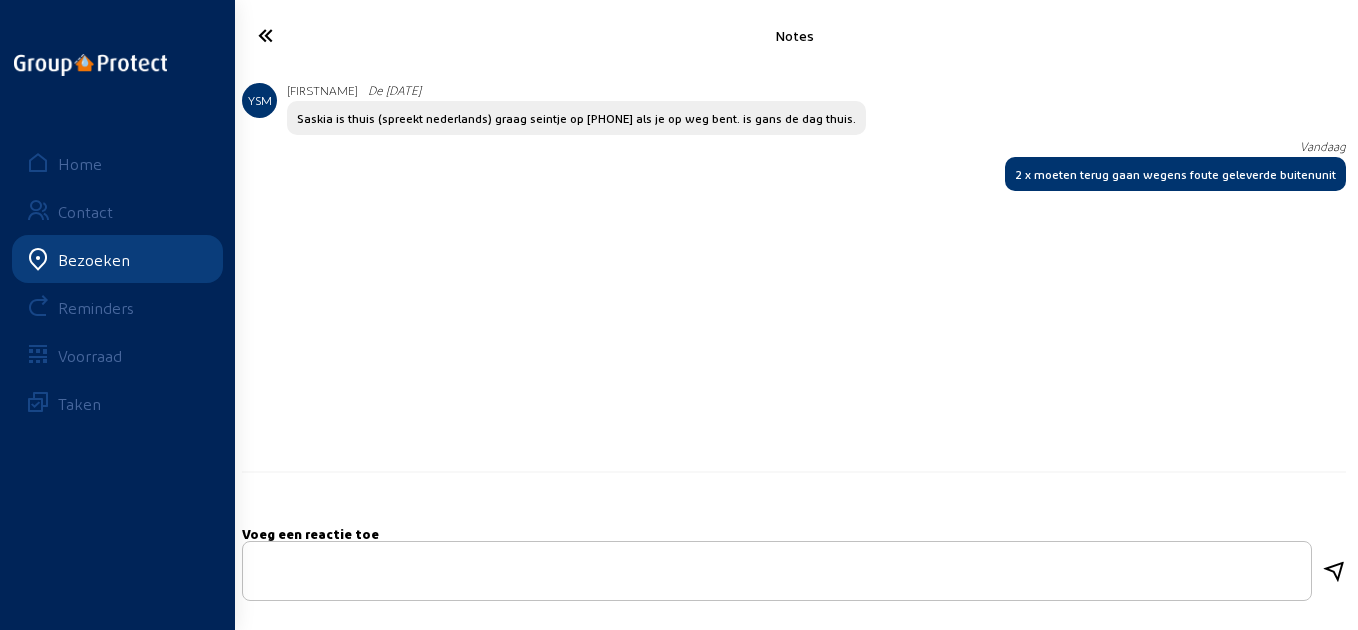 click 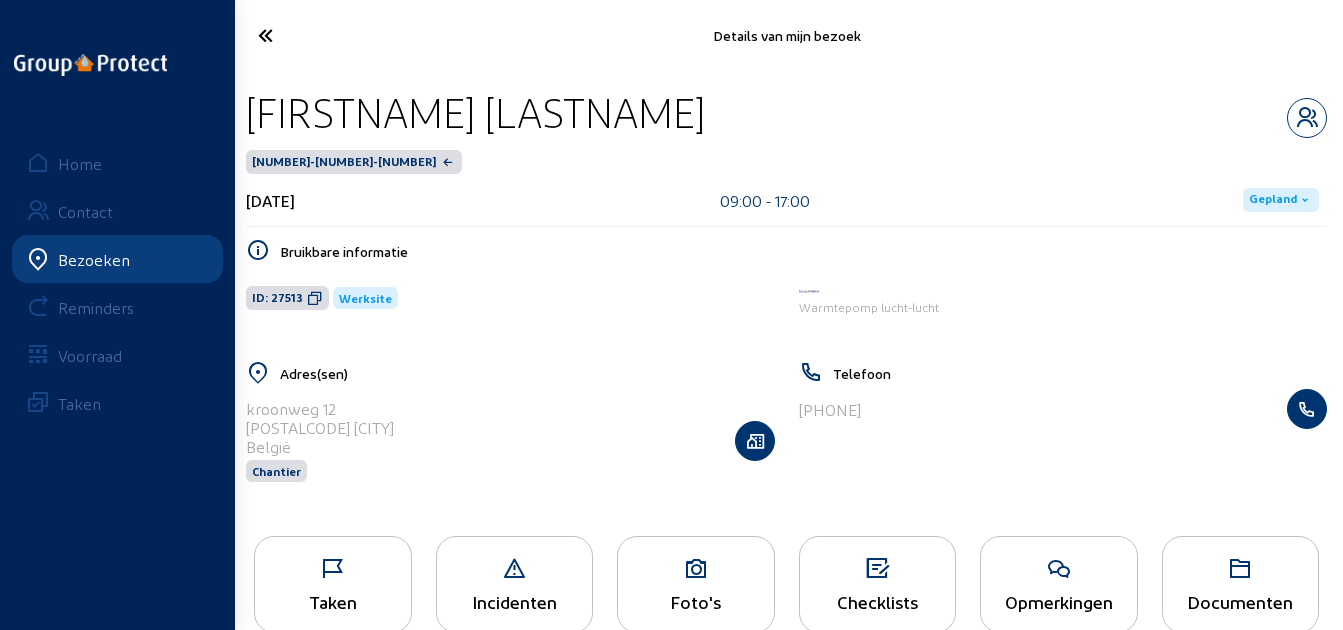 click on "Gepland" 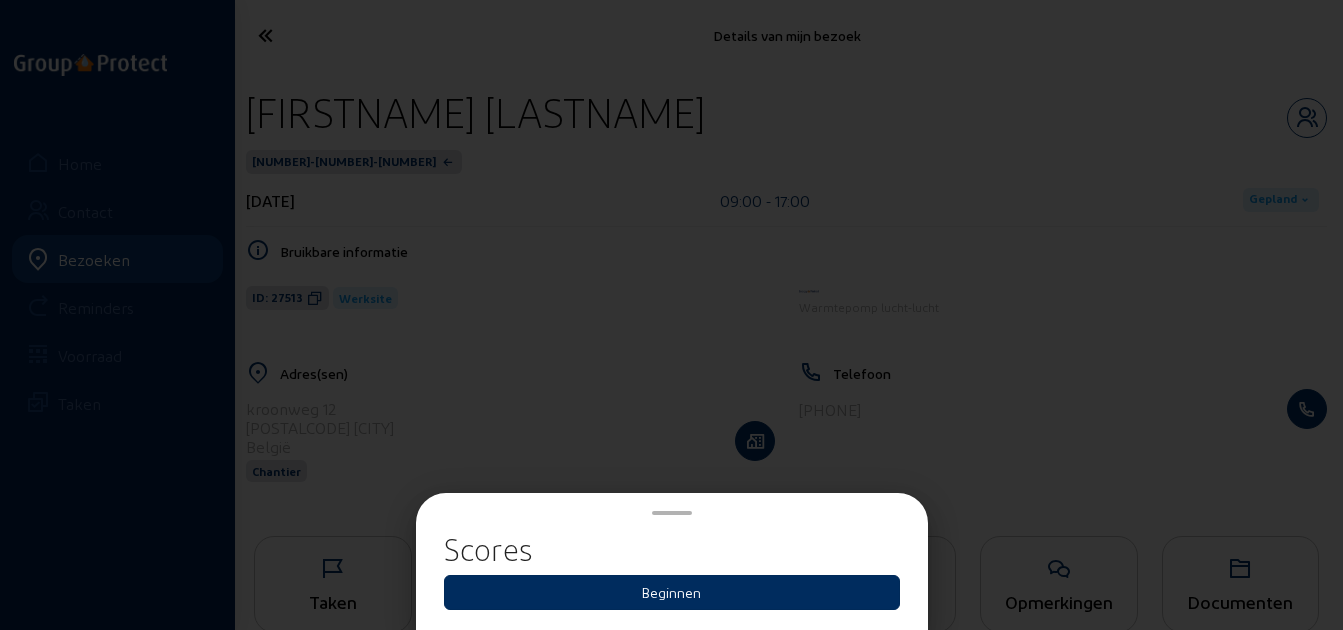 click on "Beginnen" at bounding box center [672, 592] 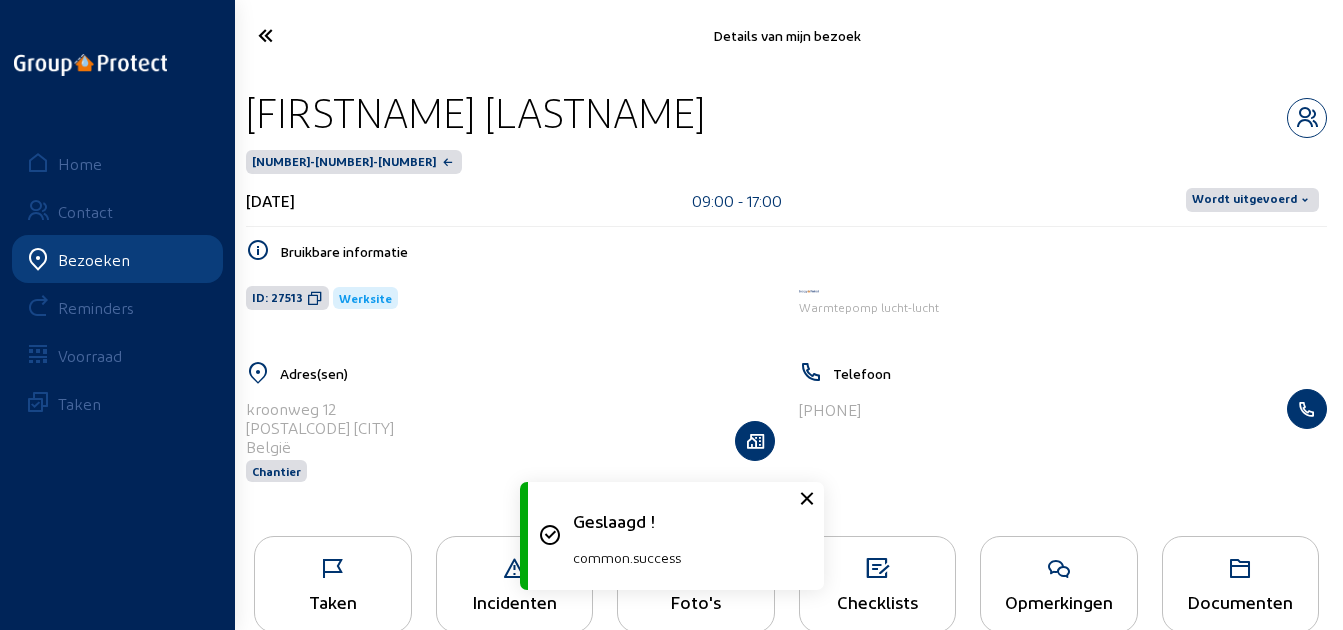 click 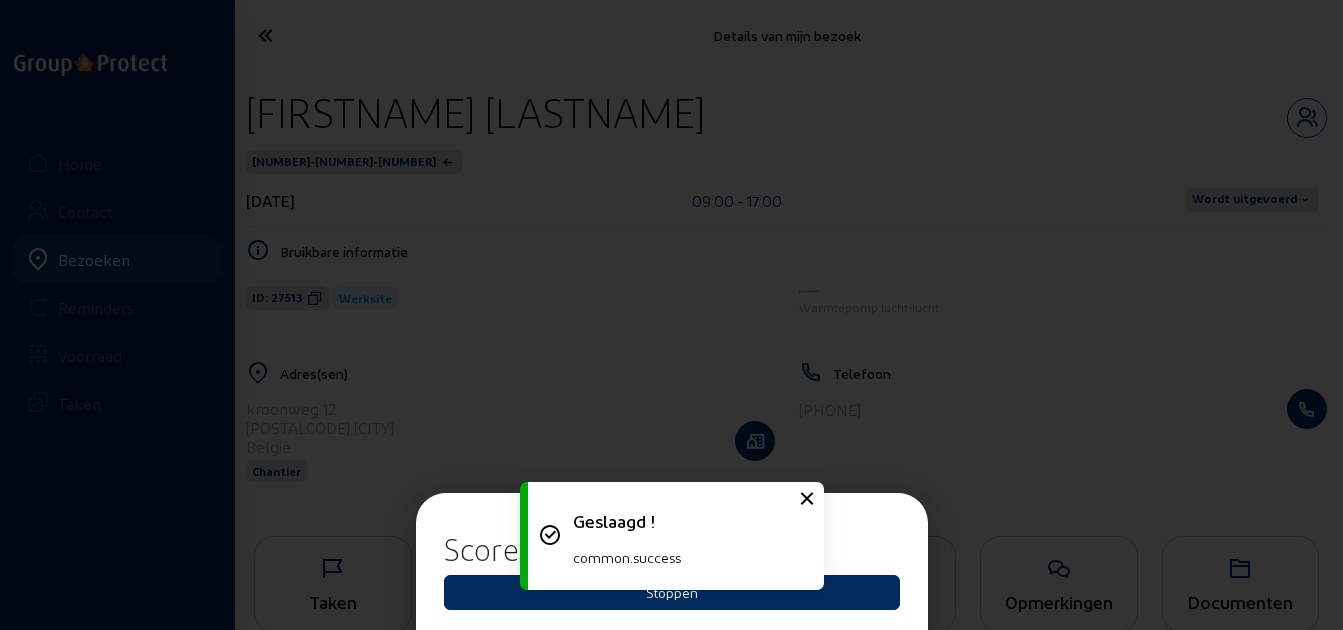 click on "Stoppen" at bounding box center (672, 592) 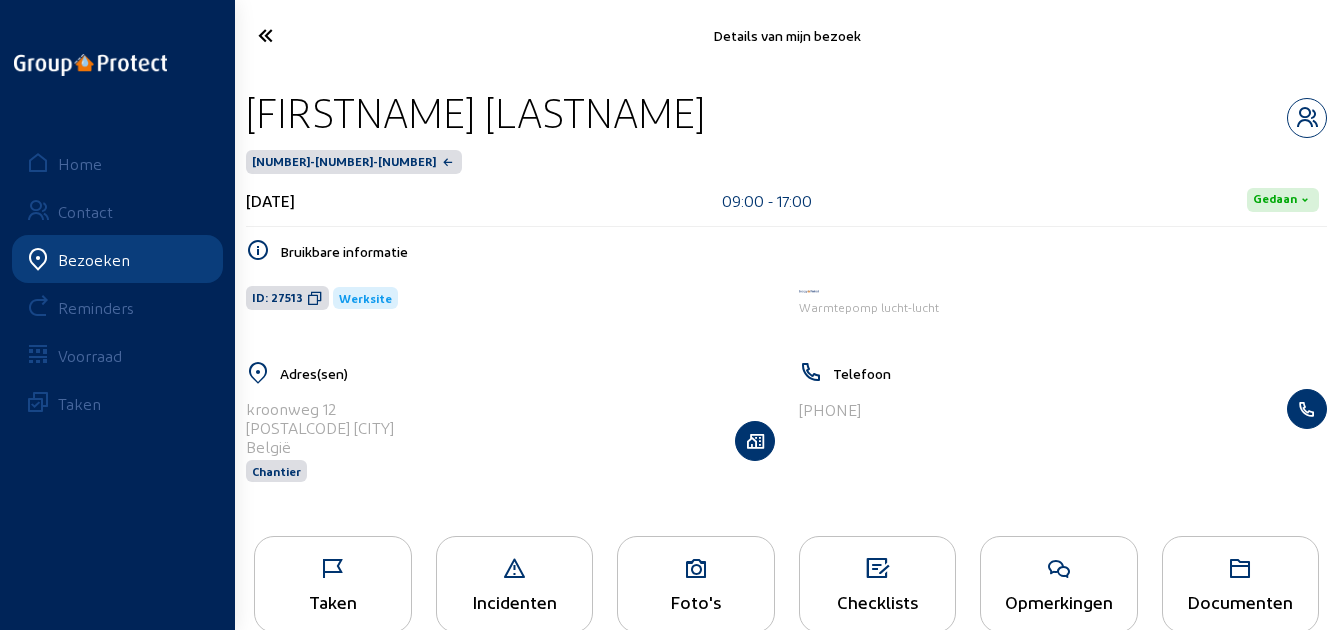click on "Checklists" 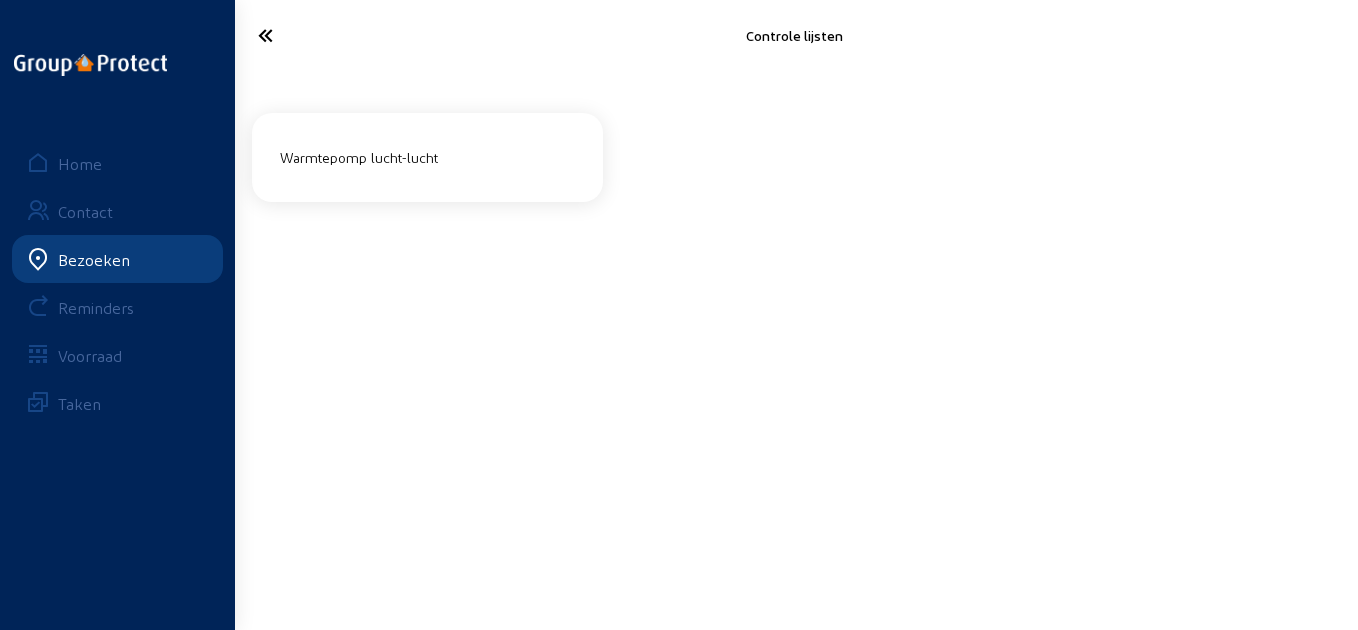 click on "Warmtepomp lucht-lucht" 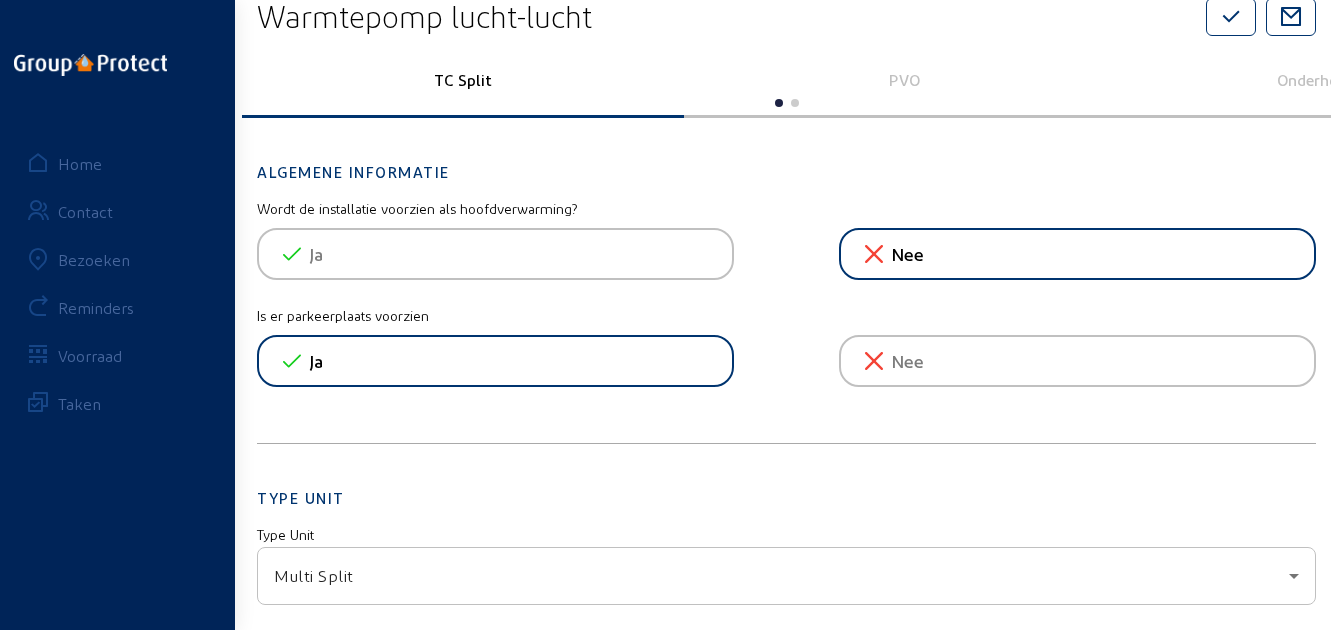 scroll, scrollTop: 0, scrollLeft: 0, axis: both 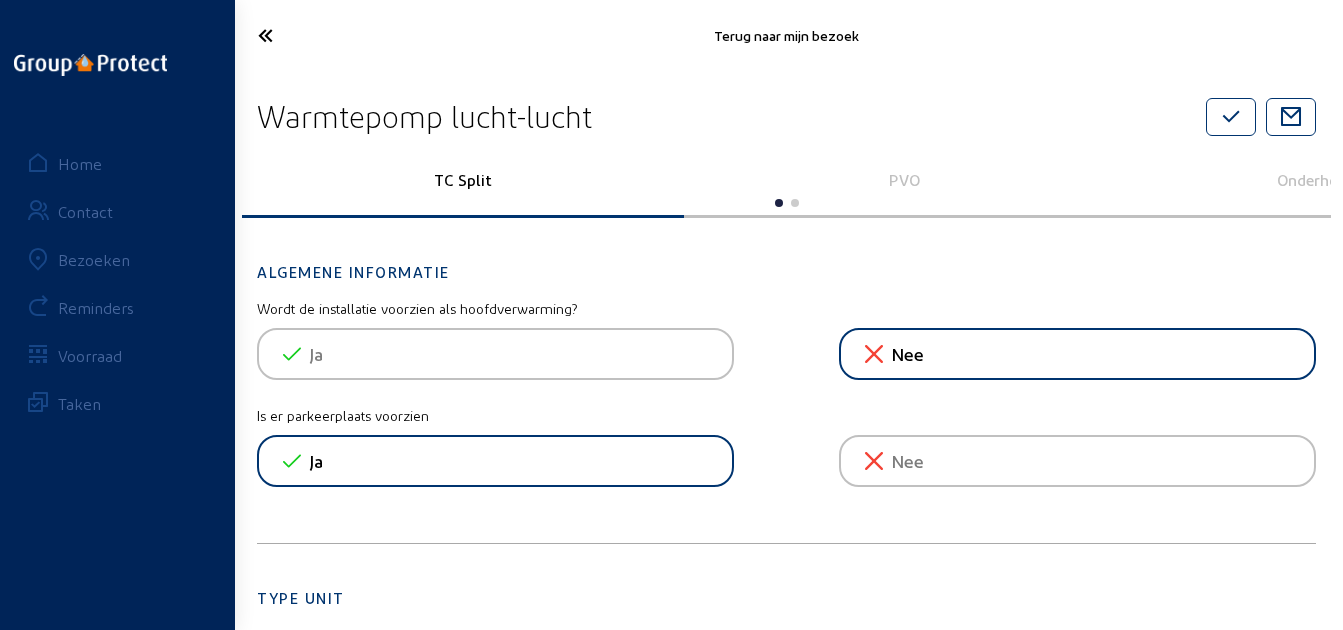 click on "PVO" 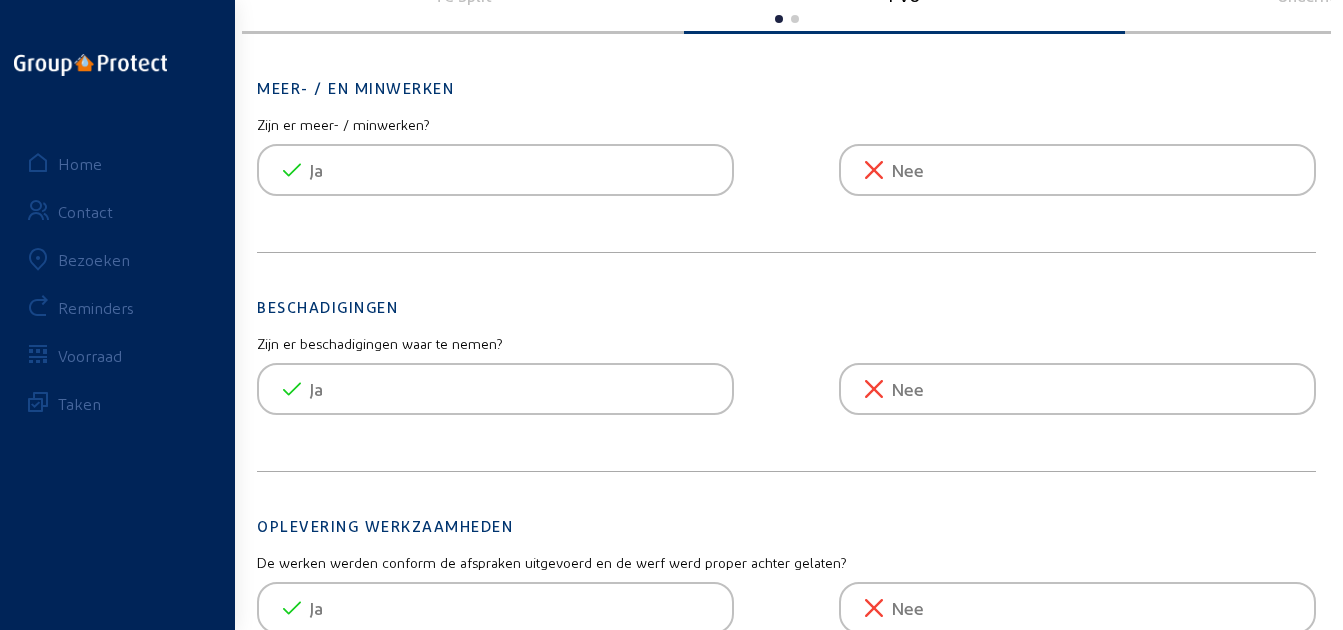 scroll, scrollTop: 200, scrollLeft: 0, axis: vertical 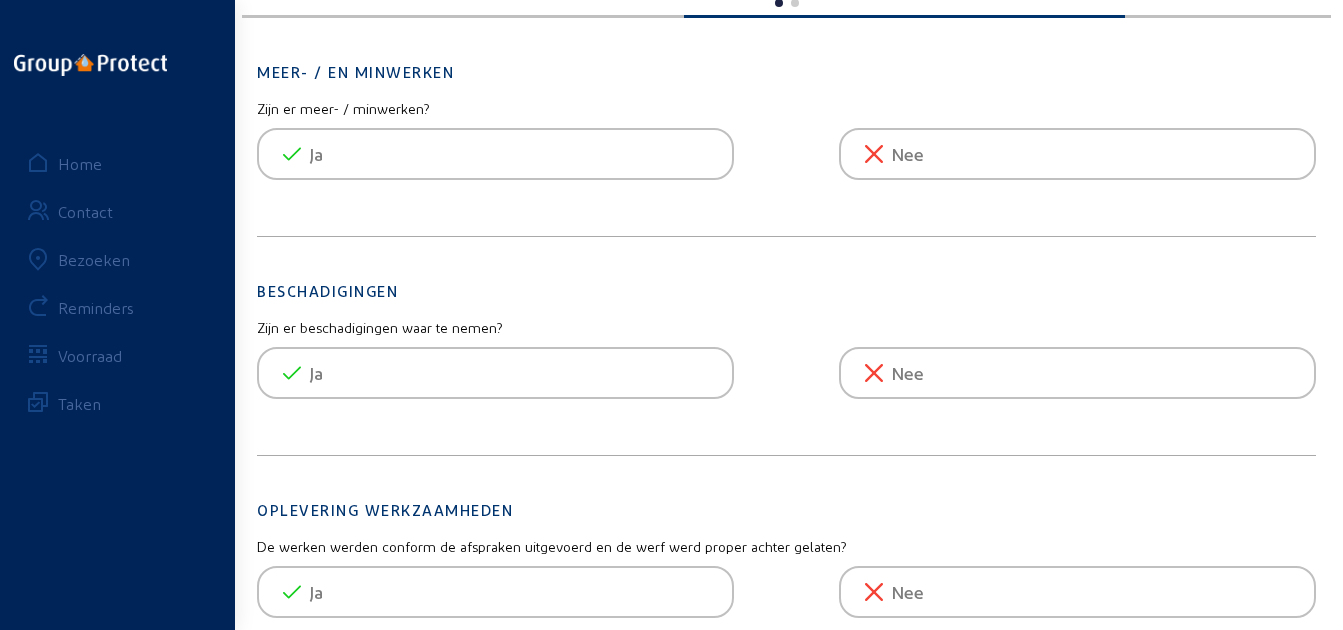 click on "Nee" 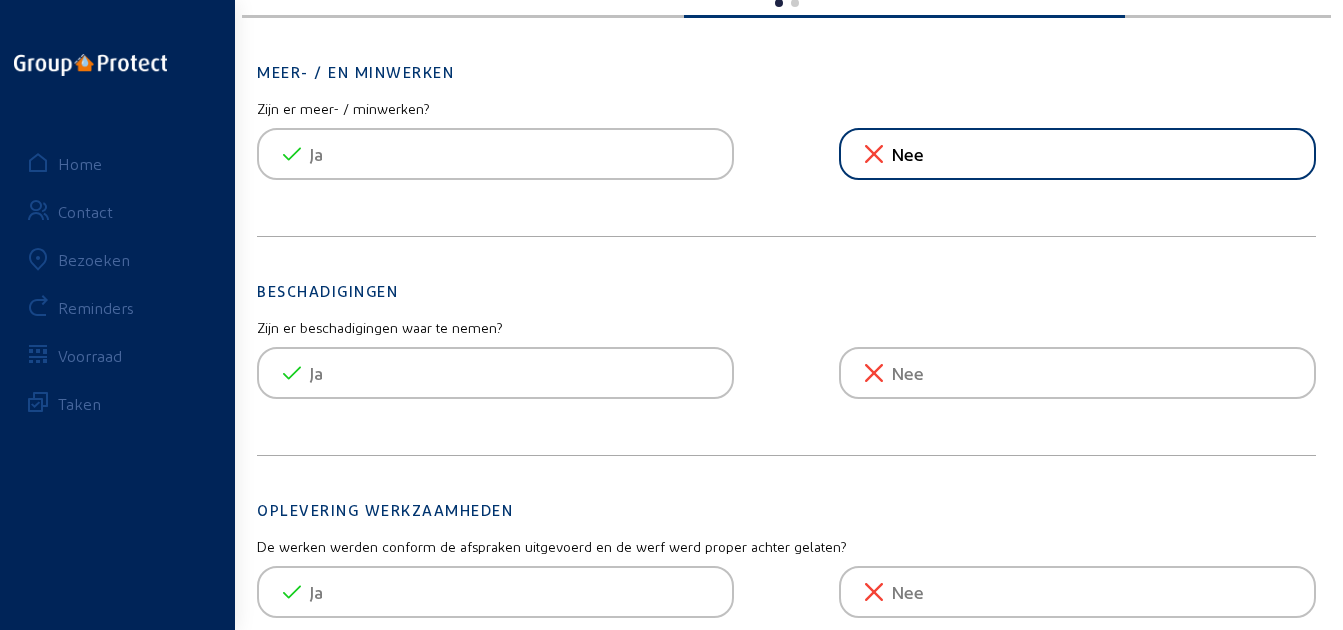 click on "Zijn er beschadigingen waar te nemen?  Ja   Nee" 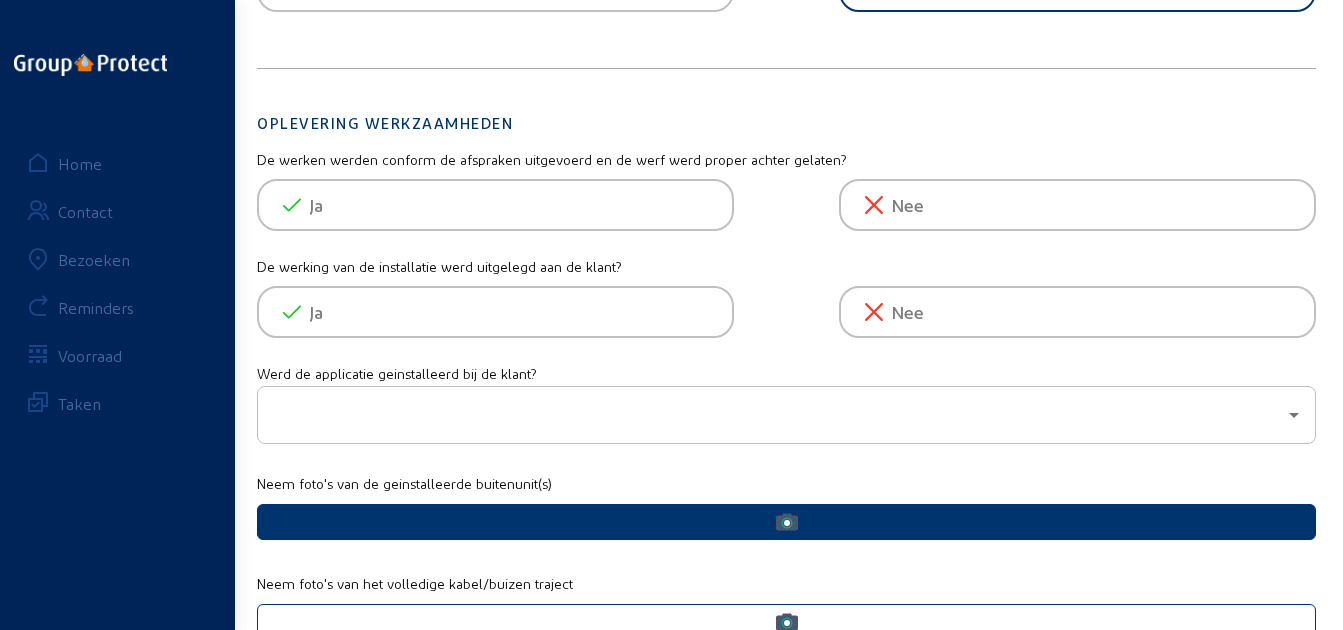 scroll, scrollTop: 700, scrollLeft: 0, axis: vertical 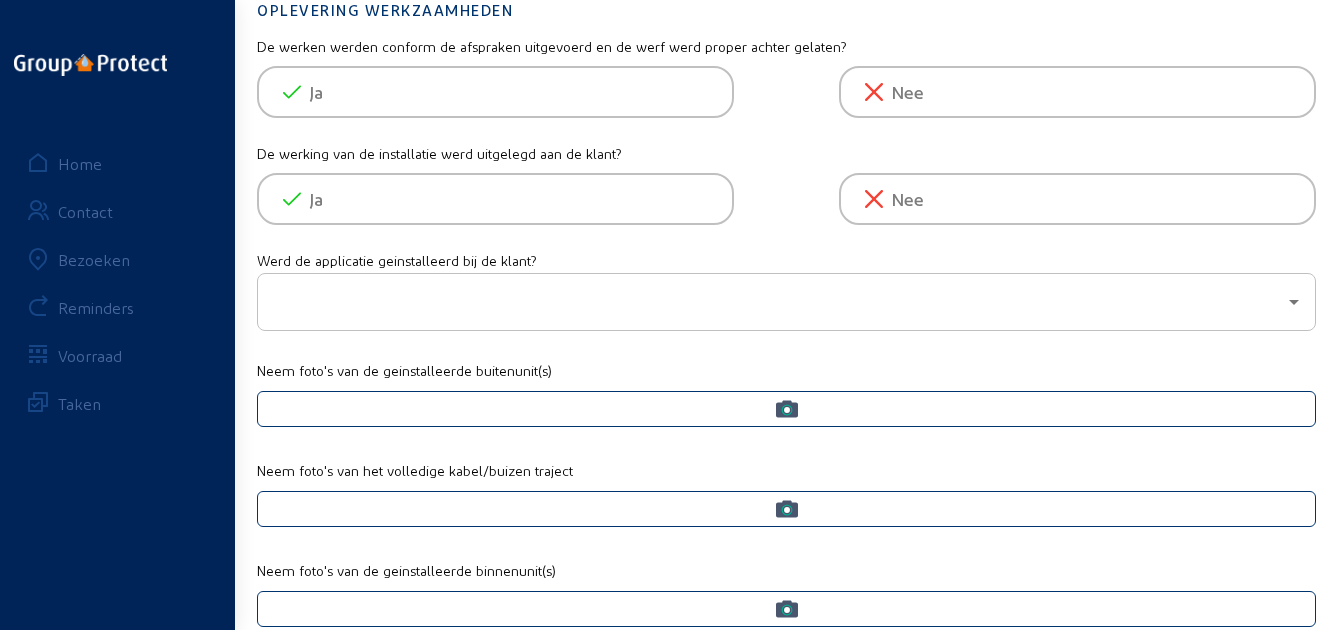click on "Ja" 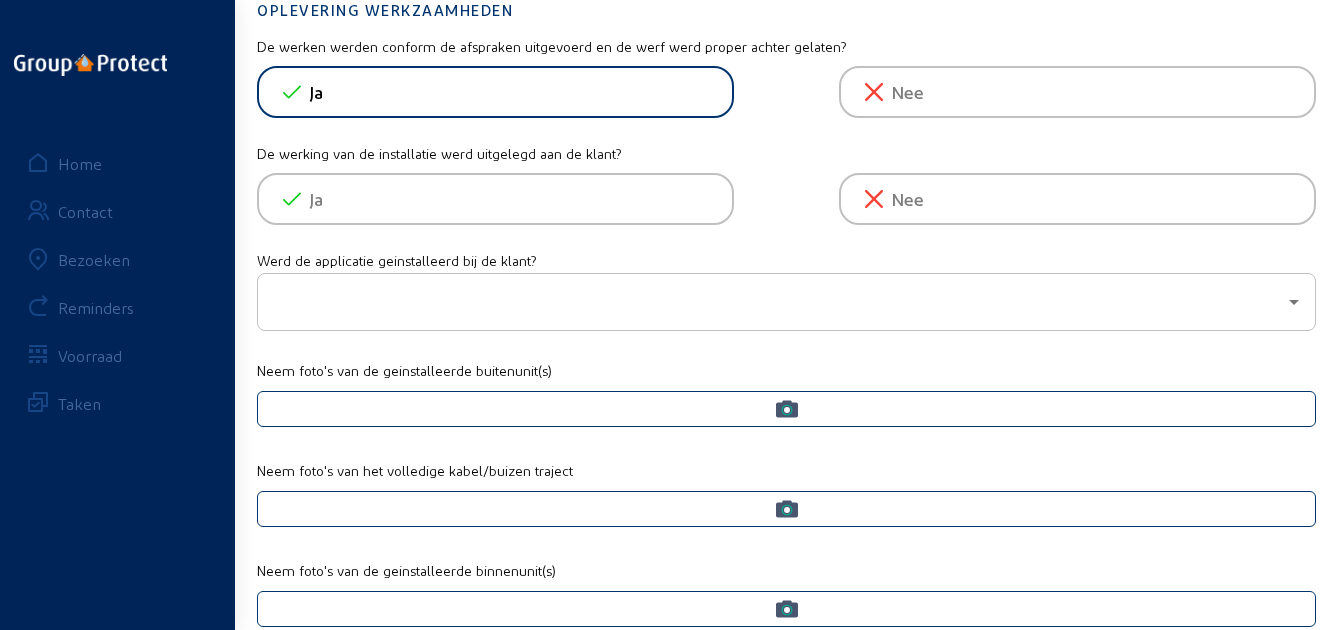 click on "Ja" 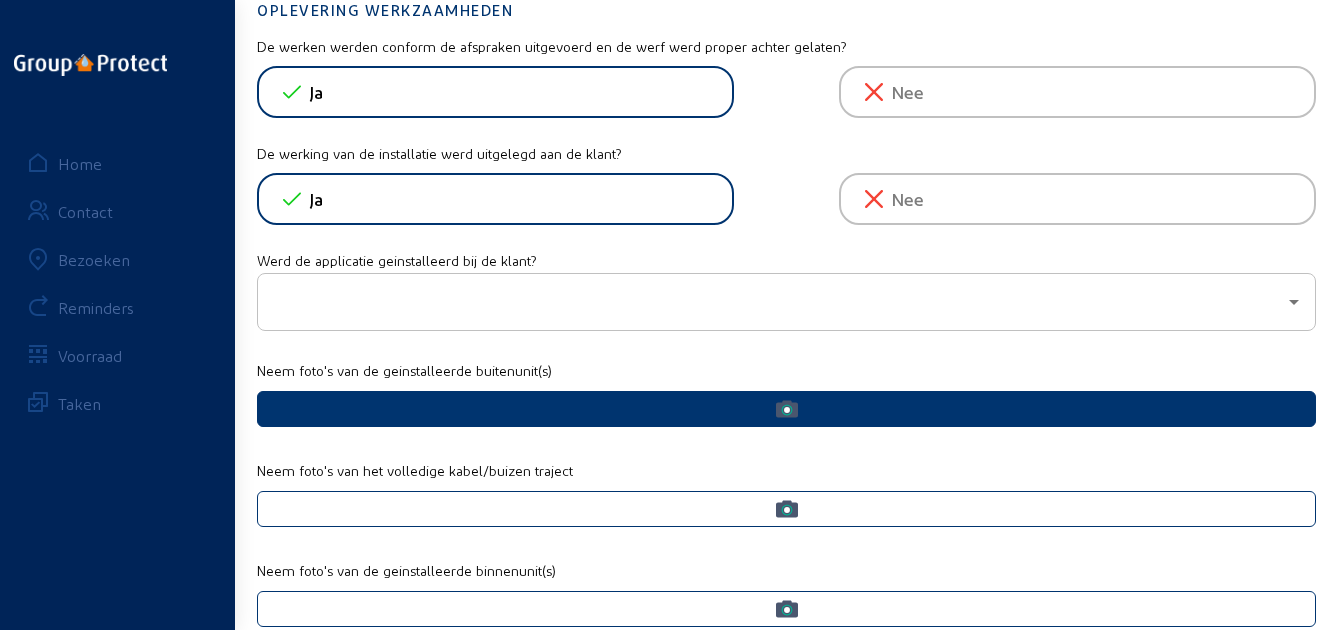 click 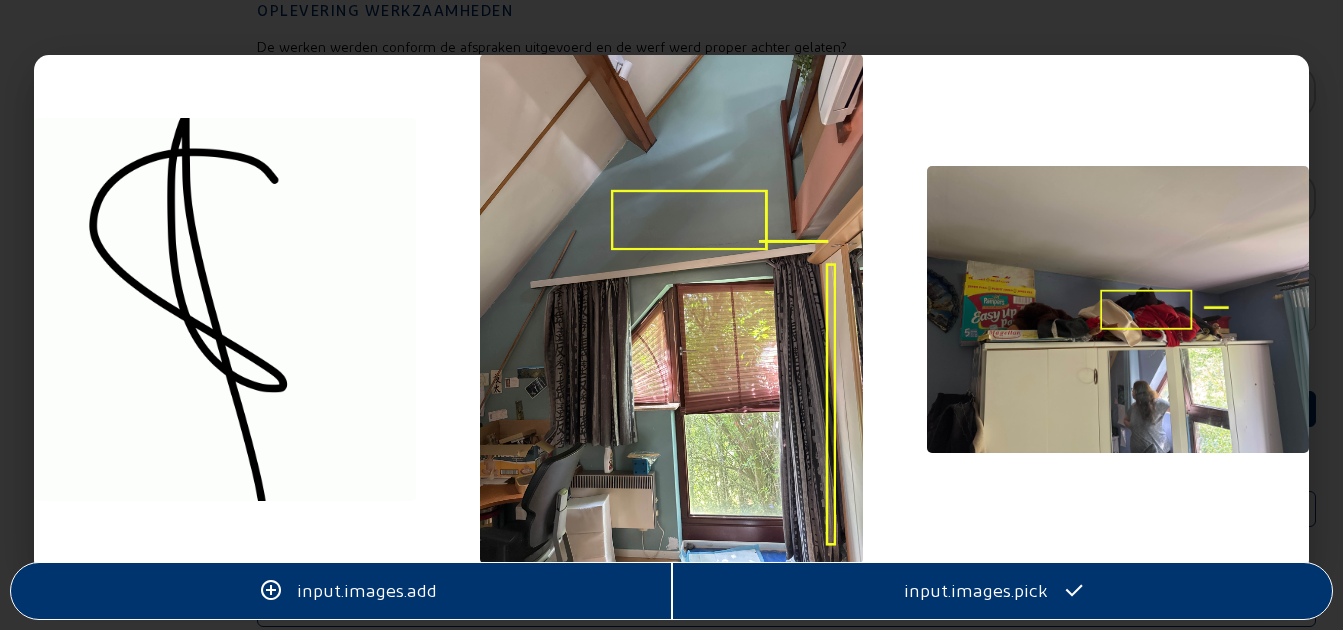 scroll, scrollTop: 0, scrollLeft: 0, axis: both 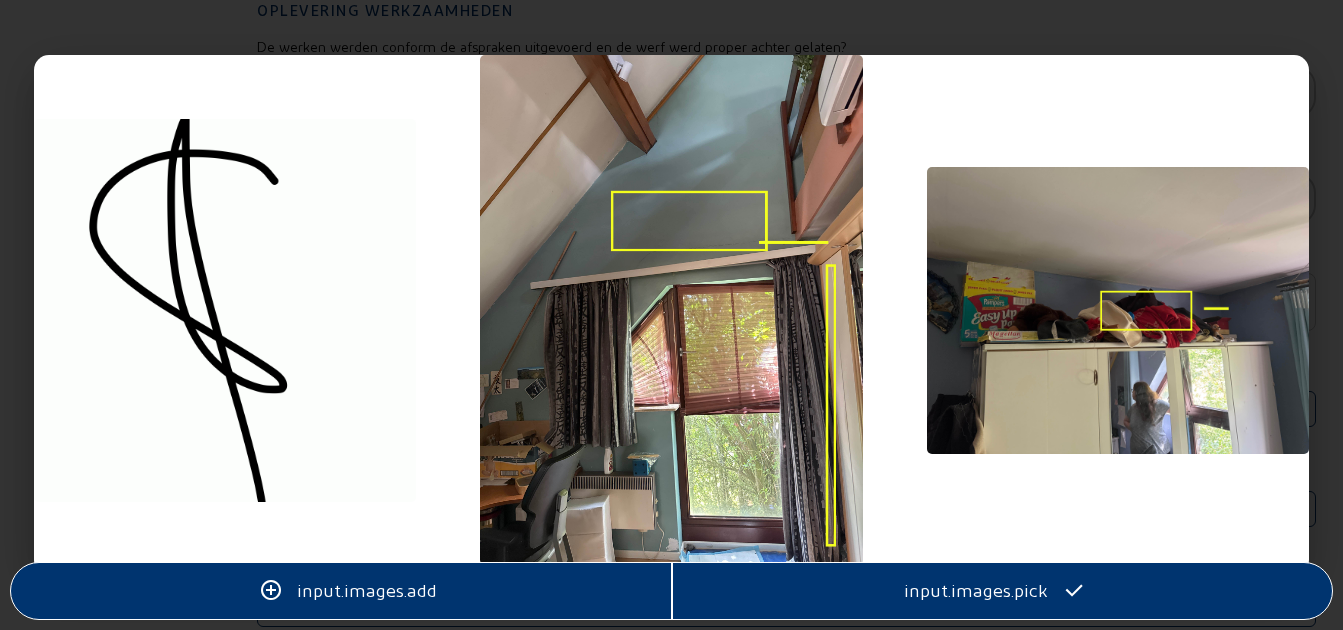click at bounding box center (671, 315) 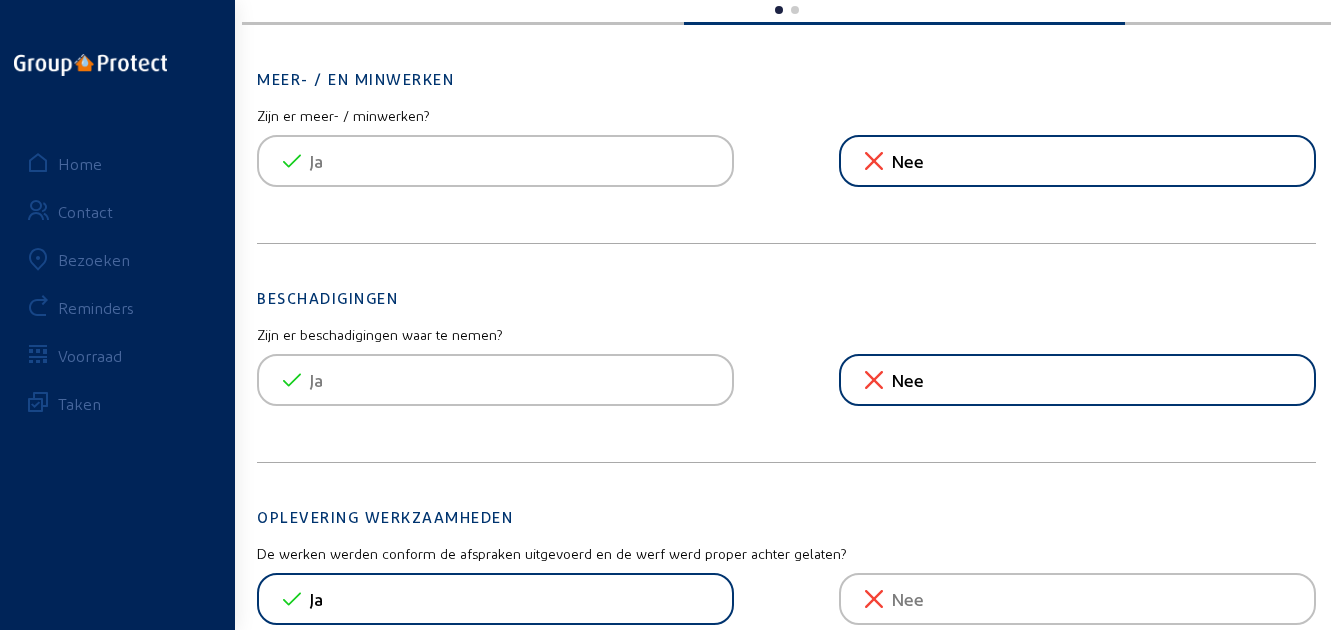 scroll, scrollTop: 0, scrollLeft: 0, axis: both 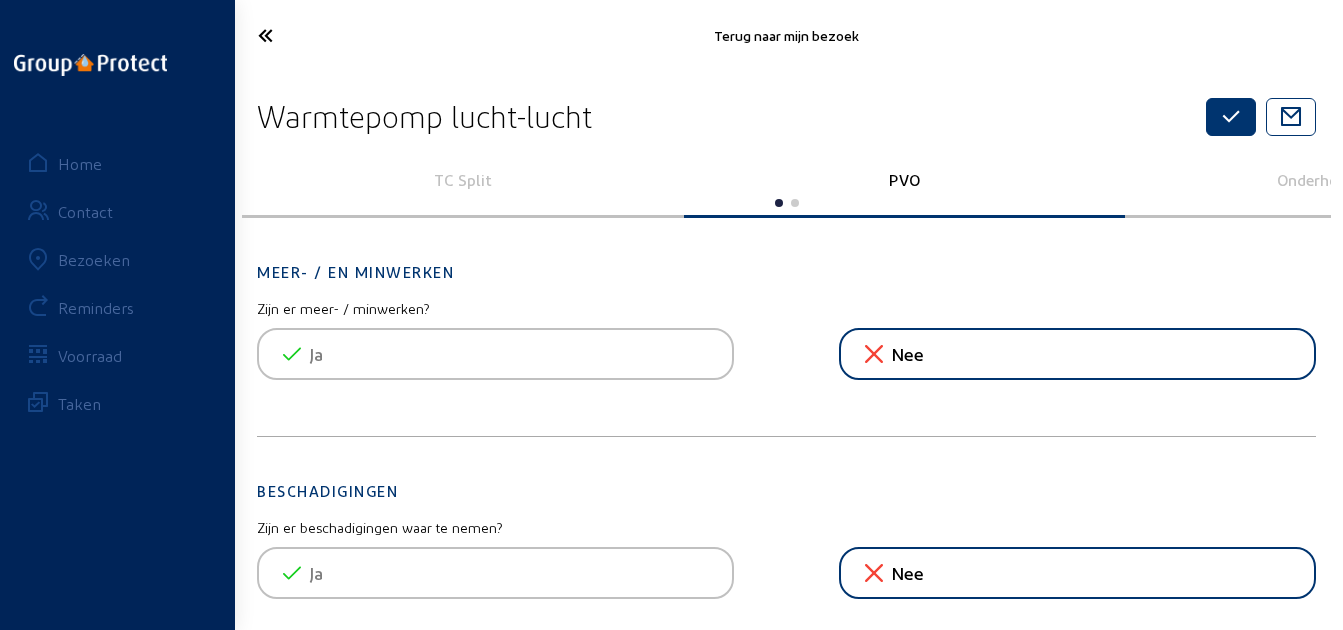 click 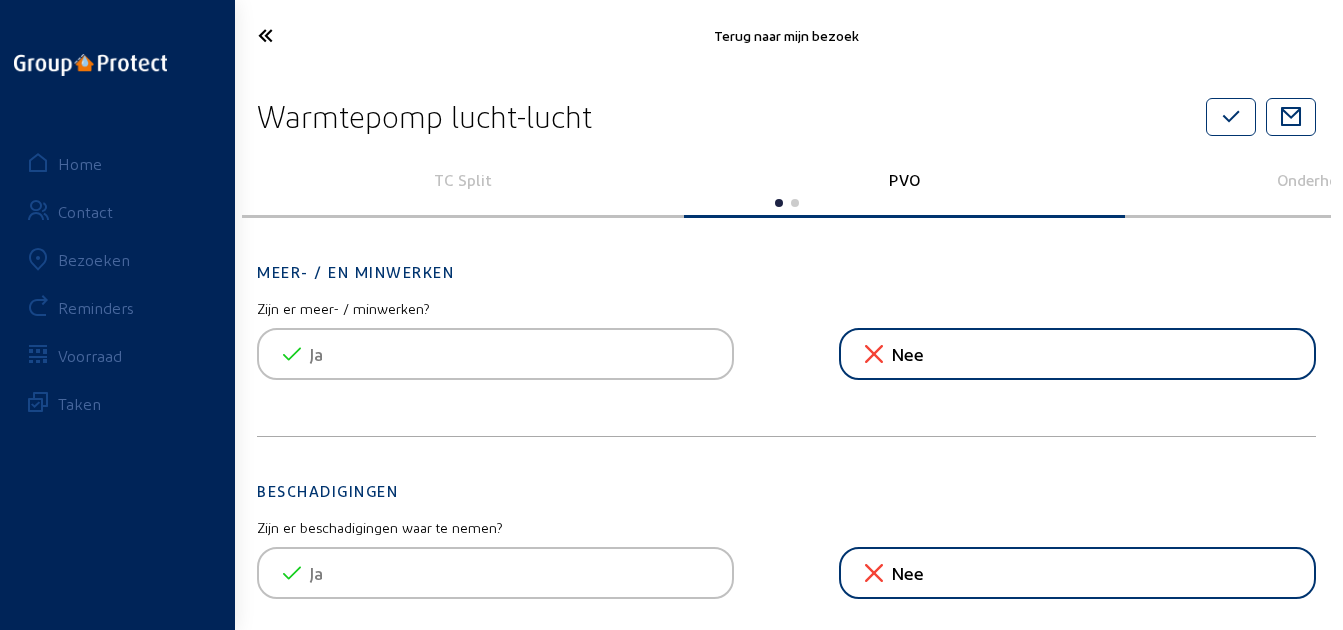 click on "Home Contact Bezoeken Reminders Voorraad Taken" 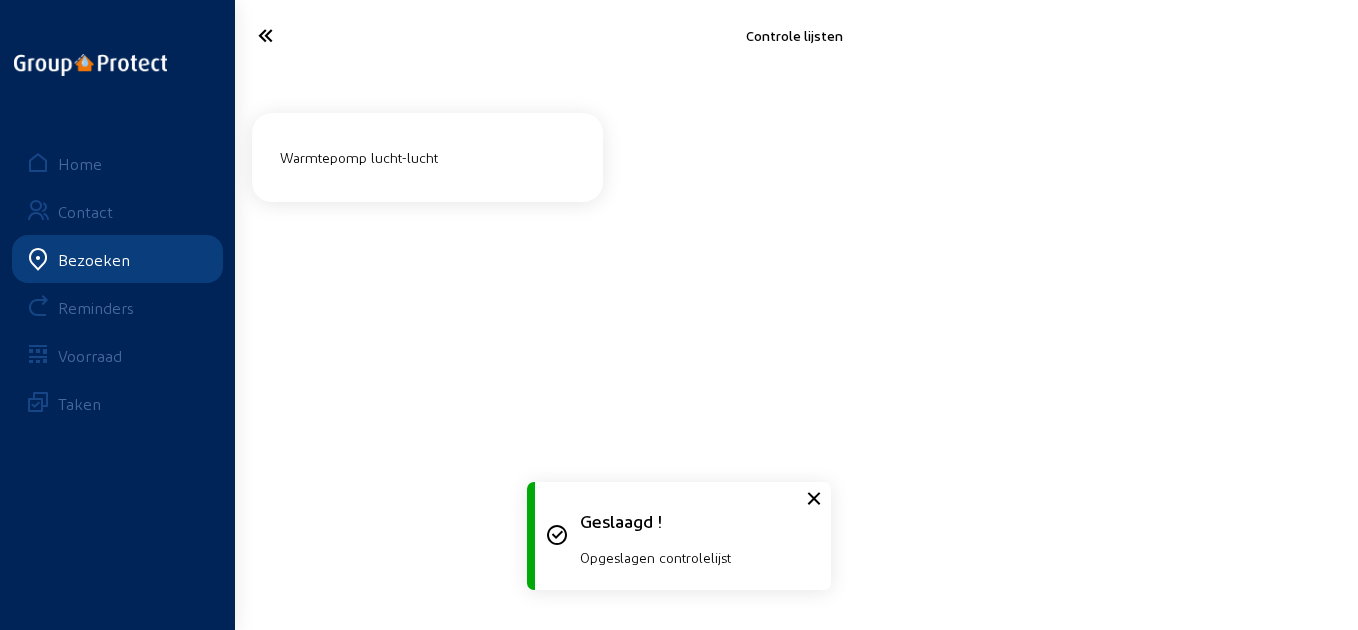 click 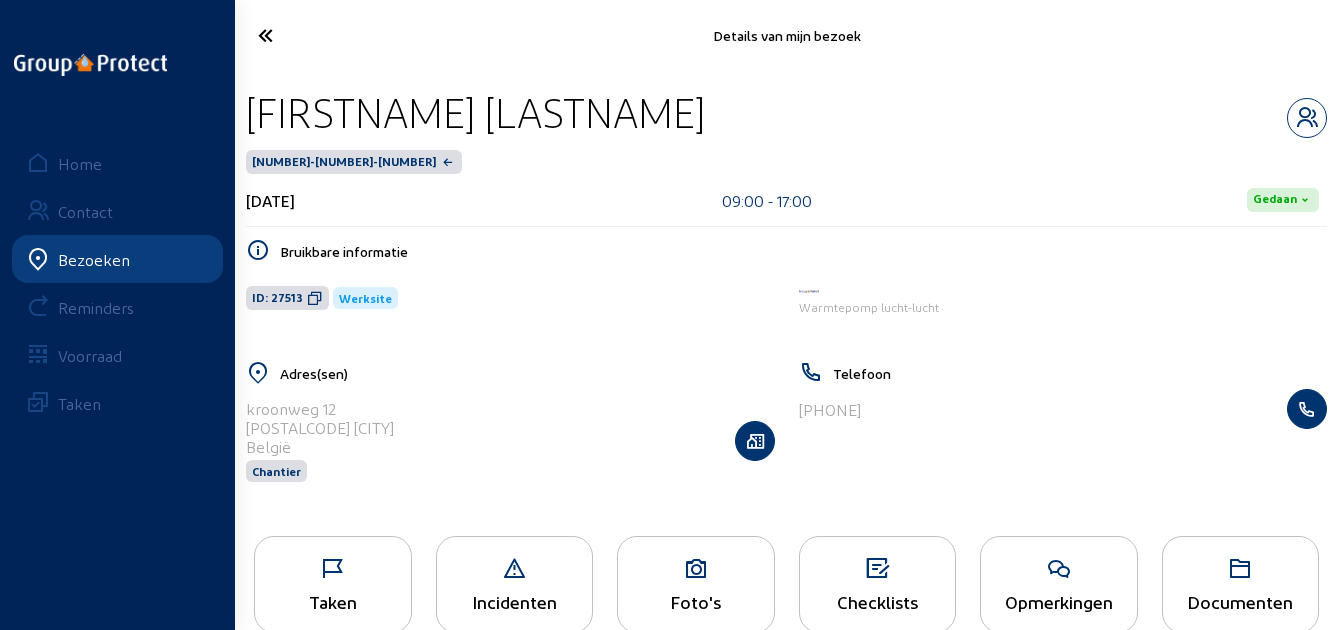 click 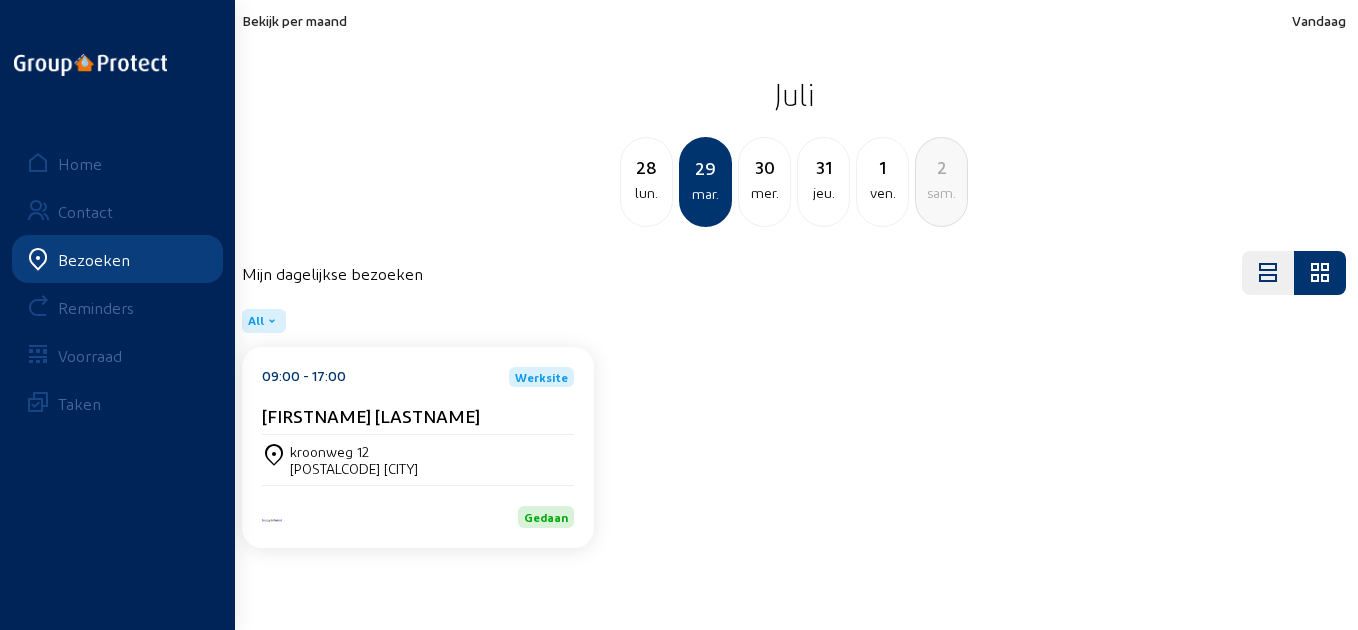 click on "Bekijk per maand" 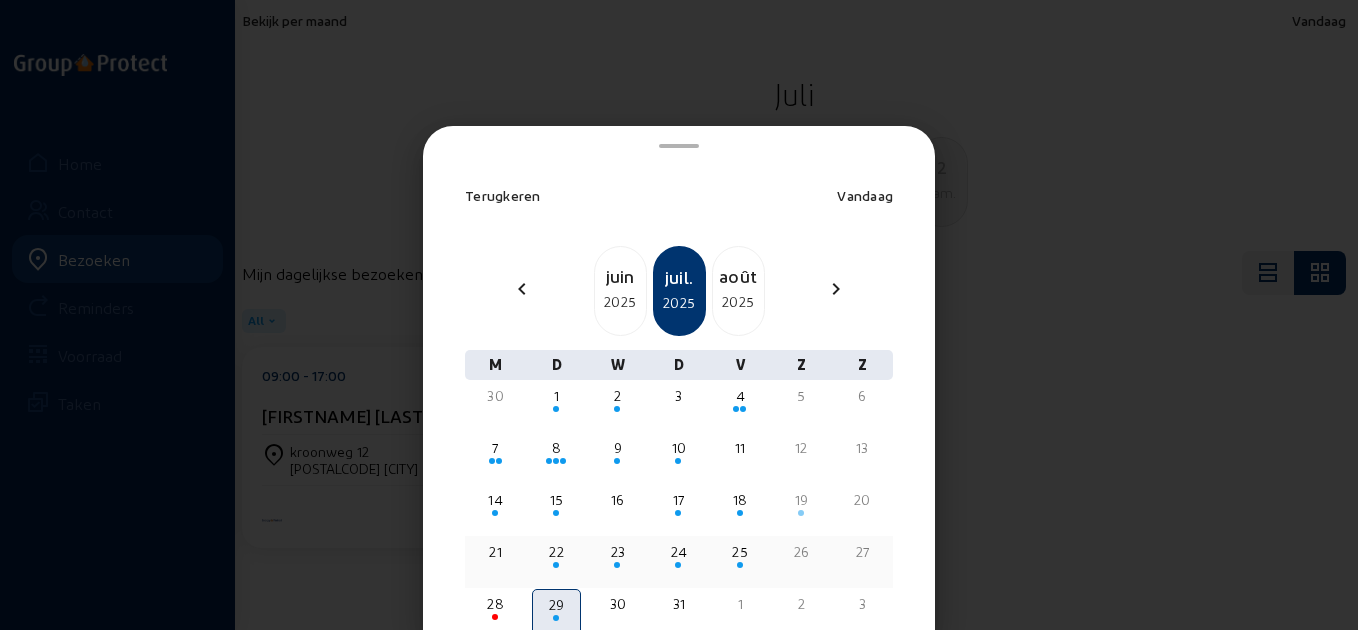 click on "23" at bounding box center [617, 552] 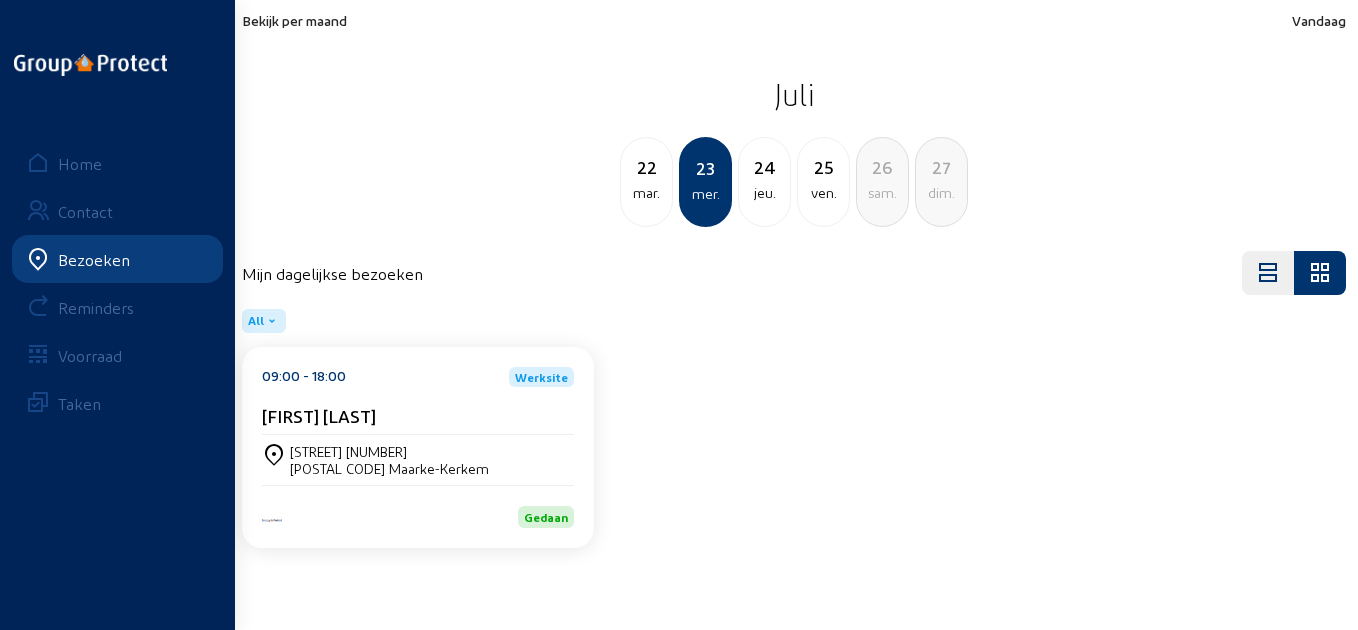 click on "[FIRST] [LAST]" 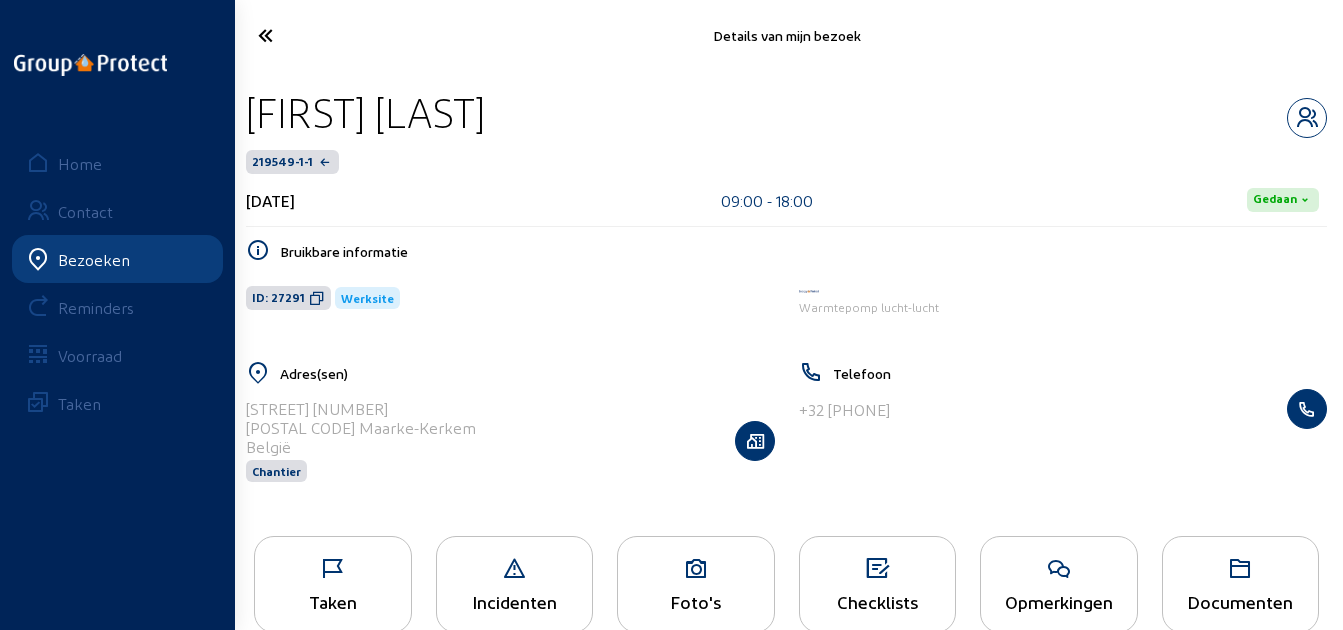 drag, startPoint x: 552, startPoint y: 123, endPoint x: 236, endPoint y: 119, distance: 316.02533 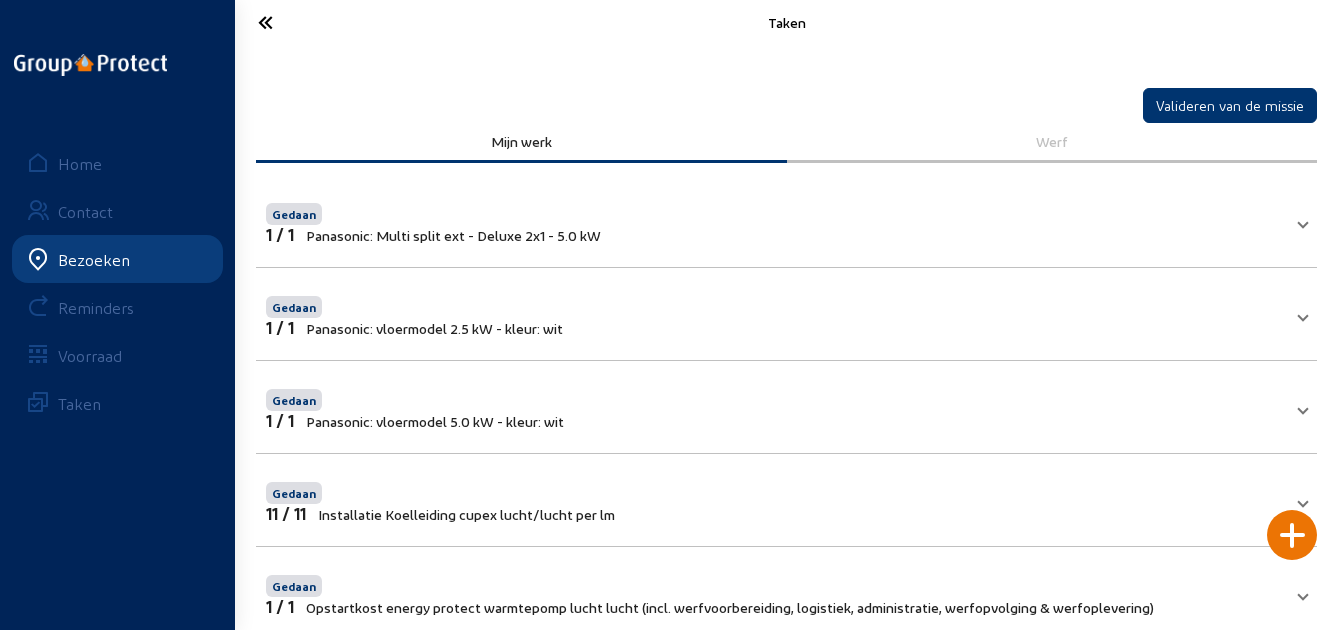 scroll, scrollTop: 0, scrollLeft: 0, axis: both 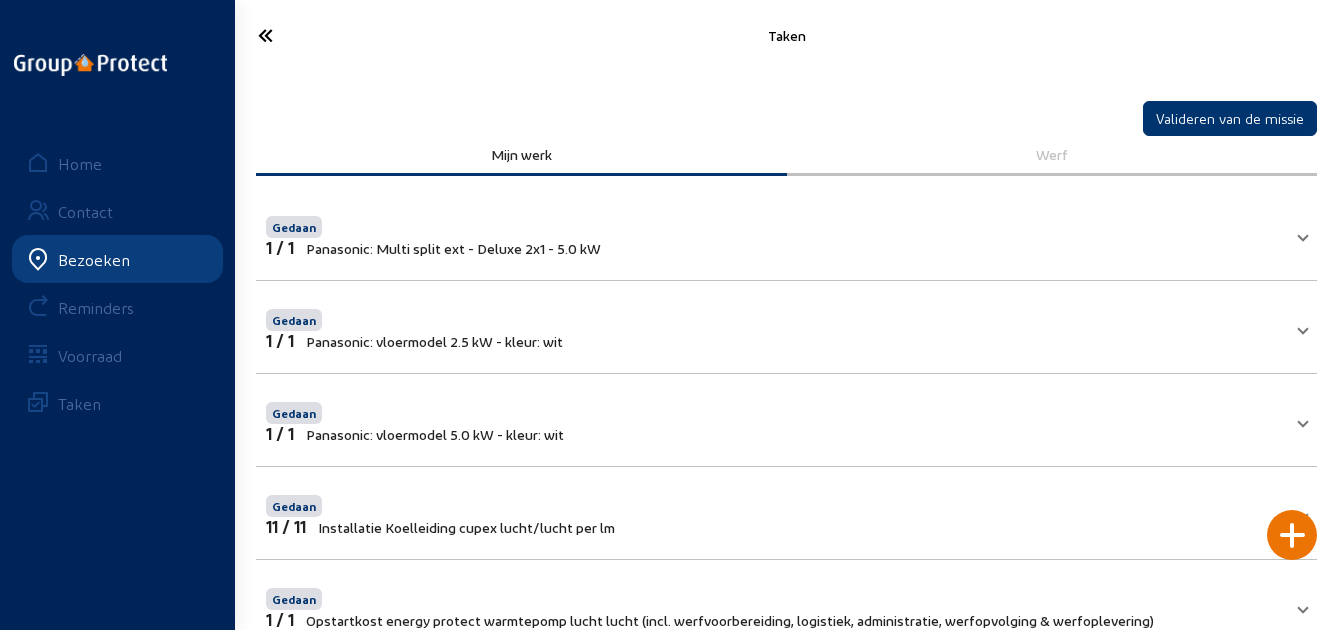 click on "Gedaan 1 / 1 Panasonic: vloermodel 2.5 kW - kleur: wit" at bounding box center [786, 327] 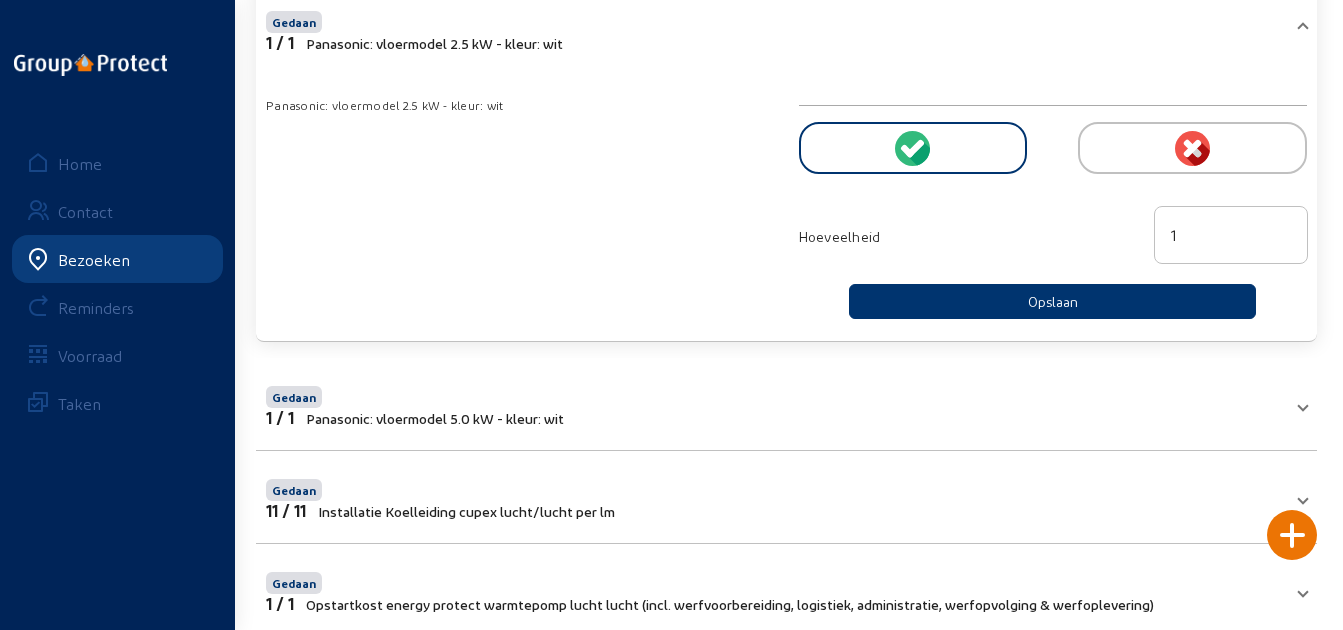 scroll, scrollTop: 400, scrollLeft: 0, axis: vertical 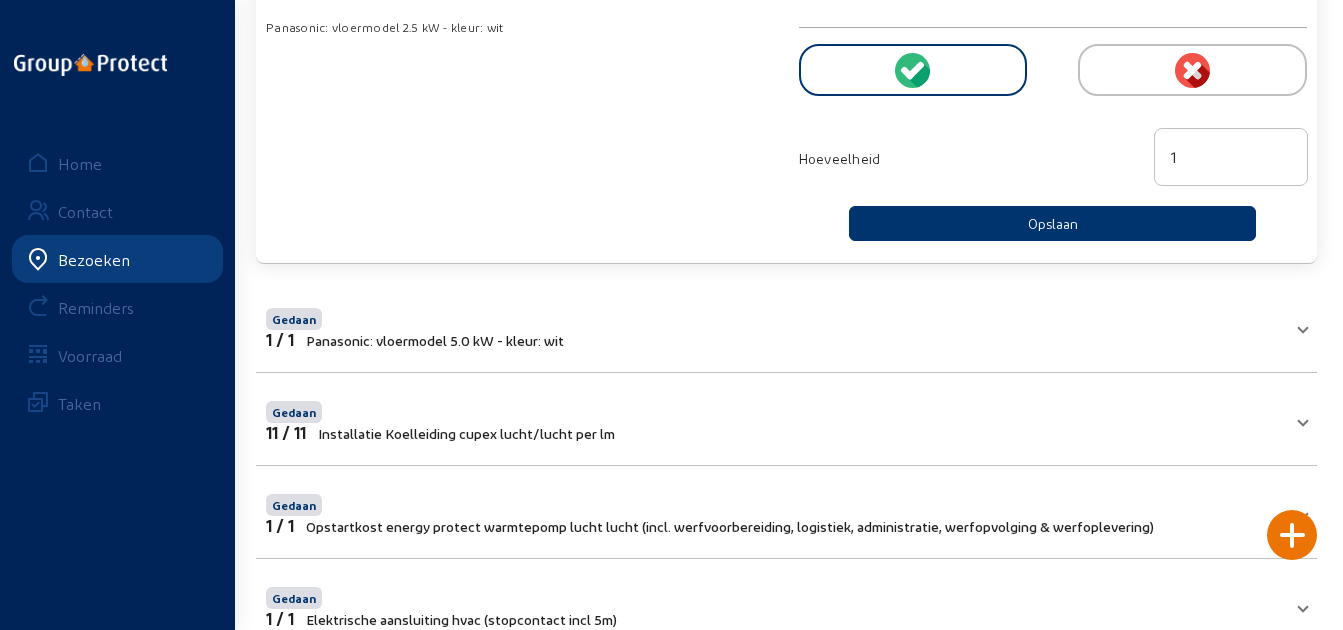 click on "Gedaan 1 / 1 Panasonic: vloermodel 5.0 kW - kleur: wit" at bounding box center (774, 326) 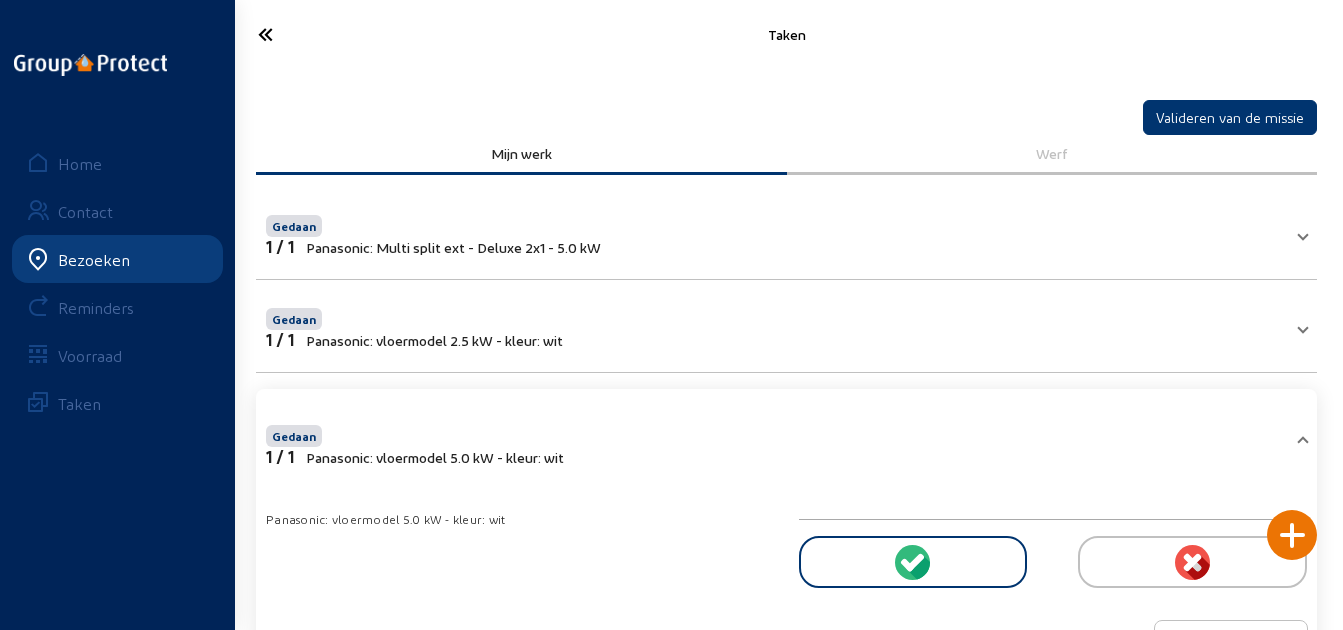scroll, scrollTop: 0, scrollLeft: 0, axis: both 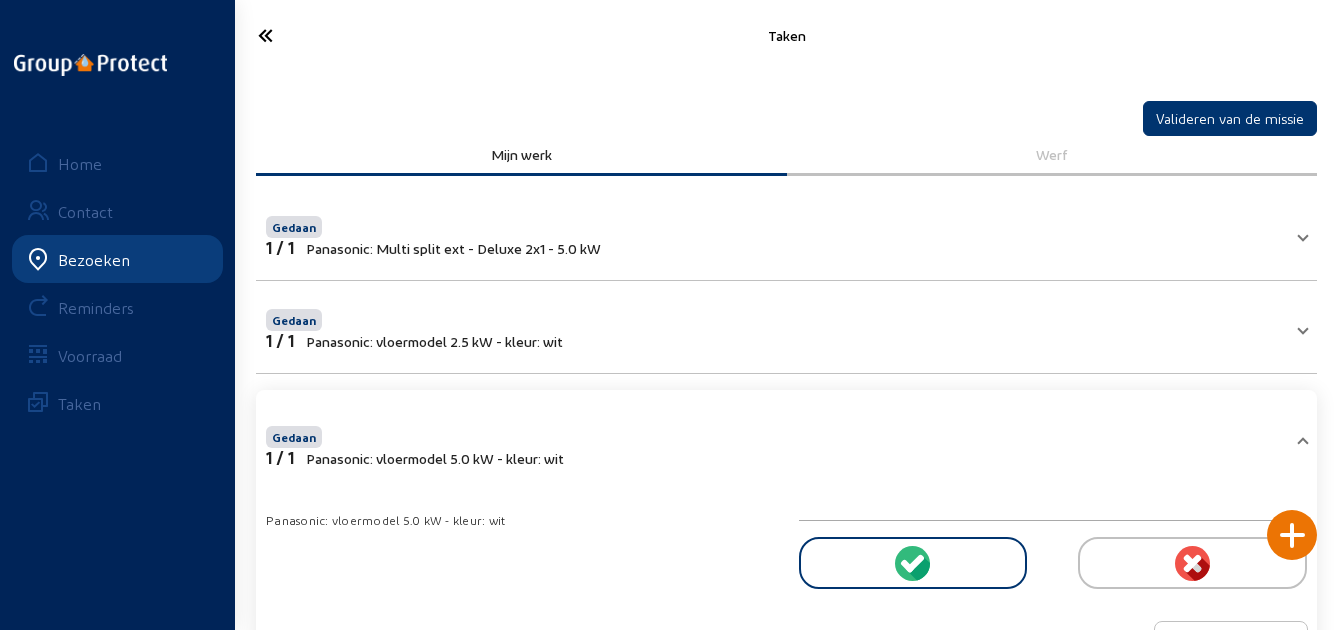 click 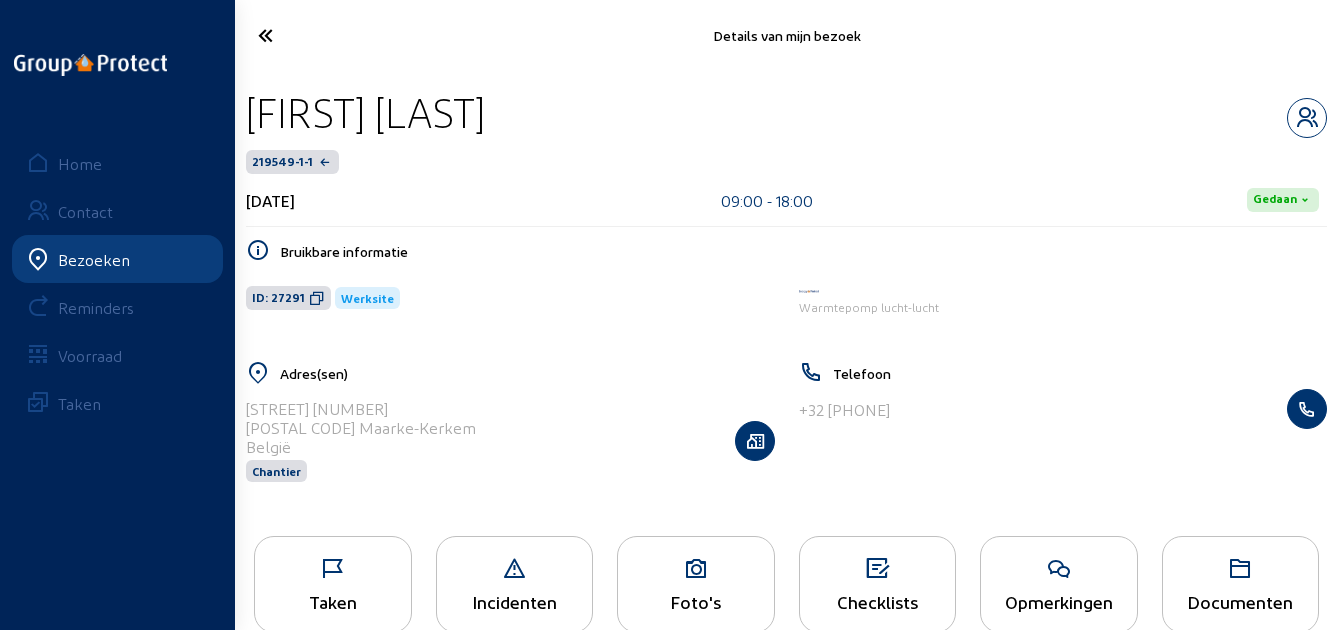 click on "[FIRST] [LAST]" 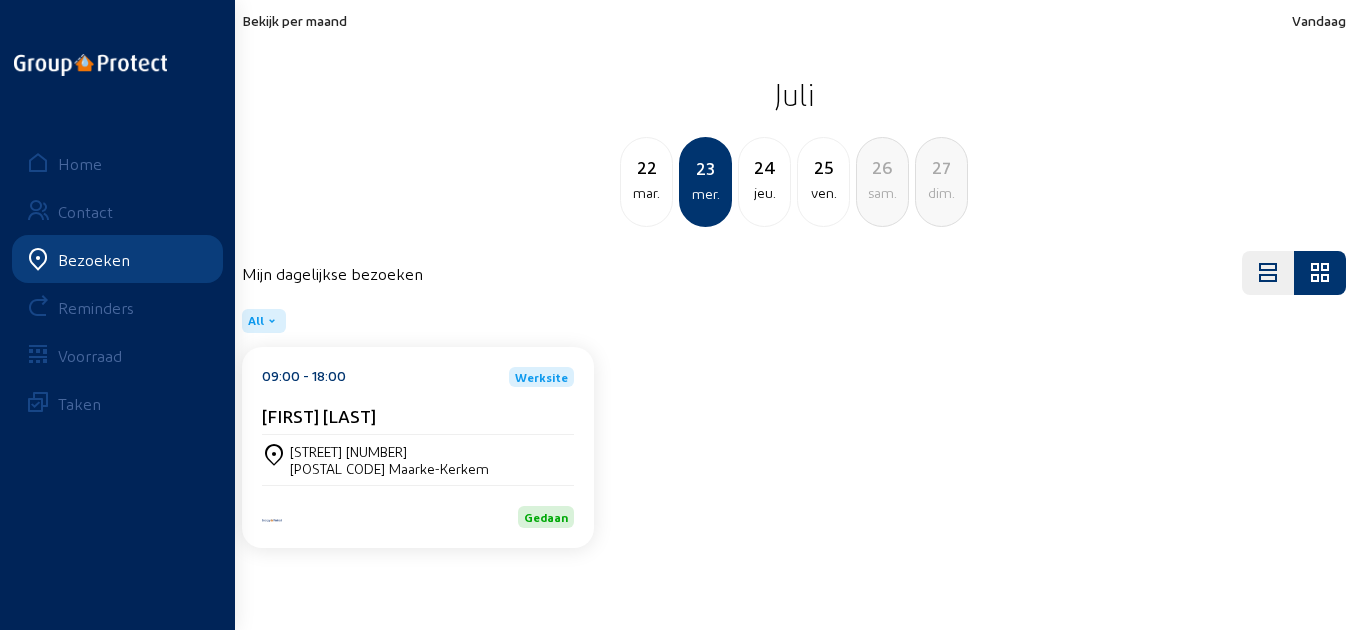 click on "jeu." 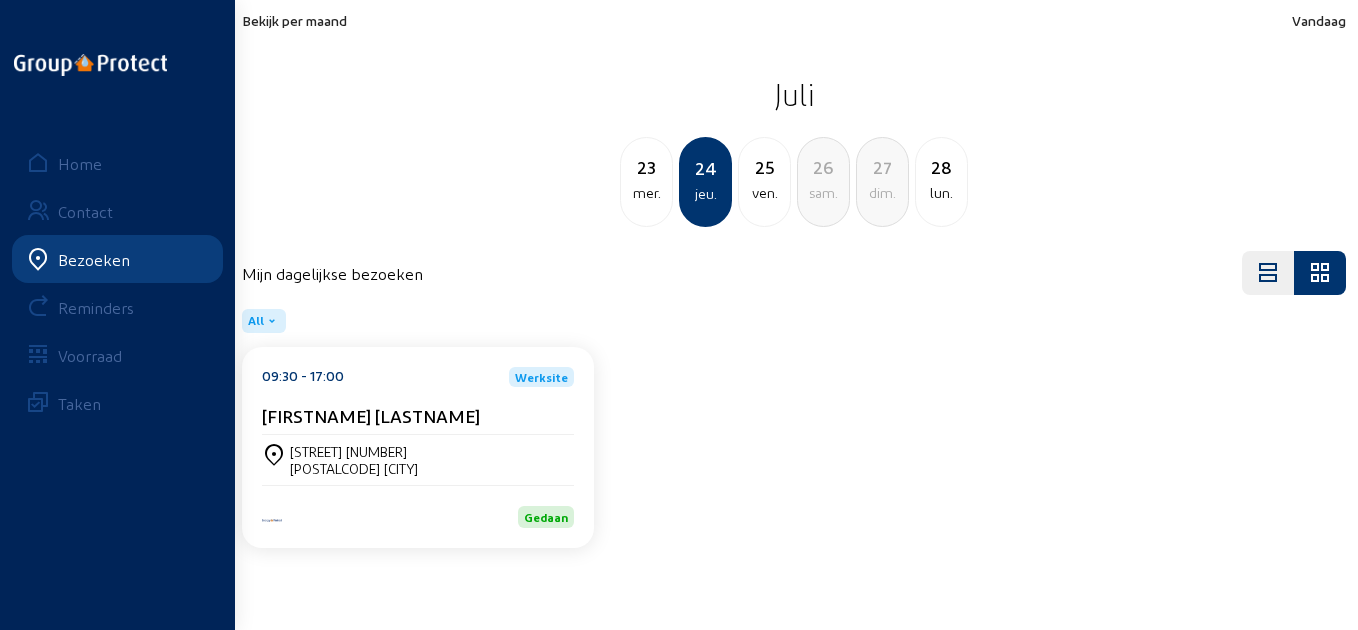 click on "[STREET] [NUMBER] [POSTAL CODE] LENDELEDE" 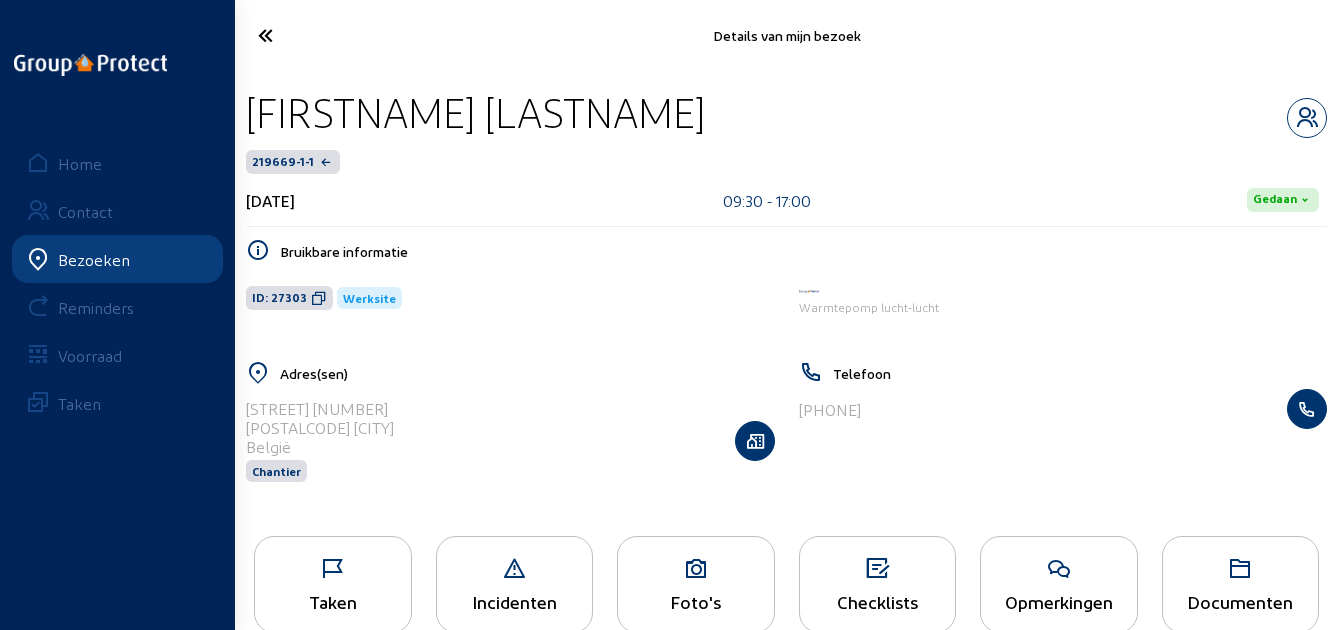 drag, startPoint x: 544, startPoint y: 110, endPoint x: 239, endPoint y: 111, distance: 305.00165 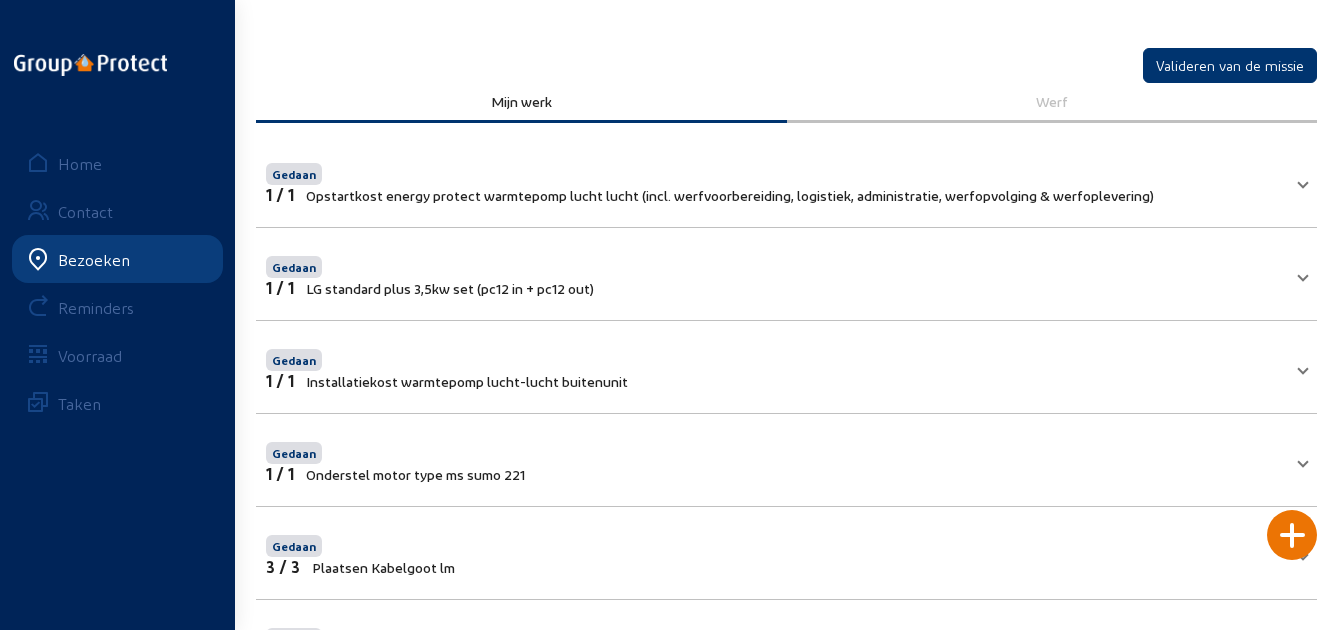 scroll, scrollTop: 0, scrollLeft: 0, axis: both 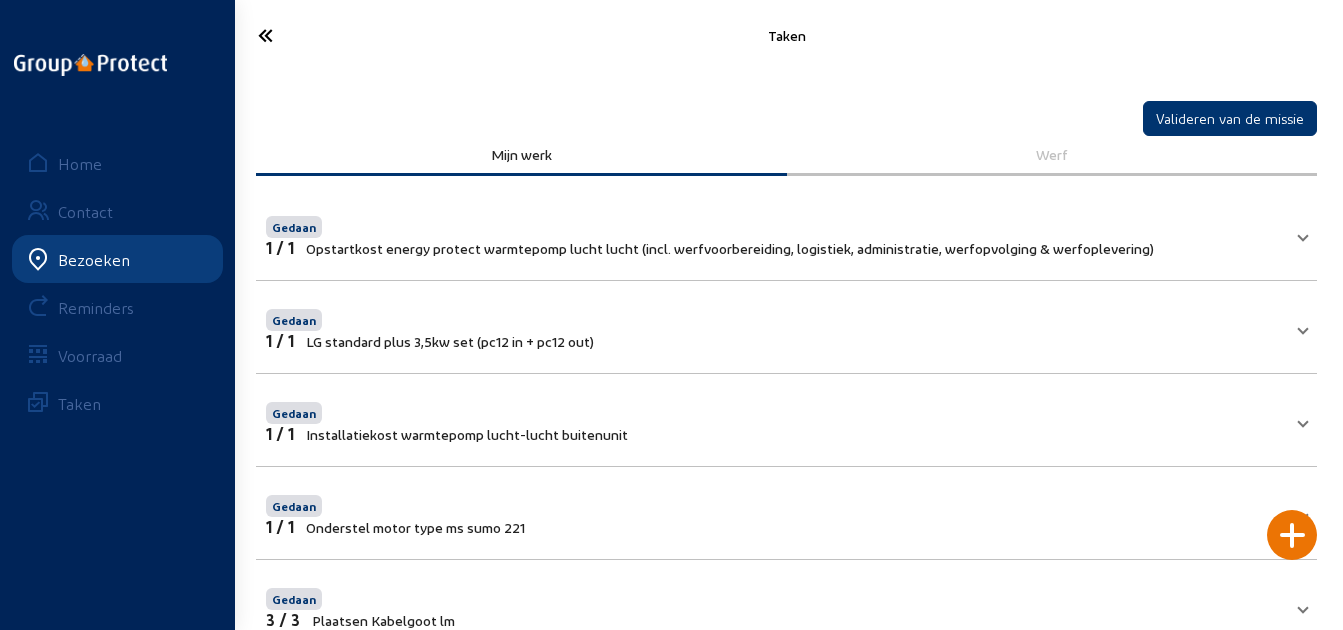 click 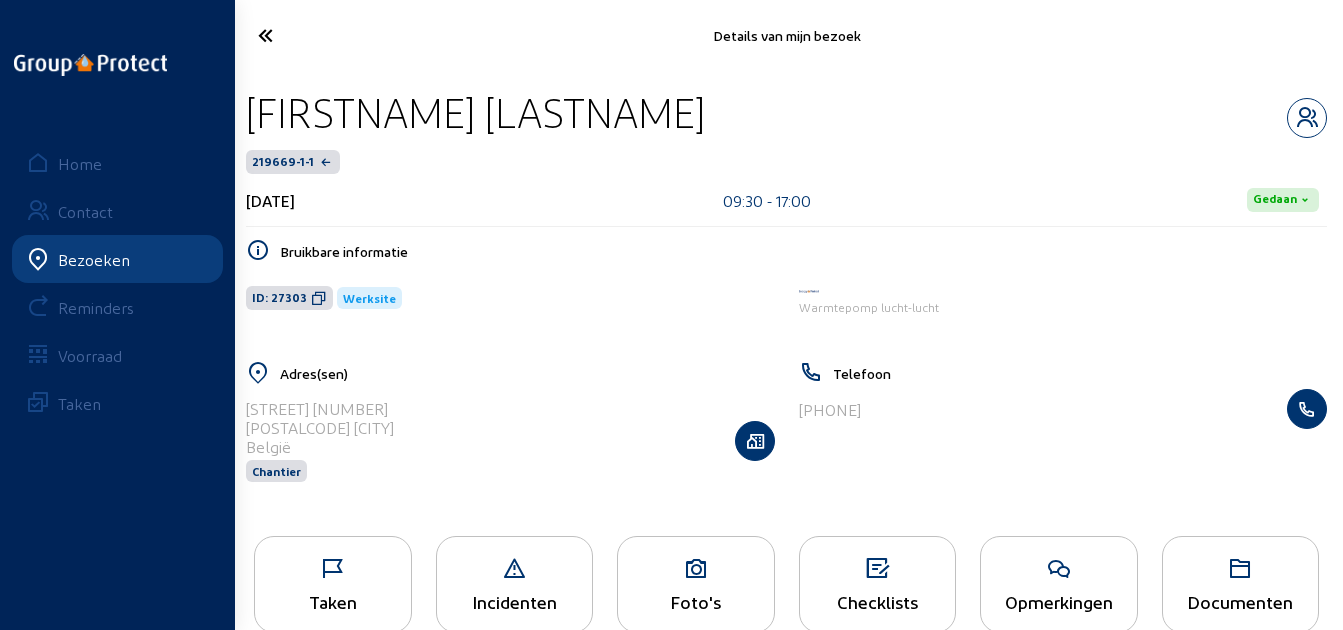 click on "Foto's" 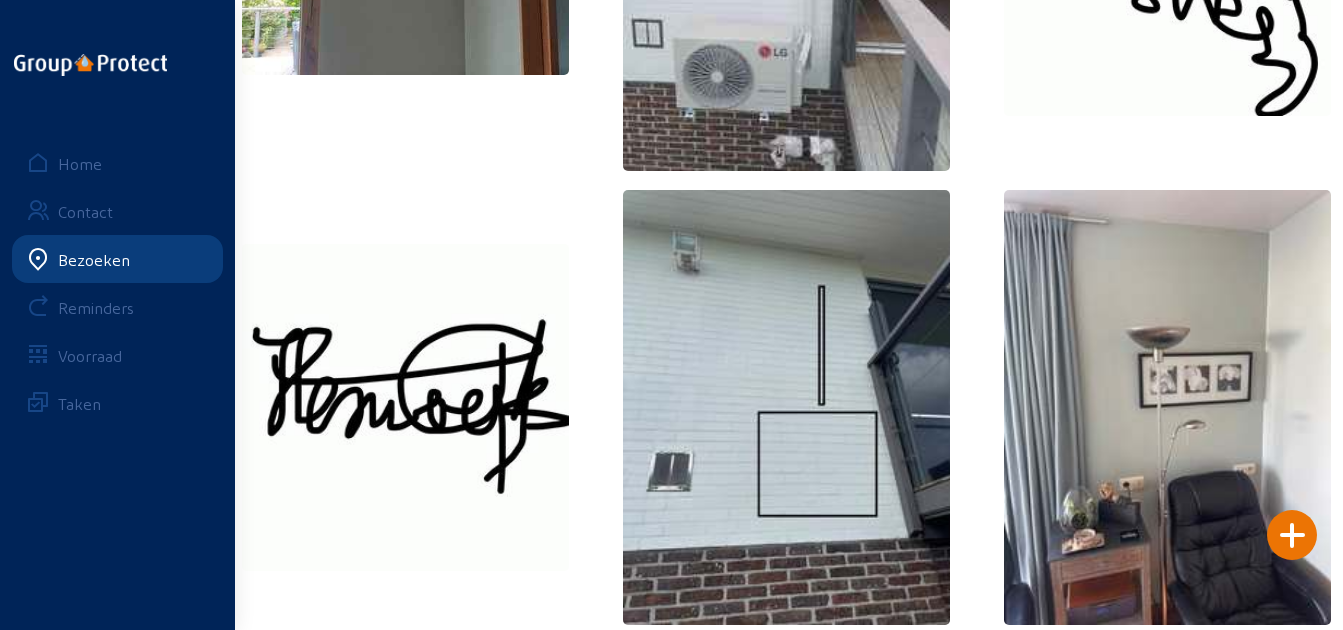 scroll, scrollTop: 0, scrollLeft: 0, axis: both 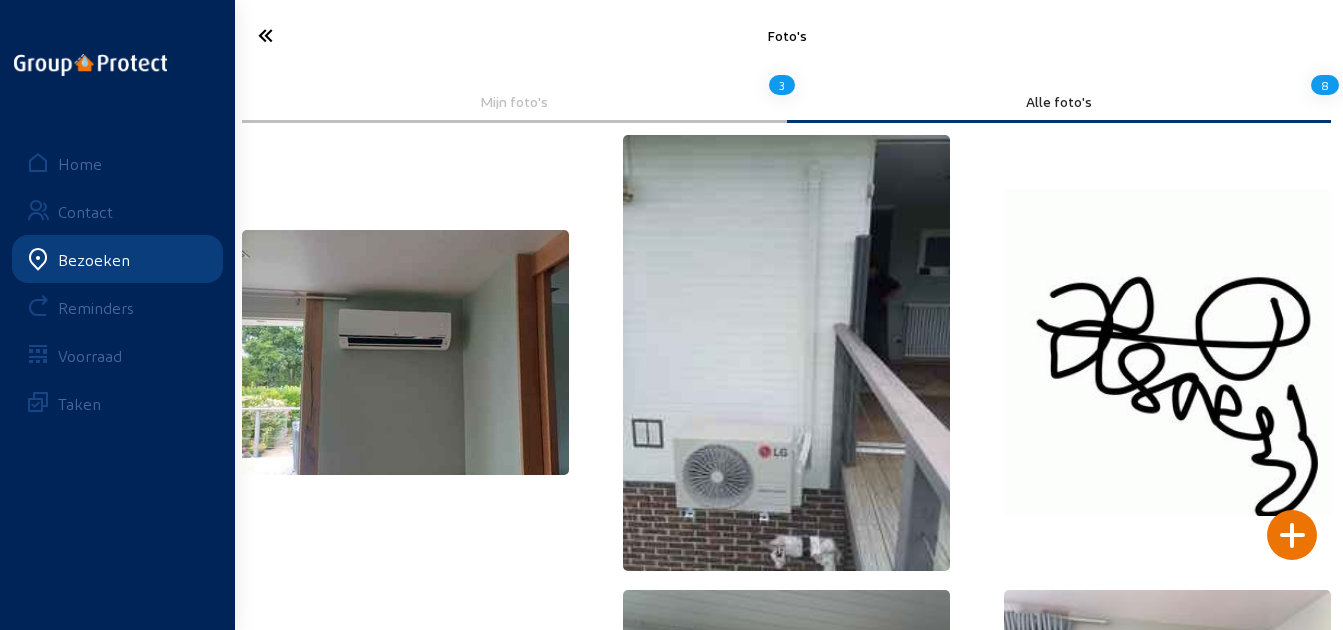 click 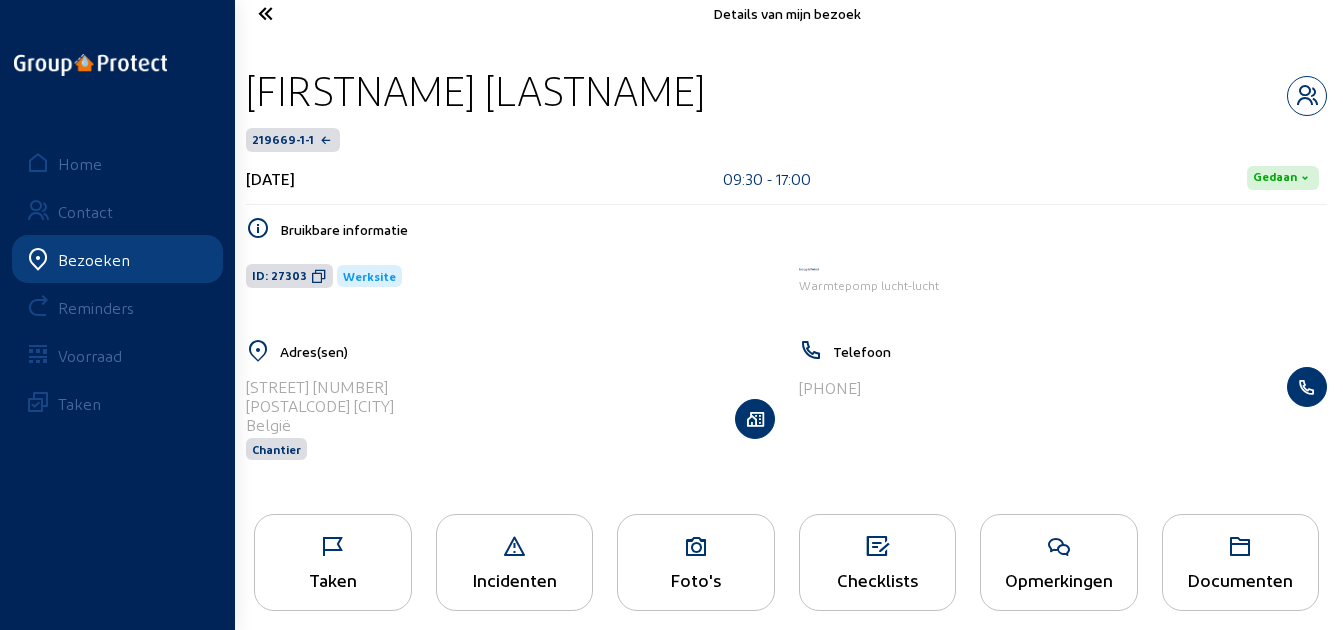 scroll, scrollTop: 41, scrollLeft: 0, axis: vertical 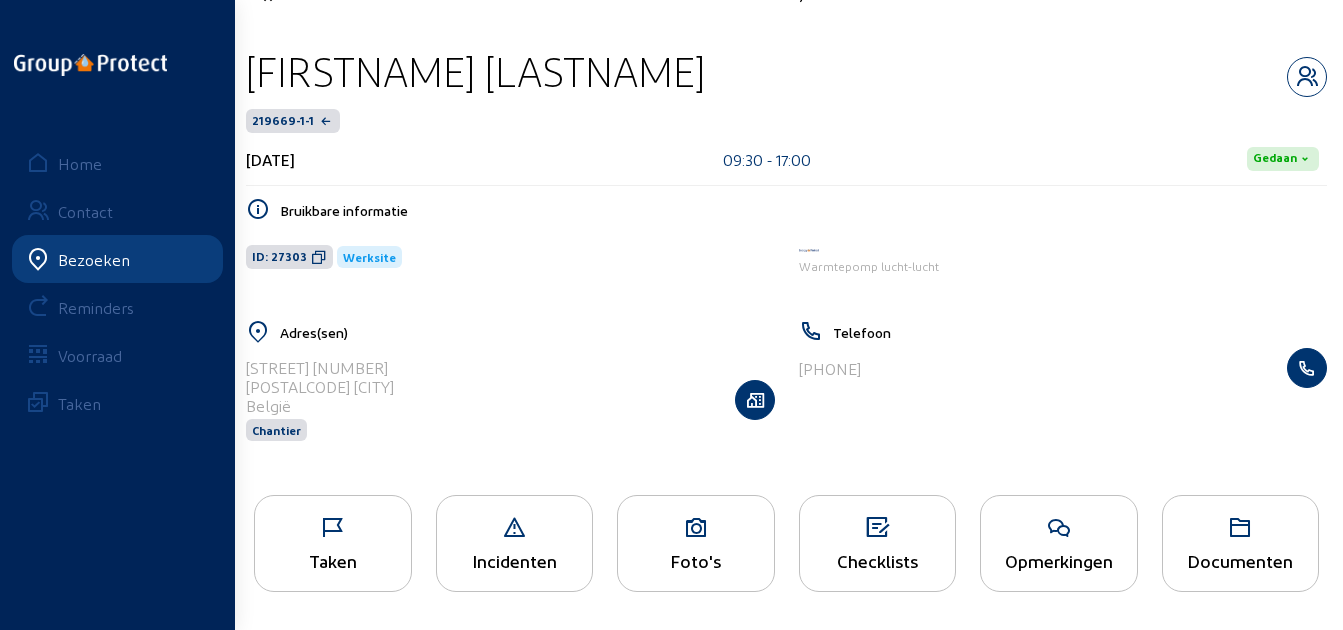 click on "Taken" 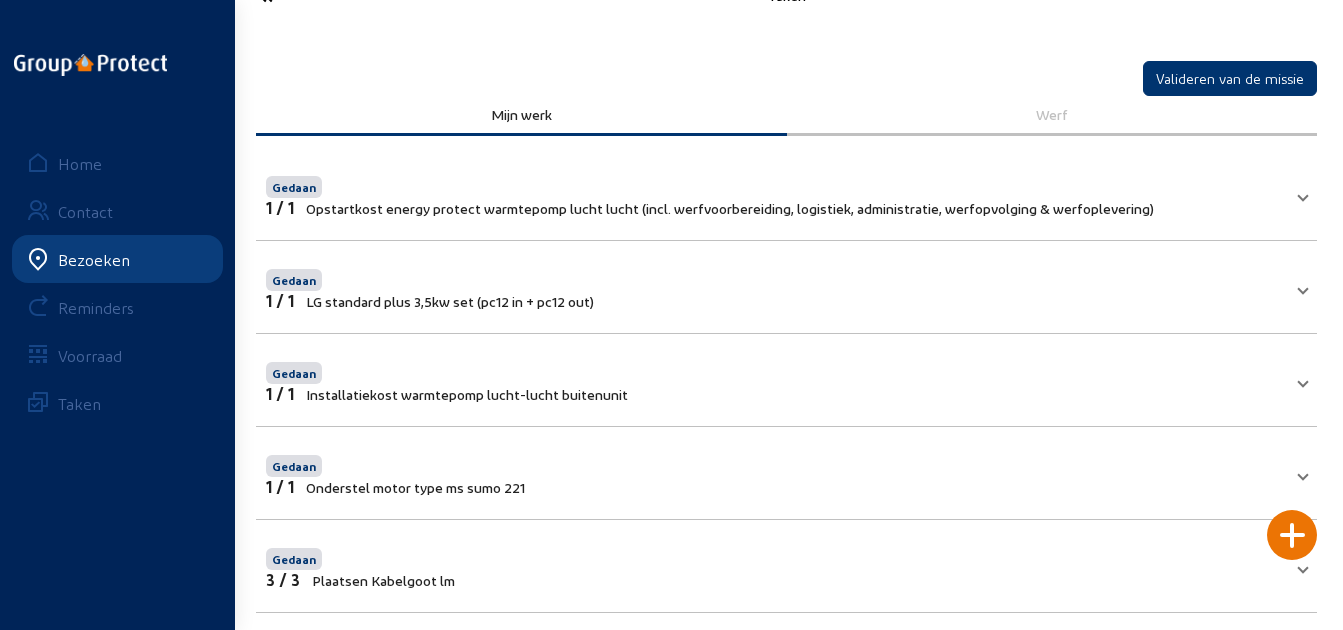 scroll, scrollTop: 0, scrollLeft: 0, axis: both 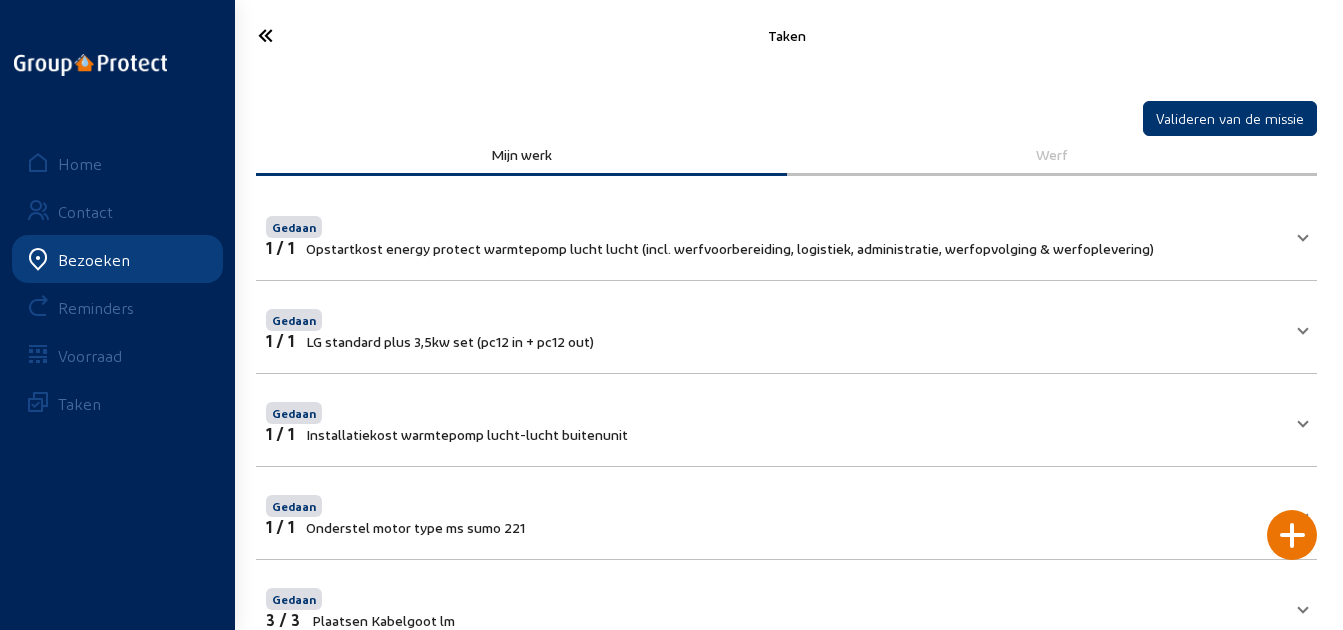 click on "Taken" 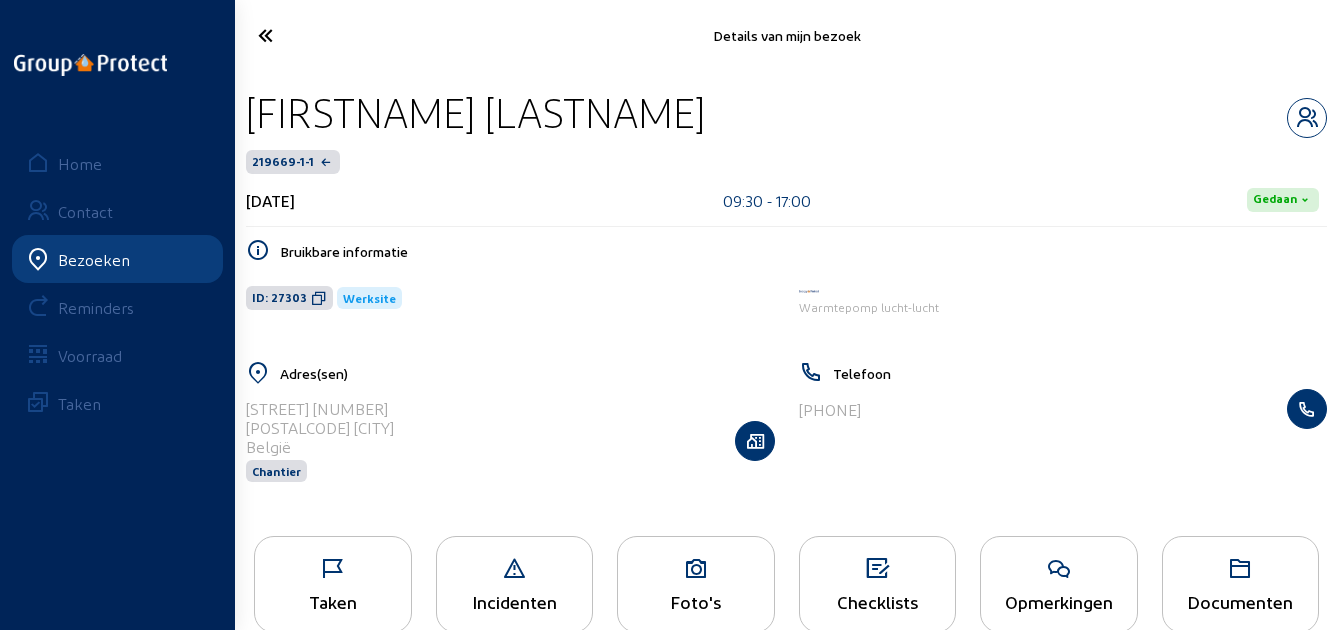 click on "Warmtepomp lucht-lucht" 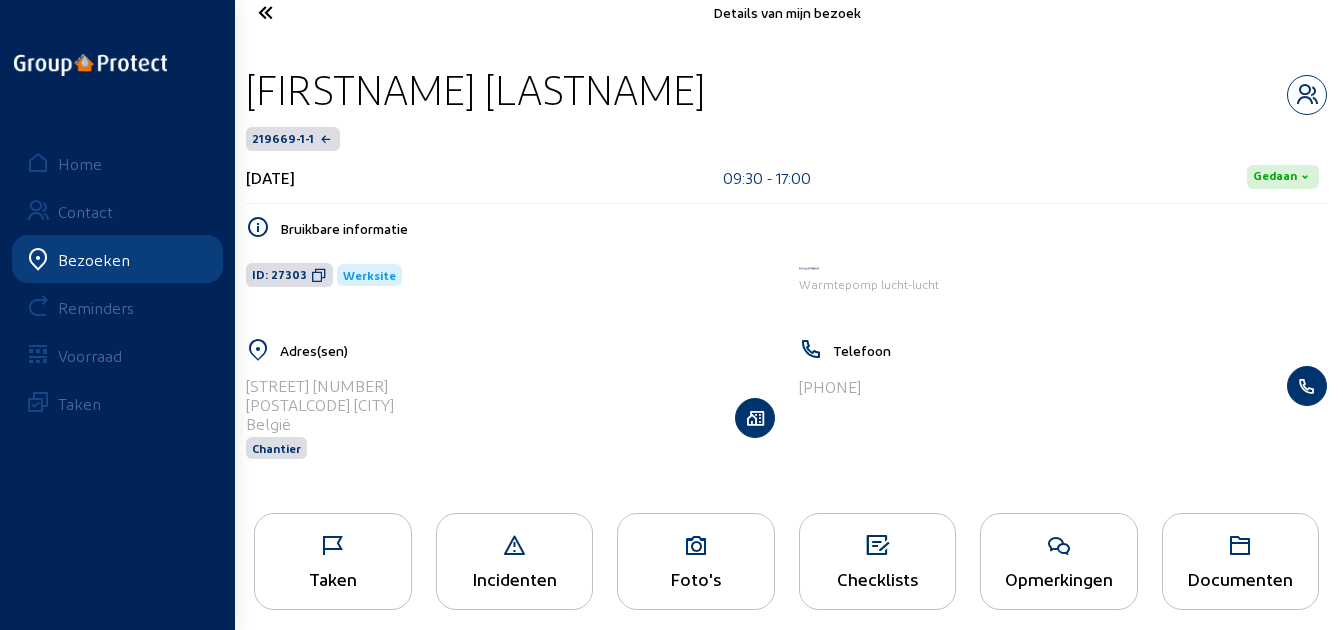 scroll, scrollTop: 41, scrollLeft: 0, axis: vertical 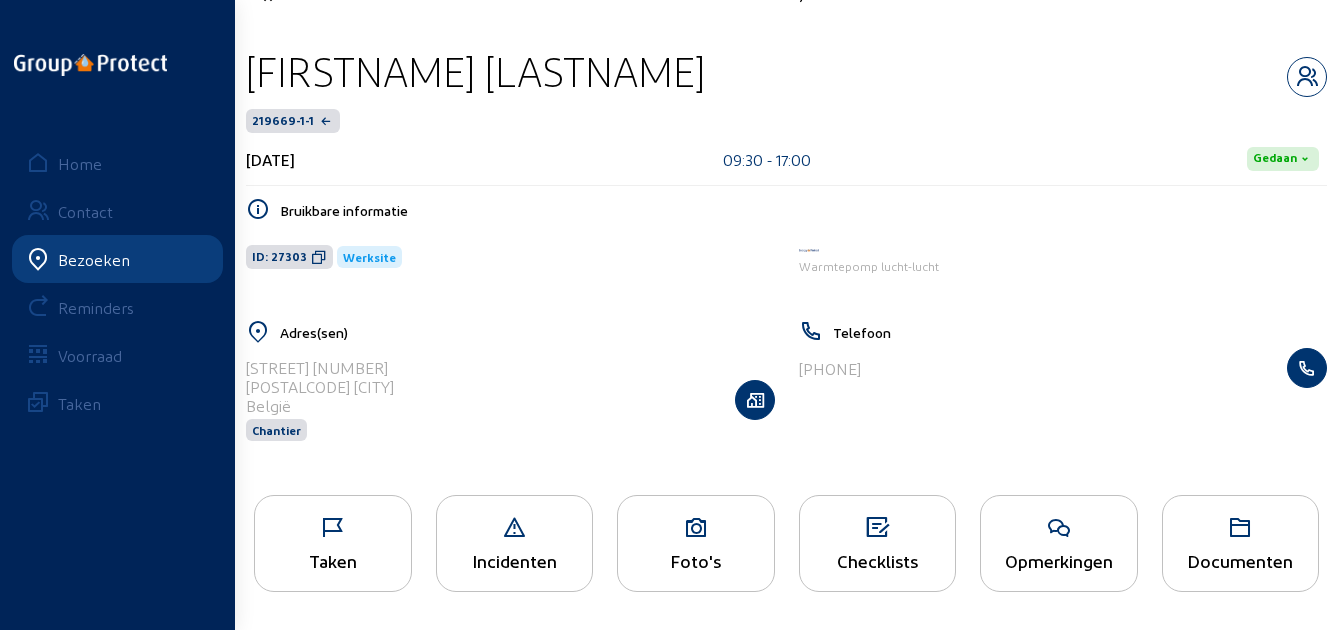 click on "Taken" 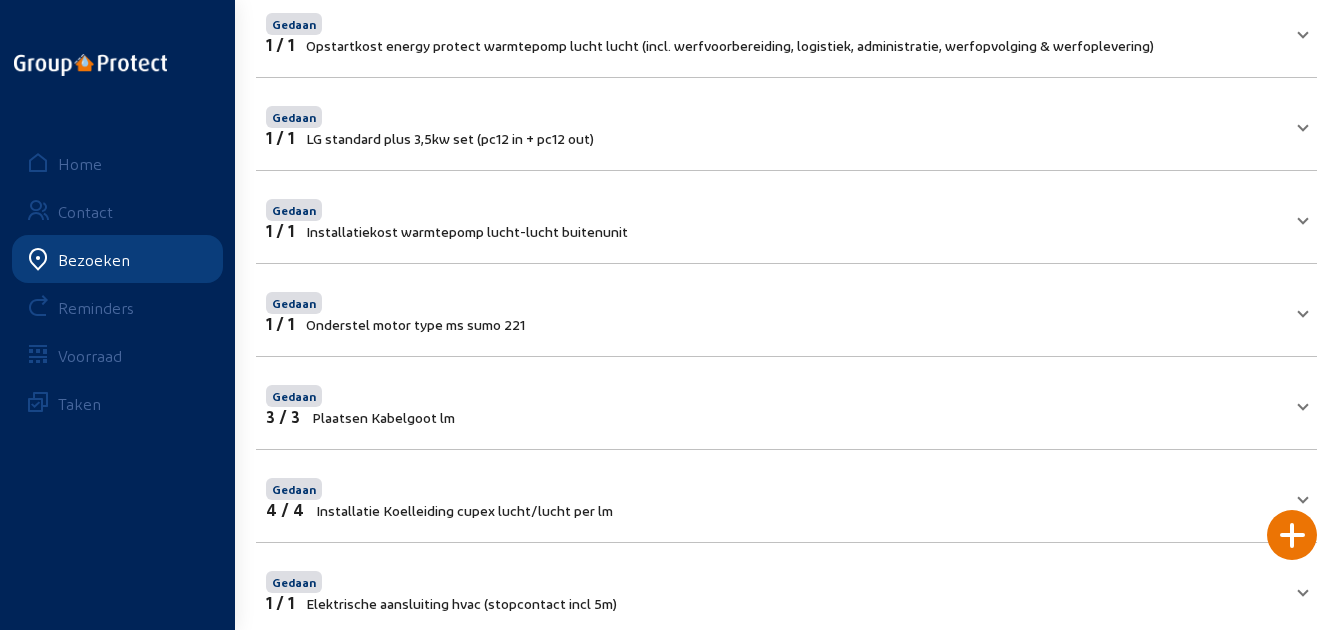 scroll, scrollTop: 0, scrollLeft: 0, axis: both 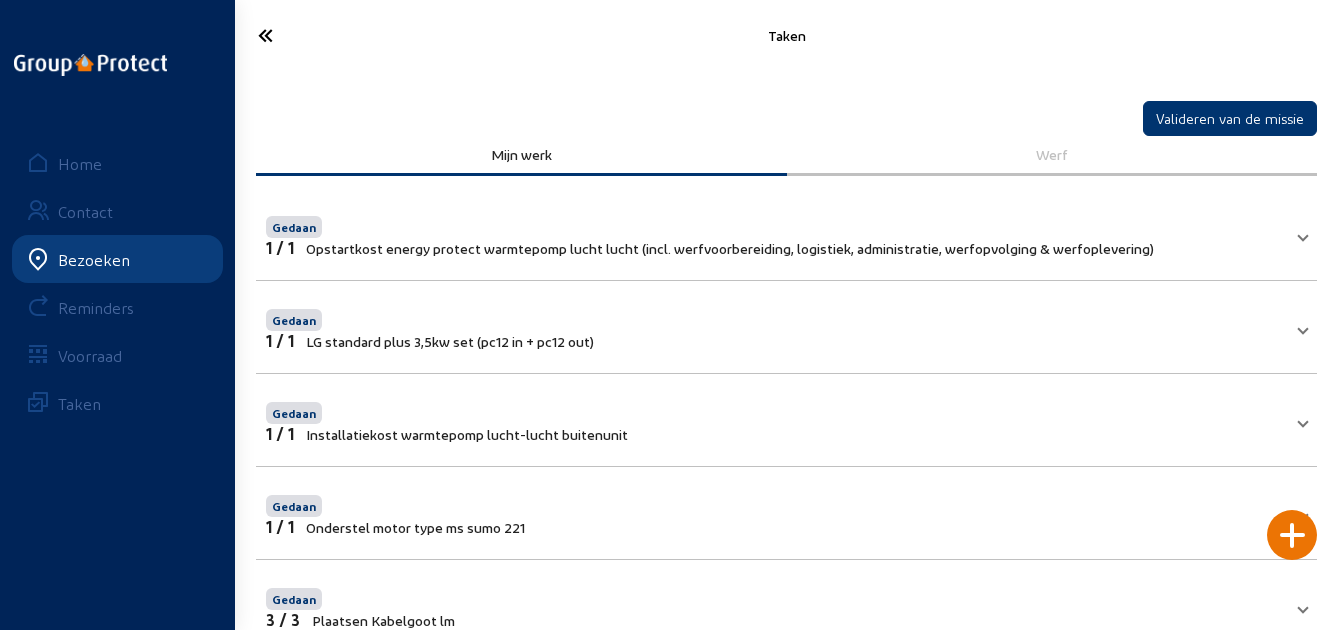 click 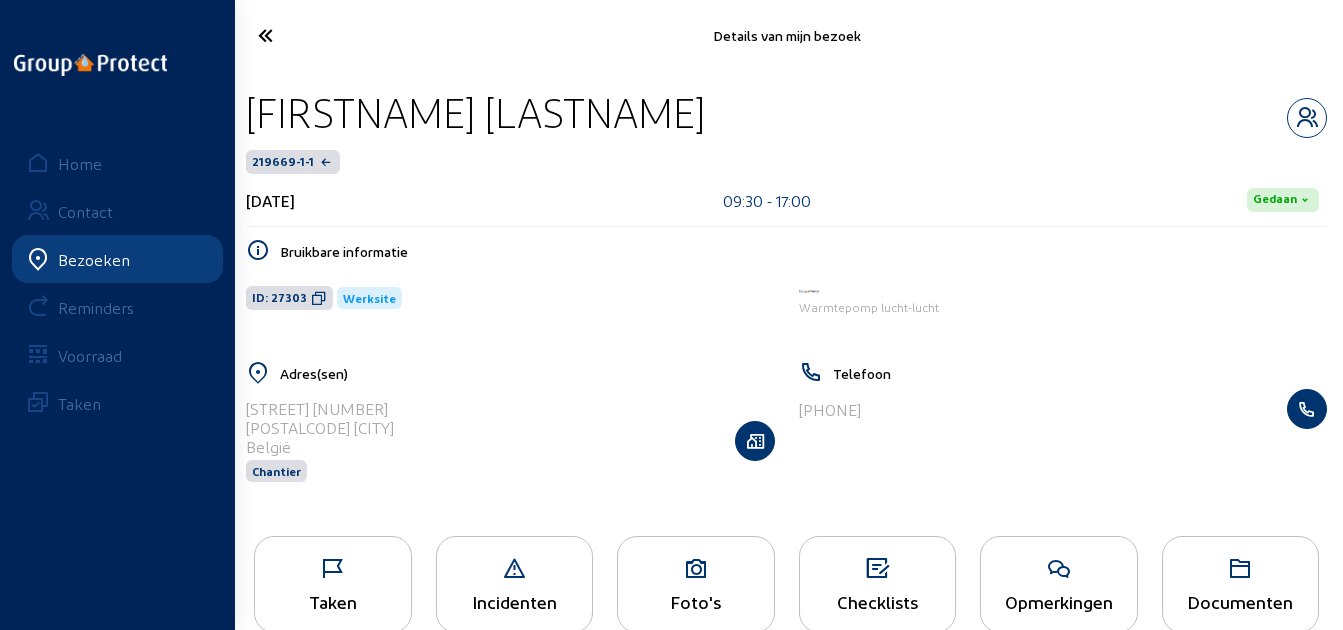 click 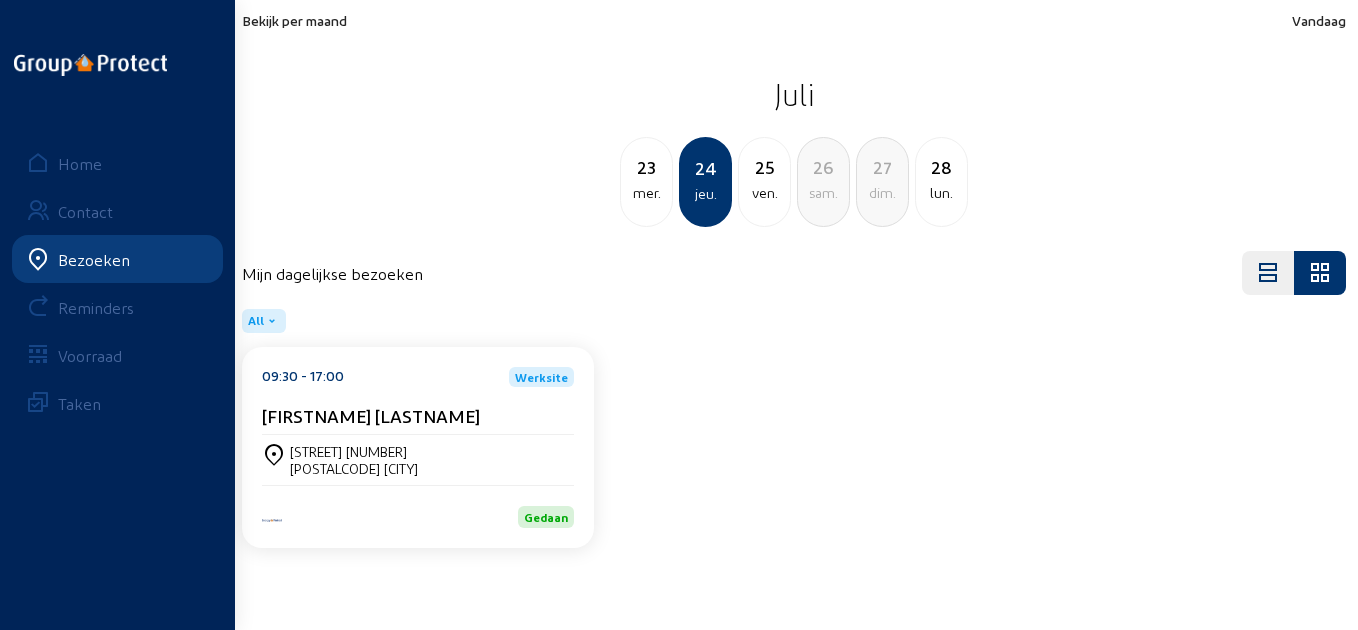 click on "ven." 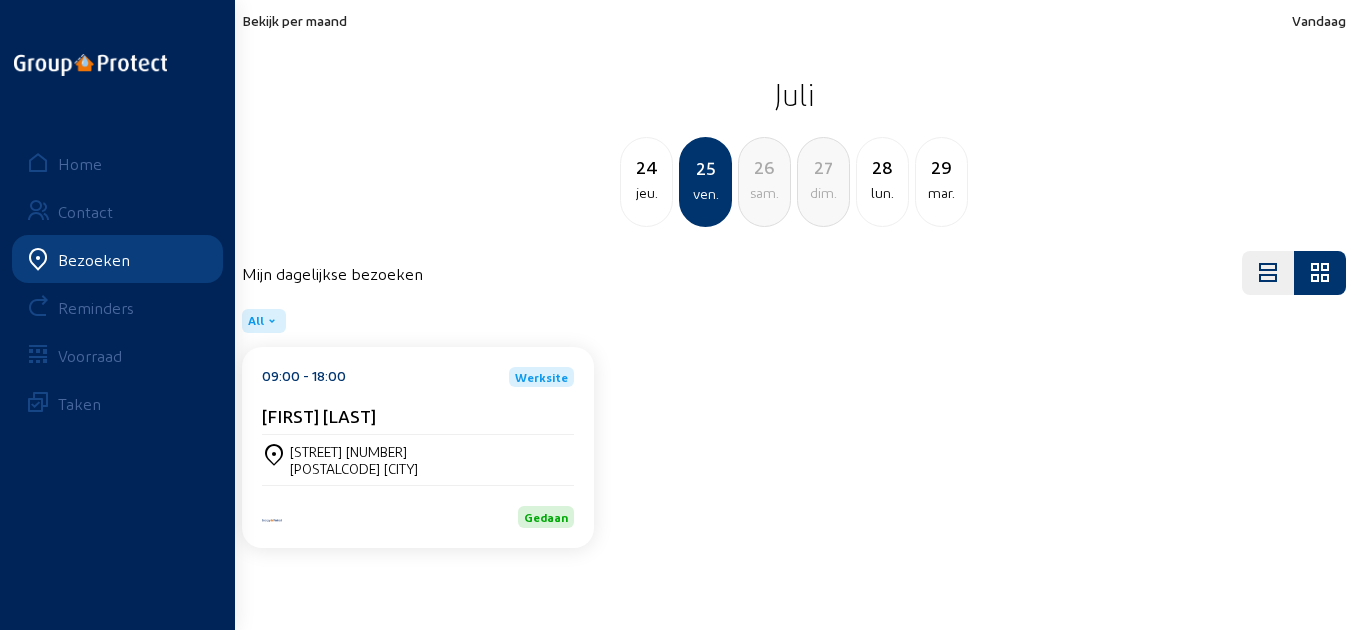 click on "[FIRST] [LAST]" 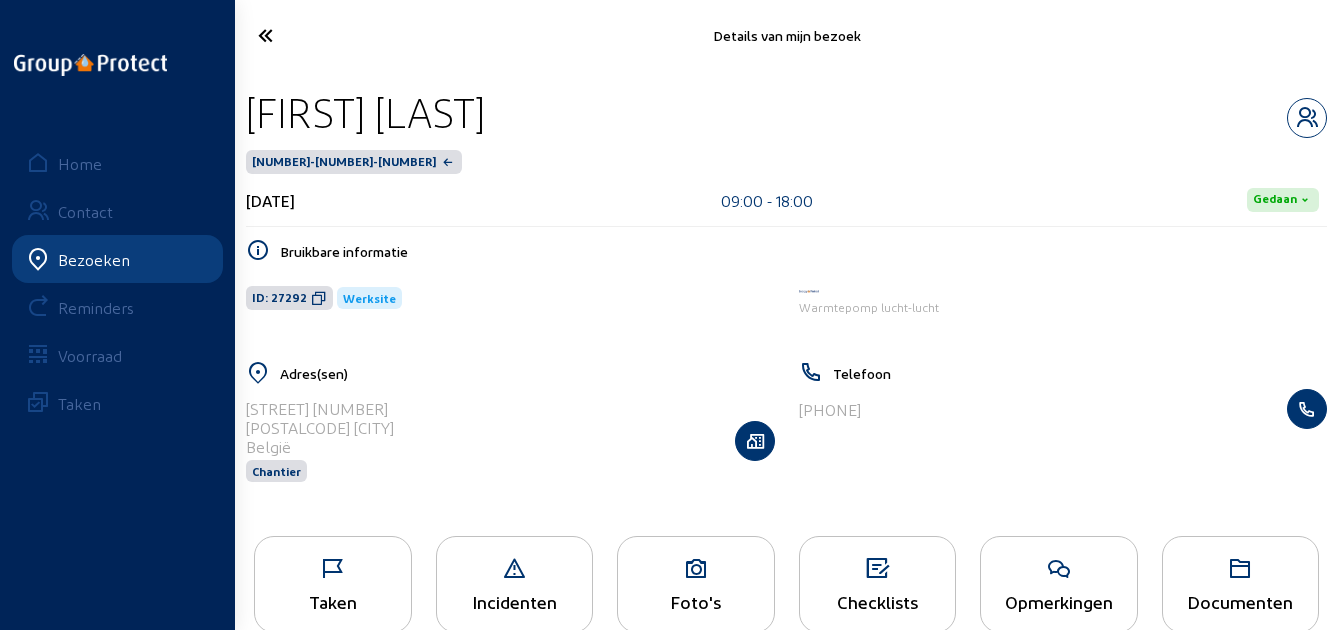 click 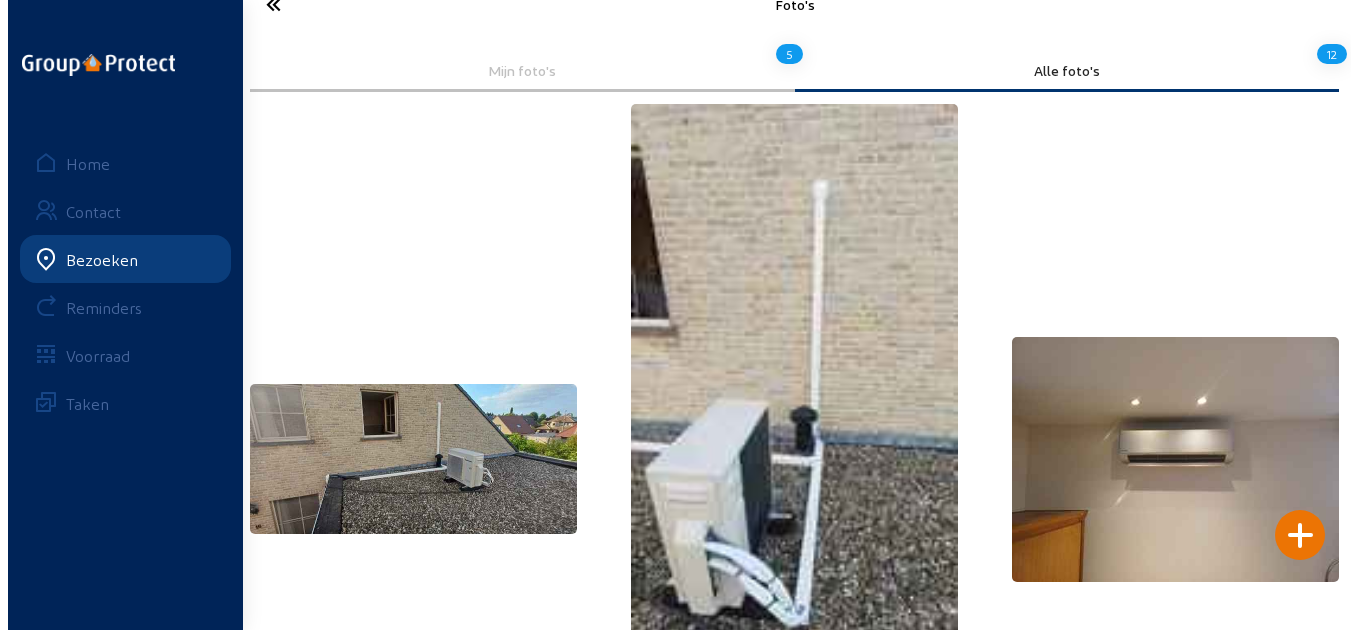scroll, scrollTop: 0, scrollLeft: 0, axis: both 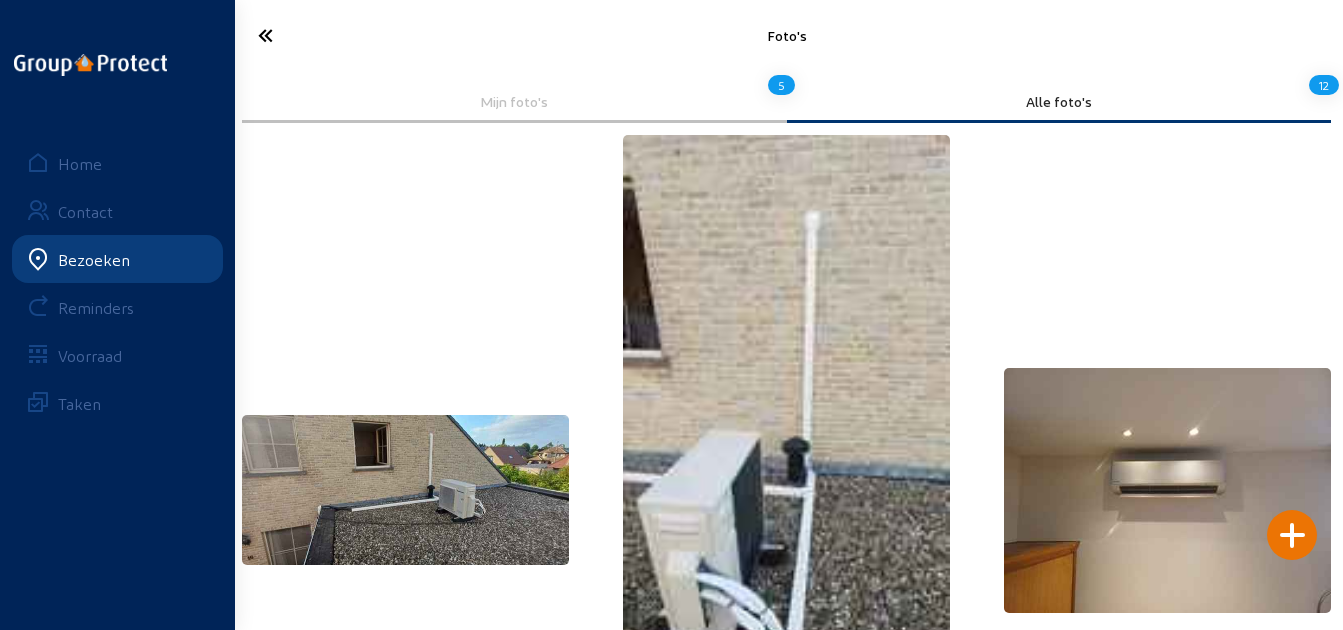 click 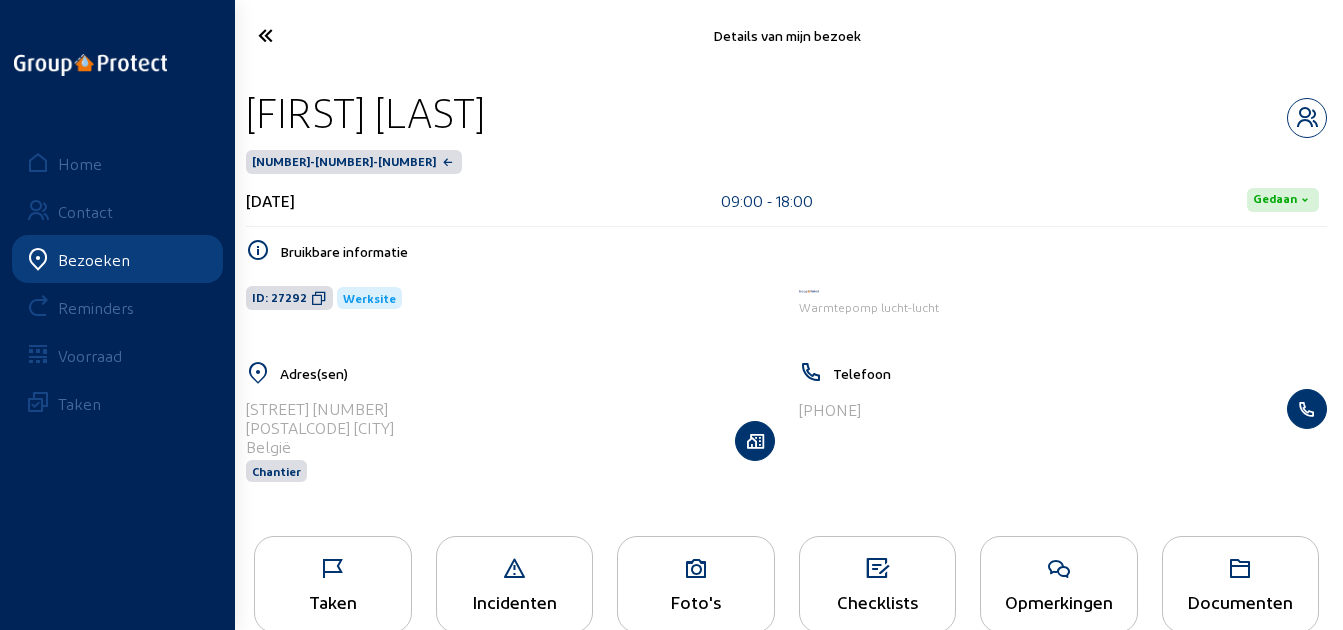 drag, startPoint x: 575, startPoint y: 117, endPoint x: 249, endPoint y: 103, distance: 326.30048 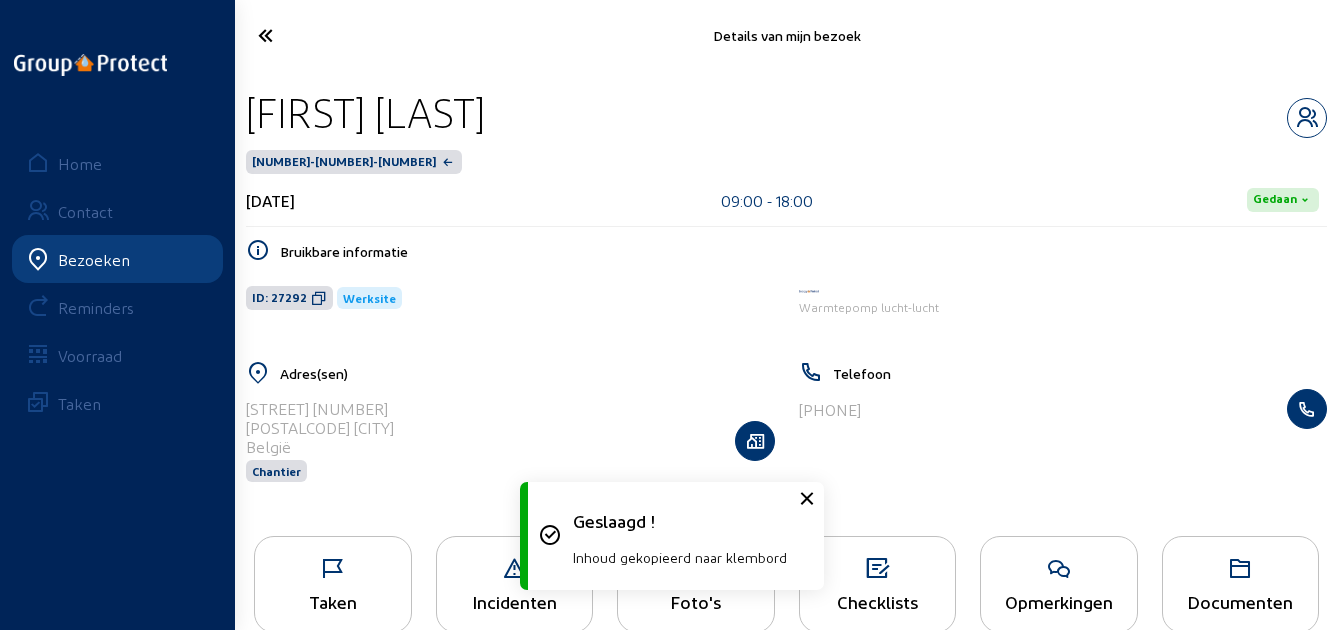 click 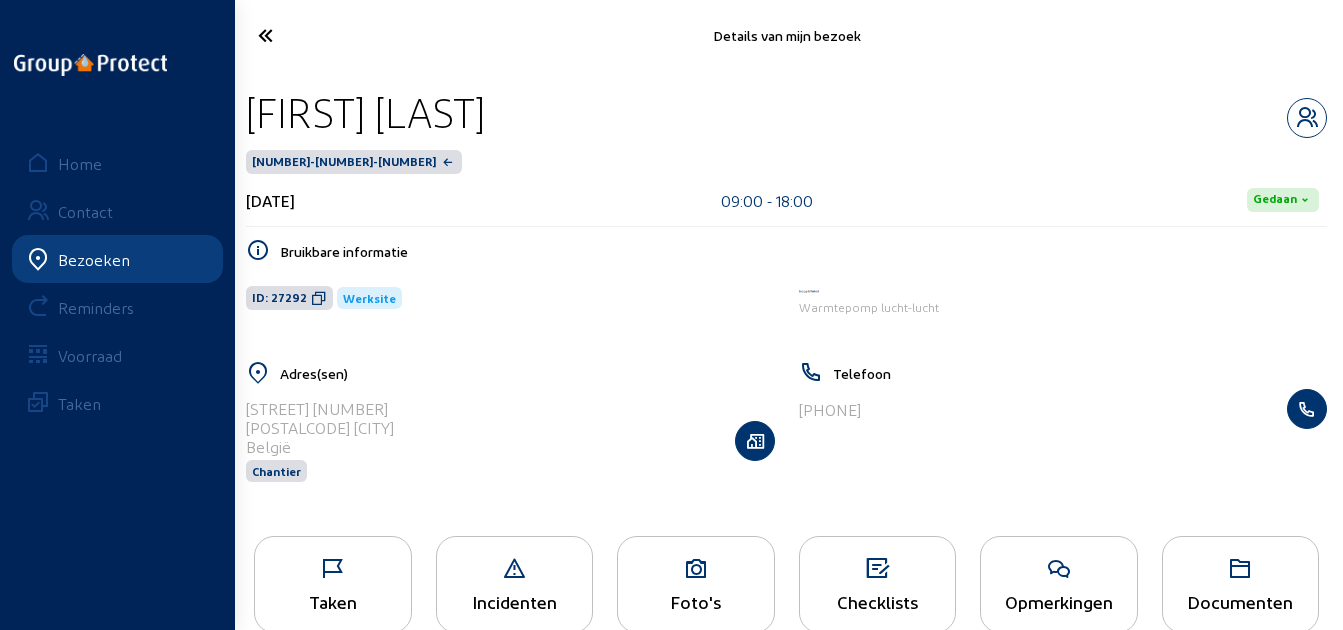 click 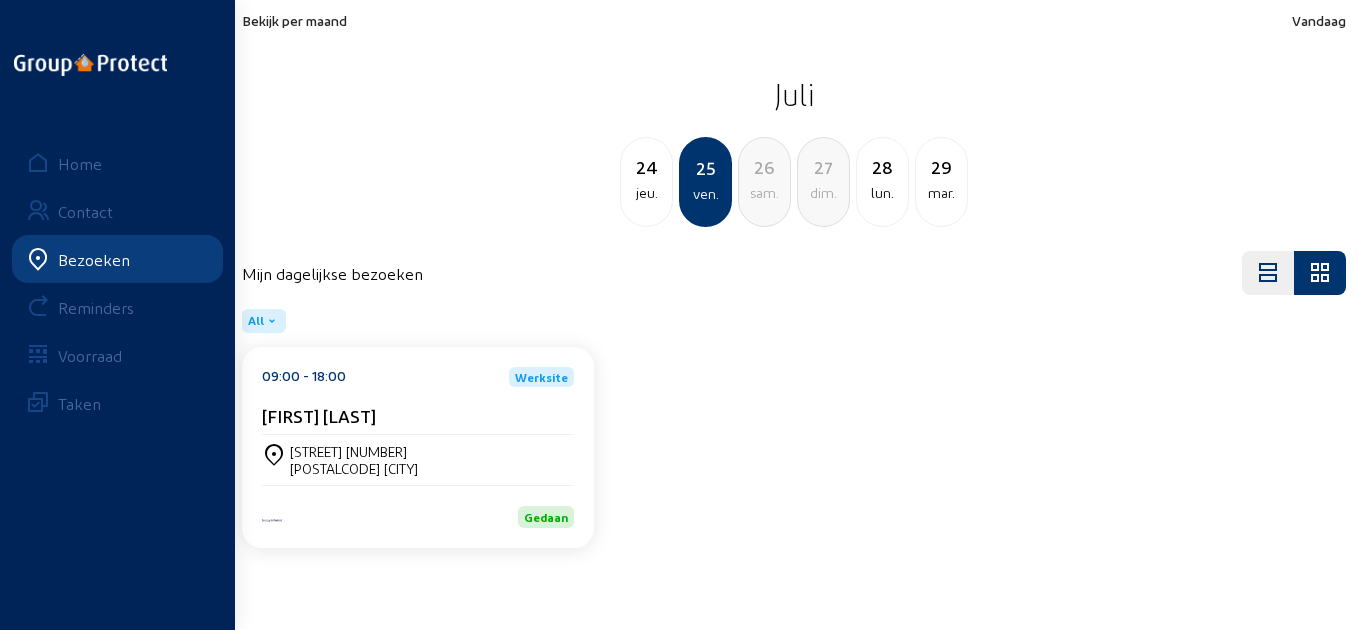 click on "Bekijk per maand   Vandaag   Juli  24 jeu. 25 ven. 26 sam. 27 dim. 28 lun. 29 mar." 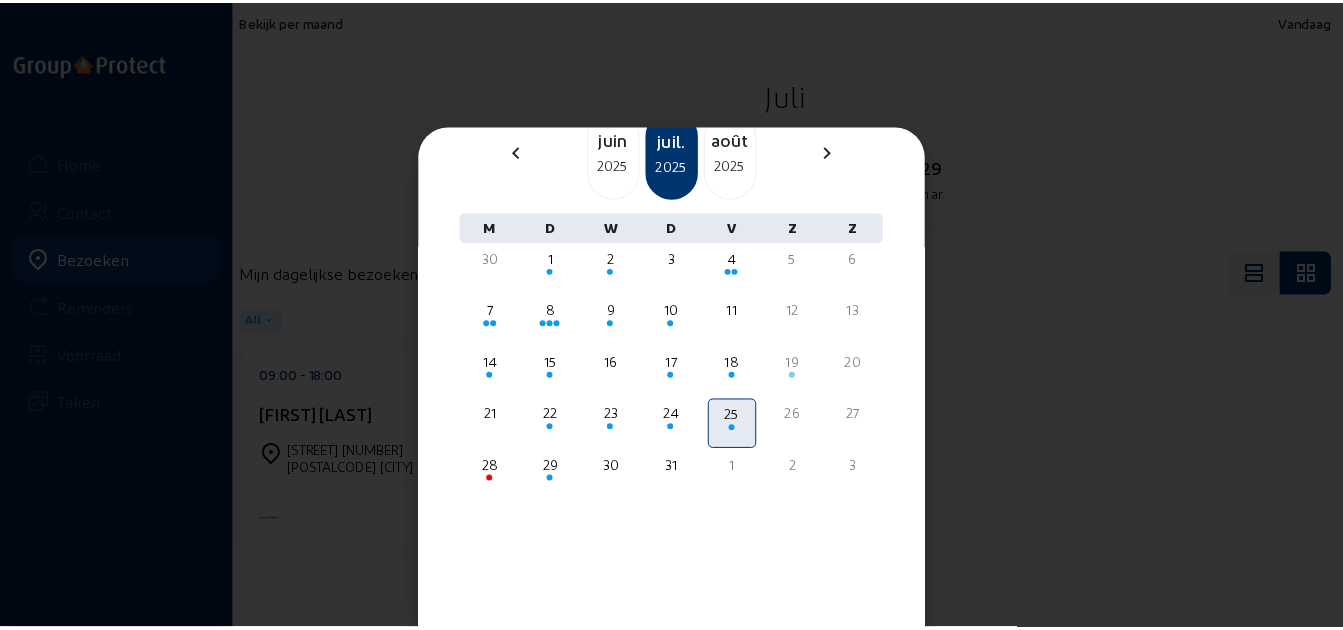 scroll, scrollTop: 140, scrollLeft: 0, axis: vertical 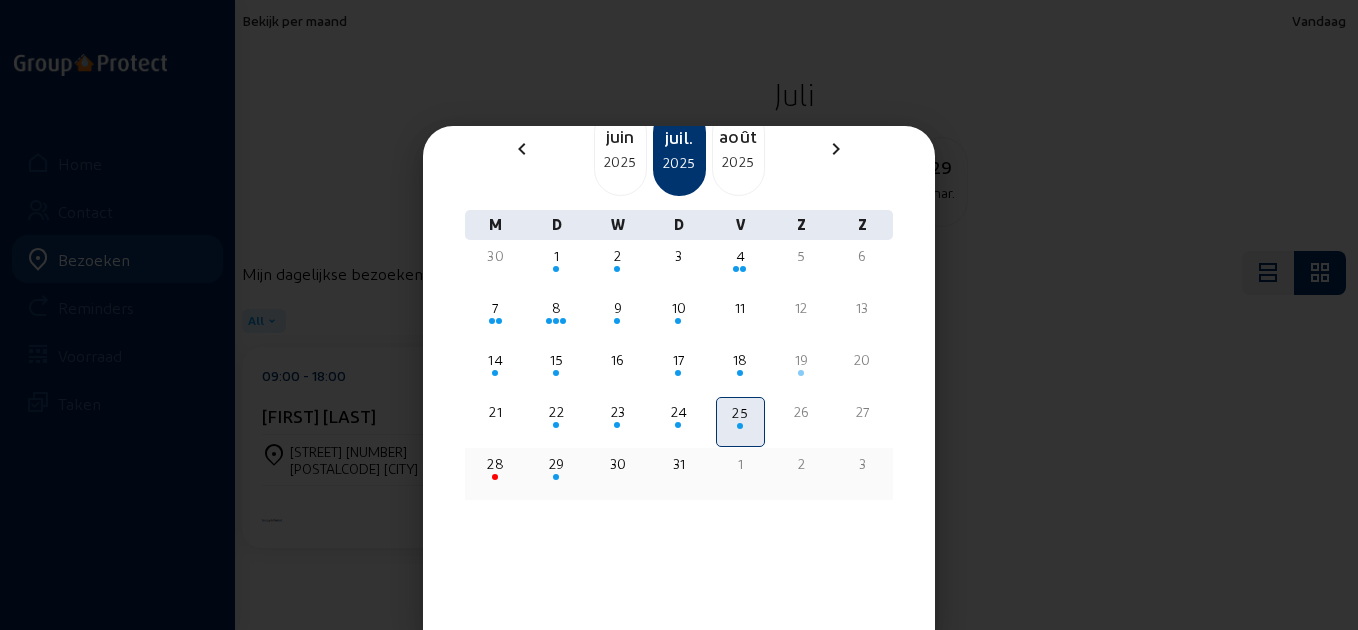 click on "28" at bounding box center [495, 464] 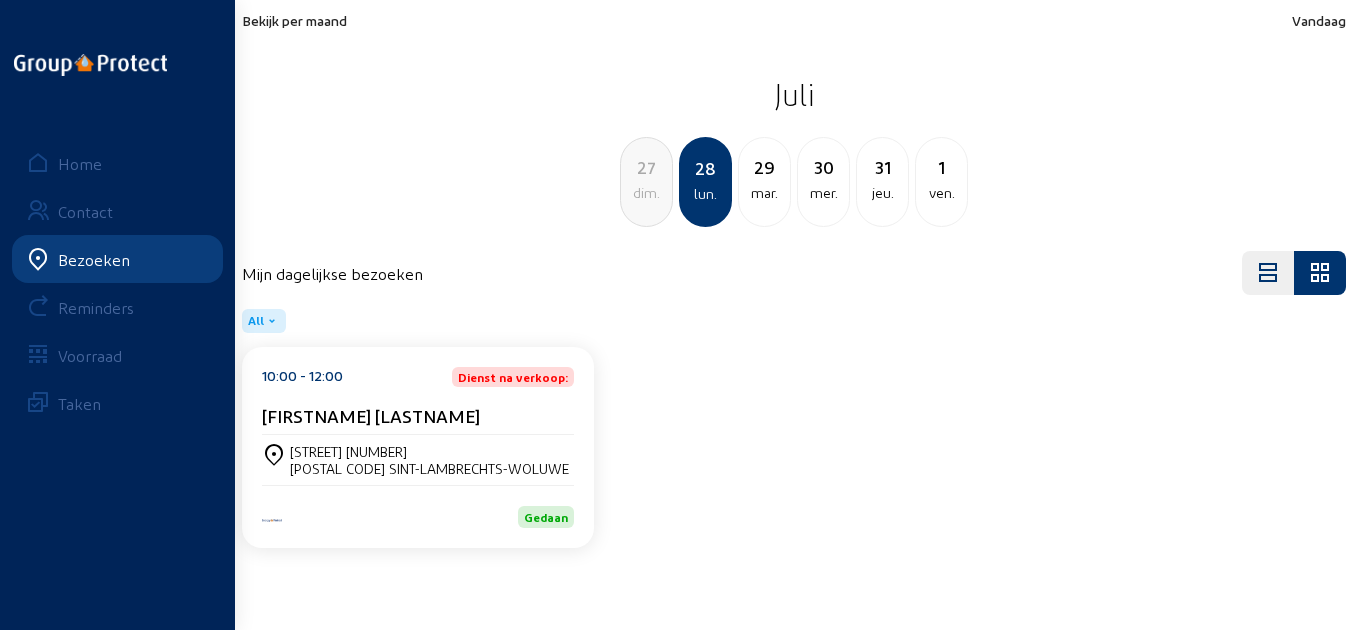 click on "mar." 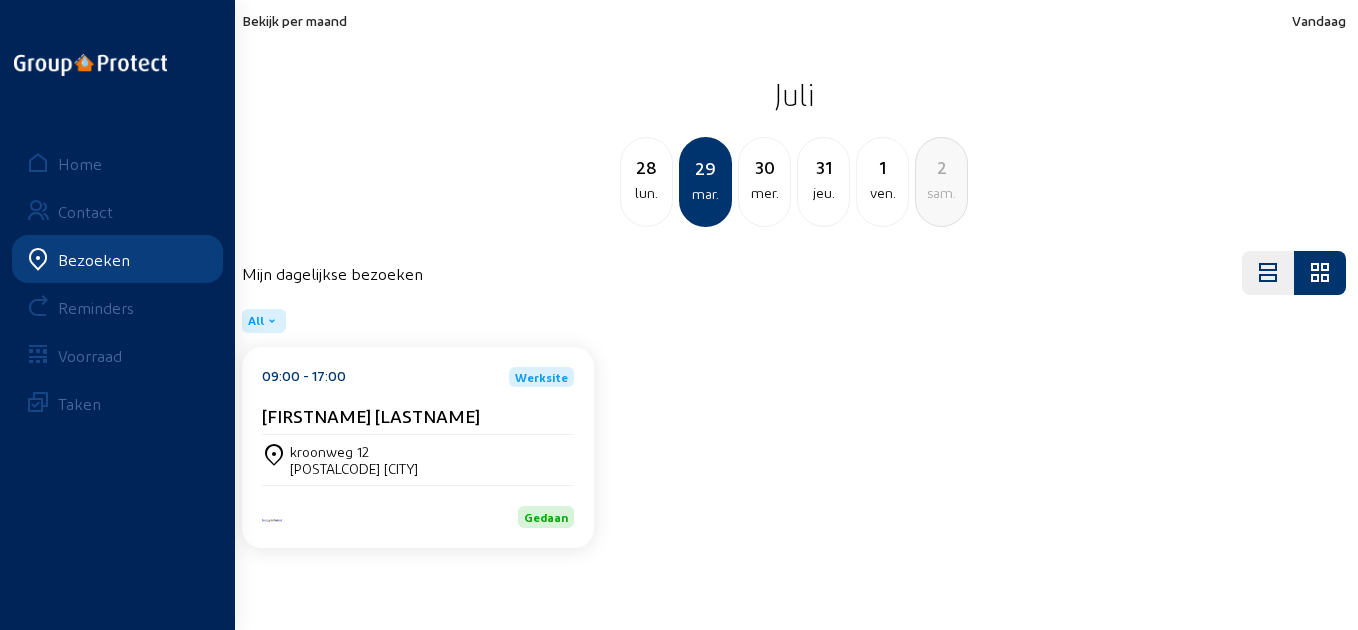 click on "mer." 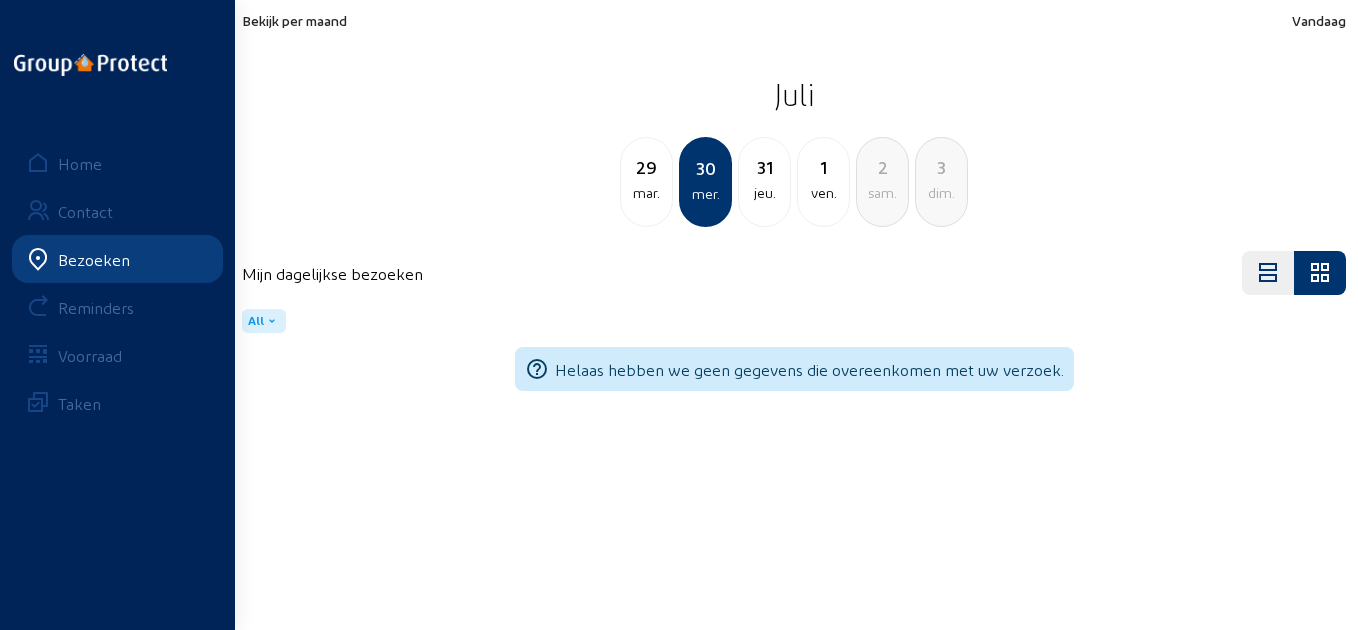 click on "ven." 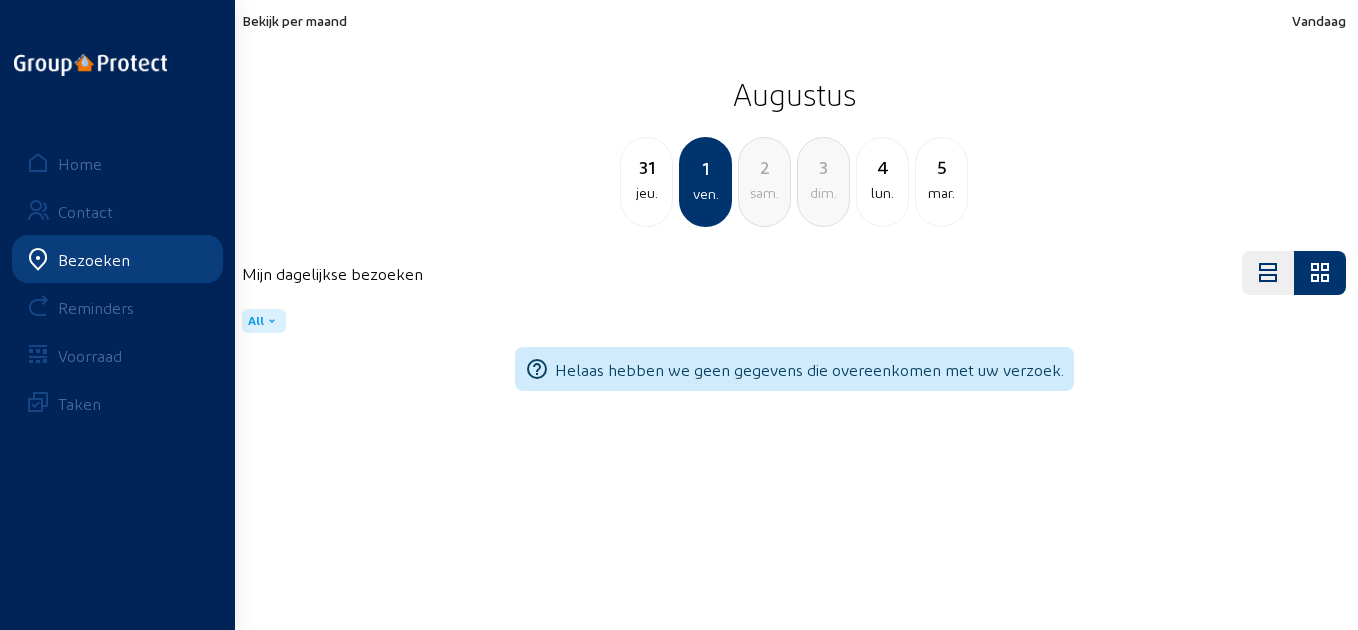click on "Home" 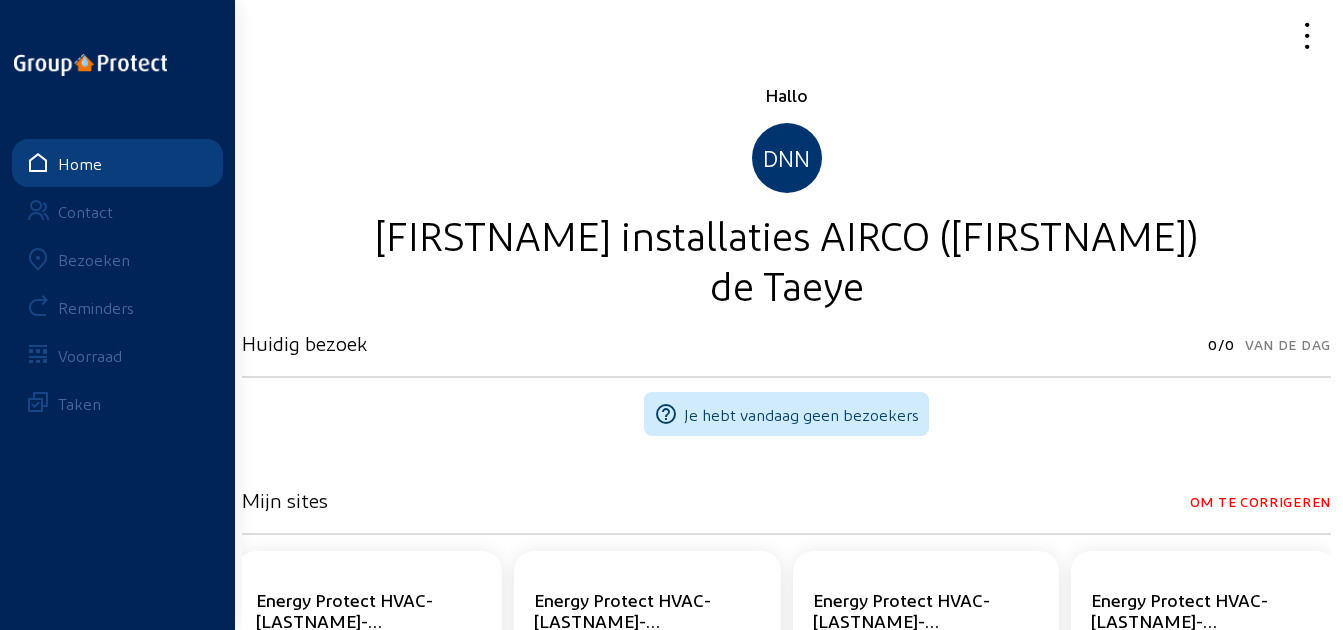 click 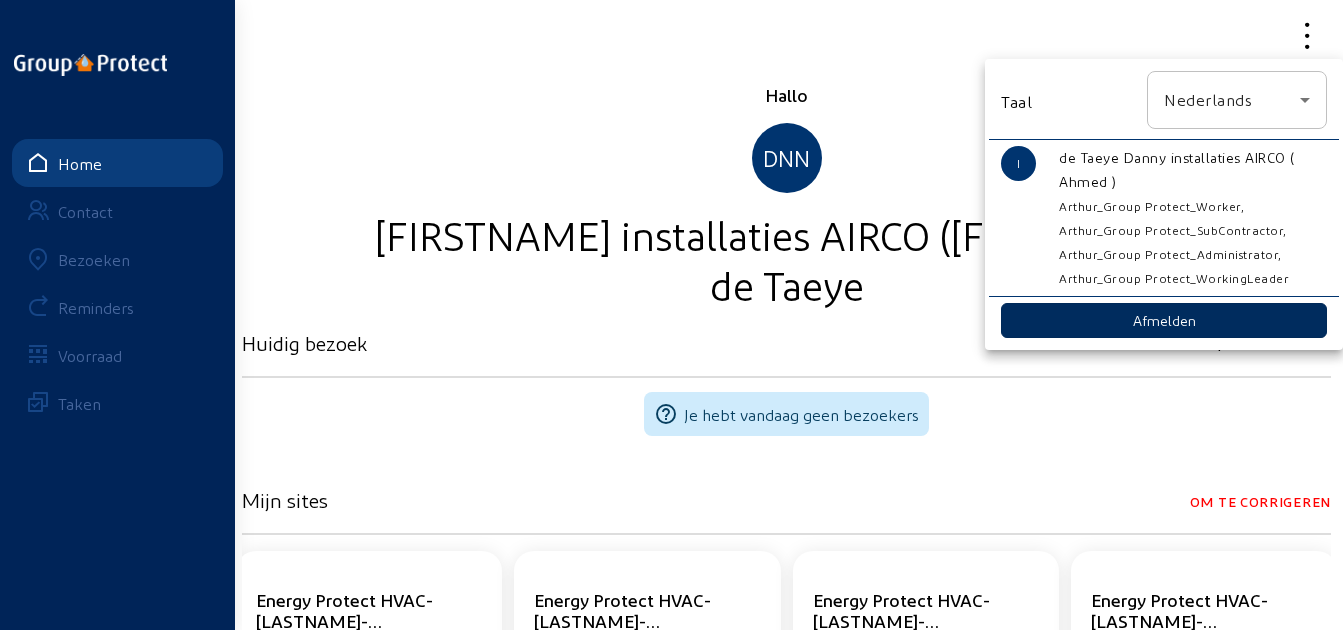 click on "Afmelden" at bounding box center (1164, 320) 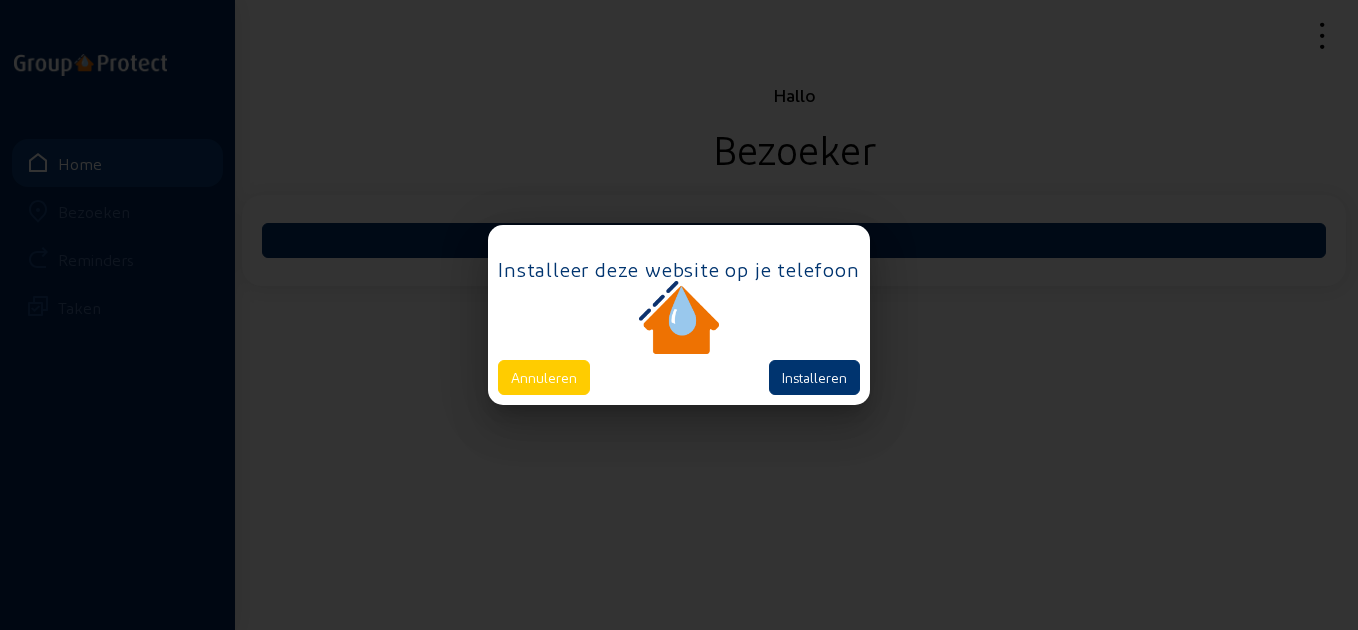scroll, scrollTop: 0, scrollLeft: 0, axis: both 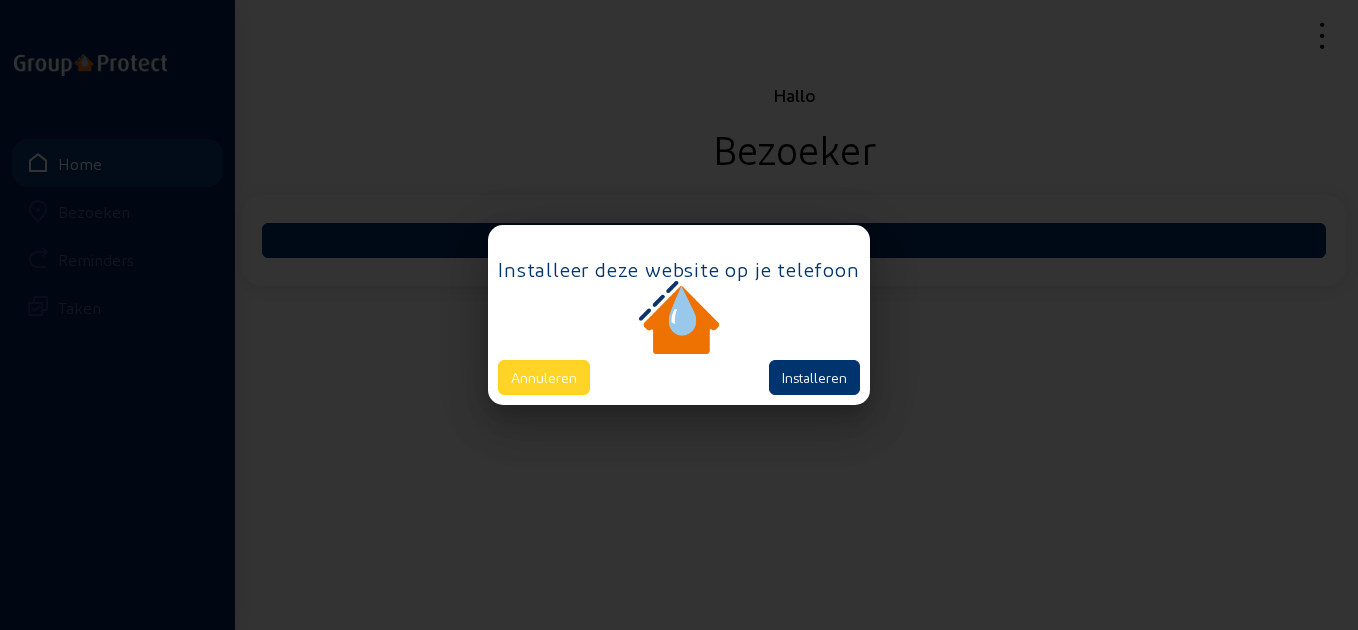 click on "Annuleren" at bounding box center [544, 377] 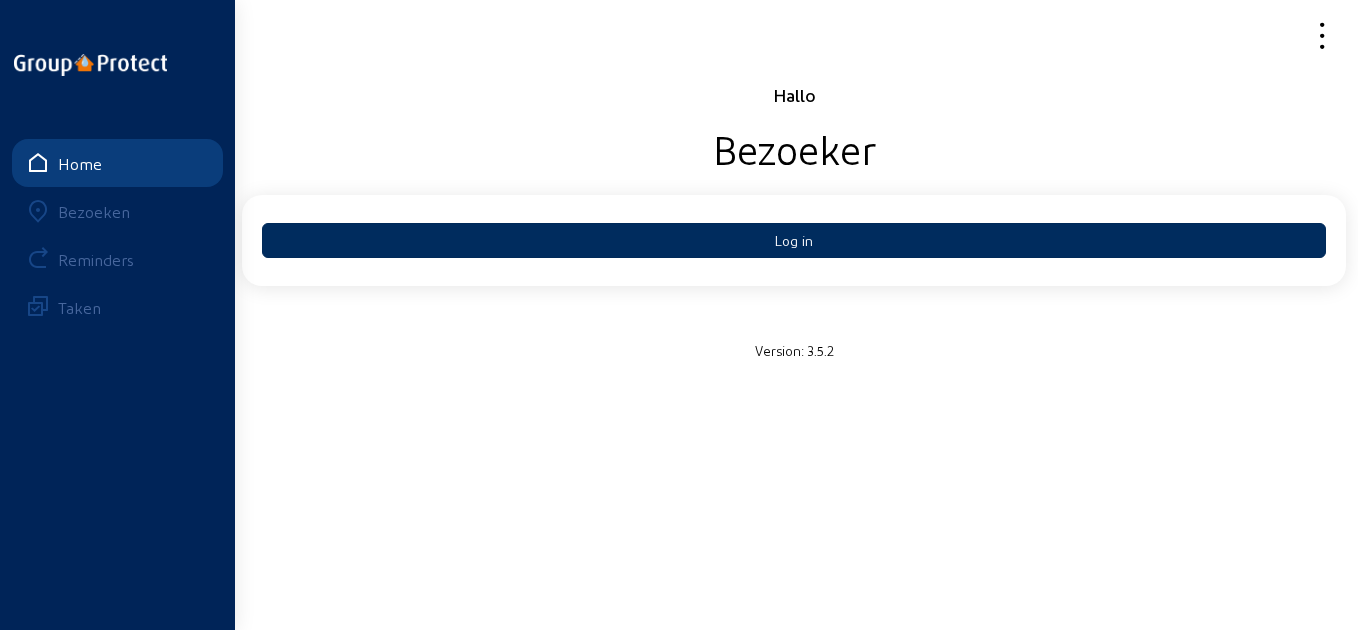 click on "Log in" 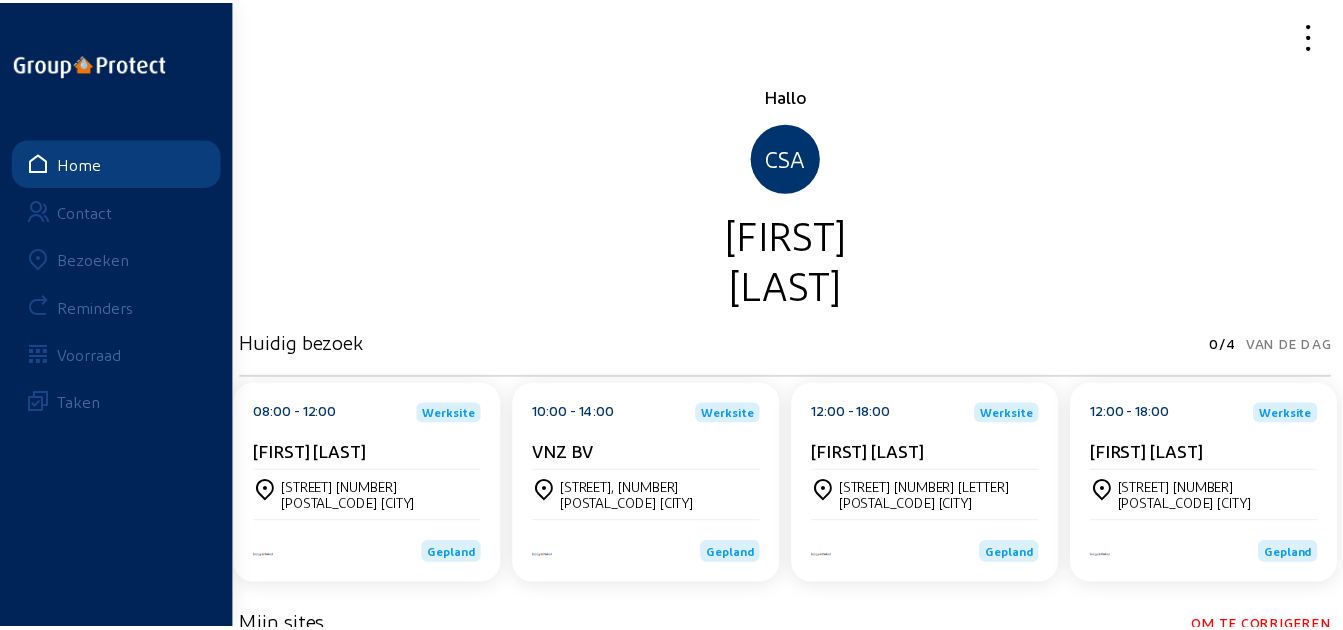 scroll, scrollTop: 0, scrollLeft: 0, axis: both 